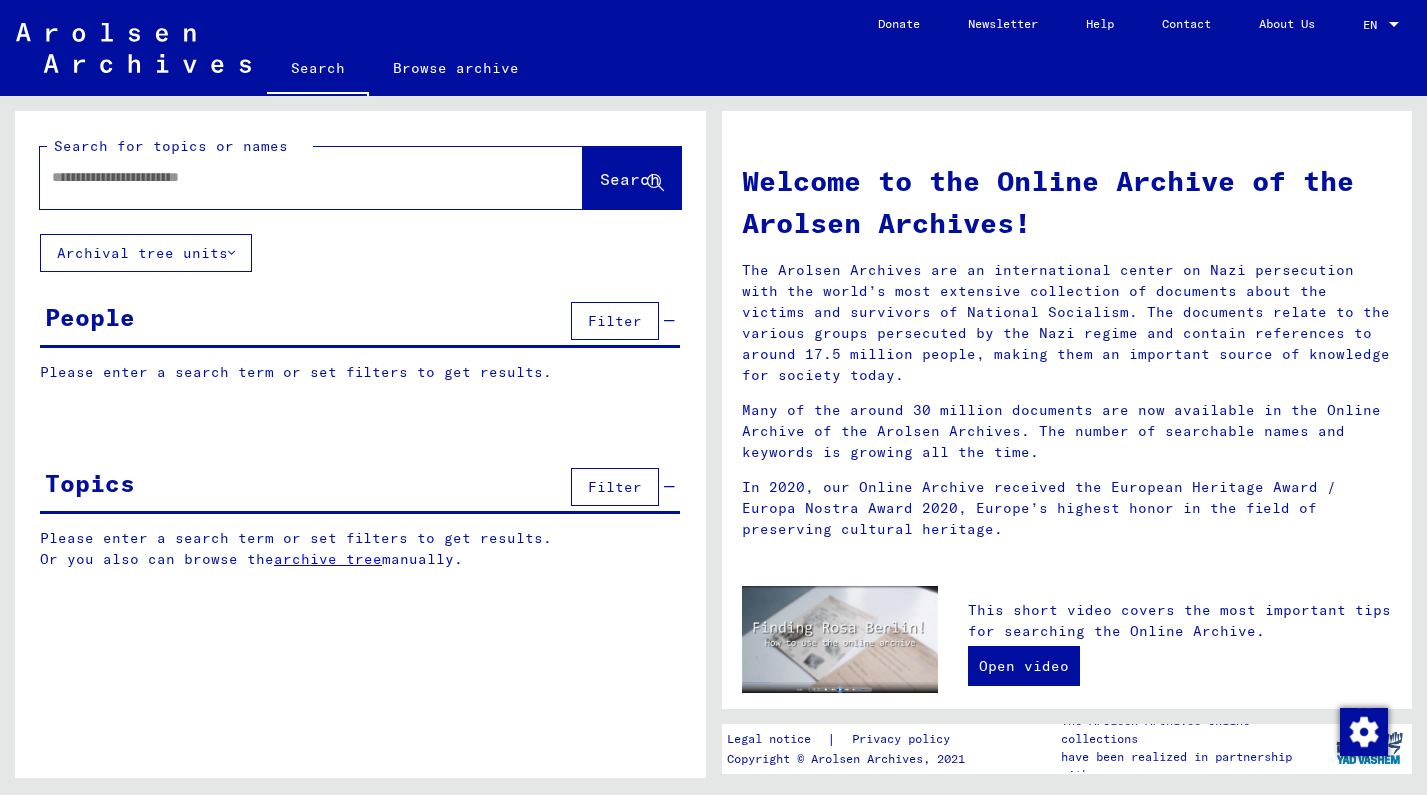 scroll, scrollTop: 0, scrollLeft: 0, axis: both 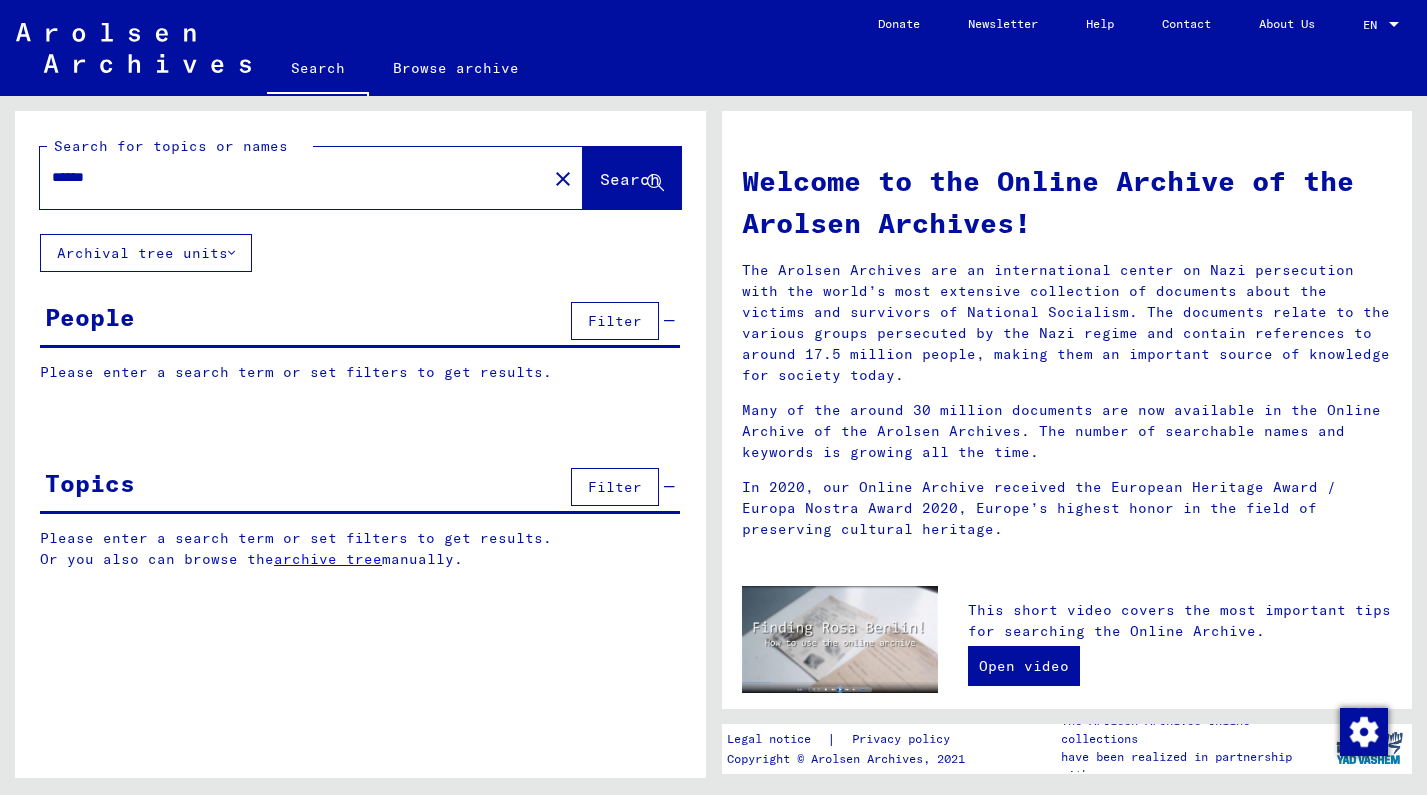 type on "******" 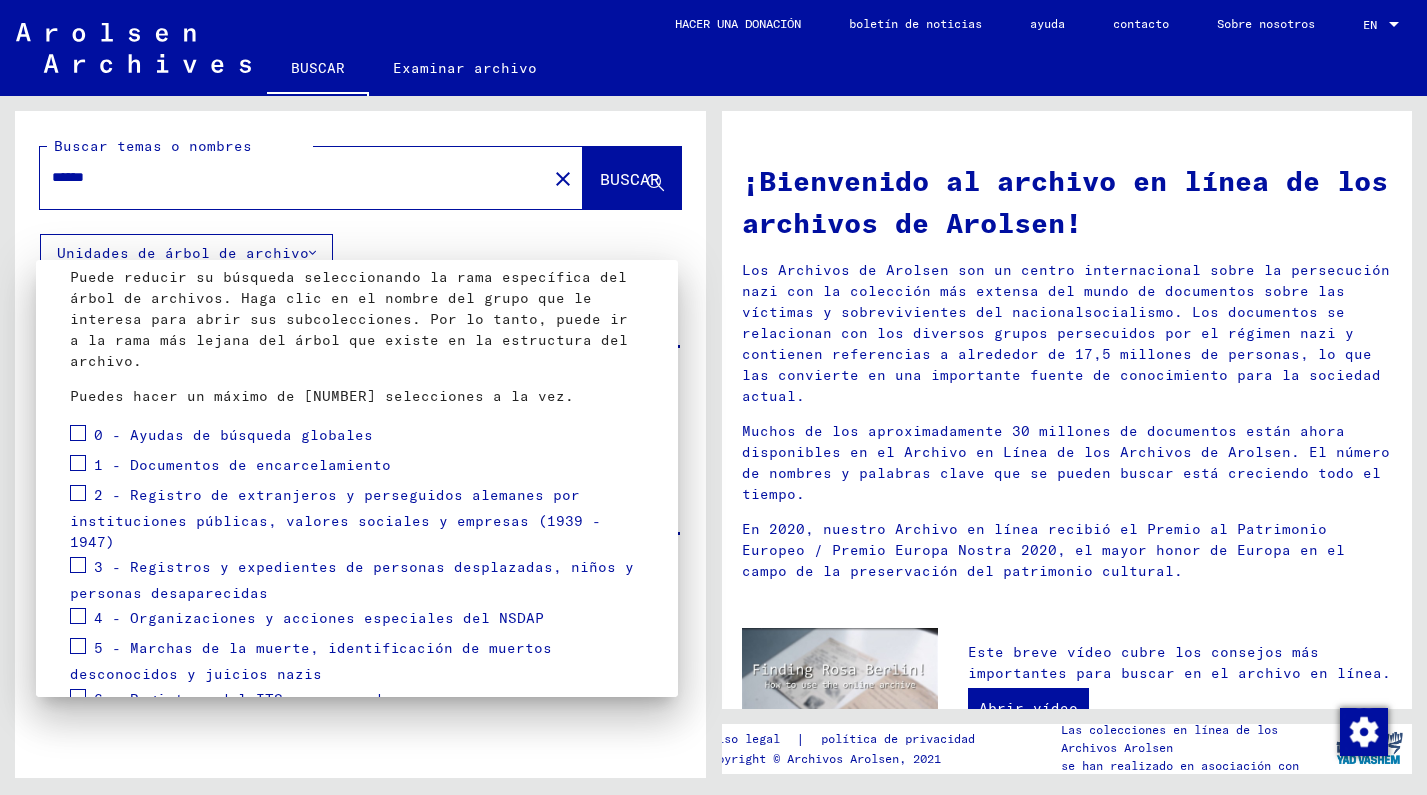 scroll, scrollTop: 167, scrollLeft: 0, axis: vertical 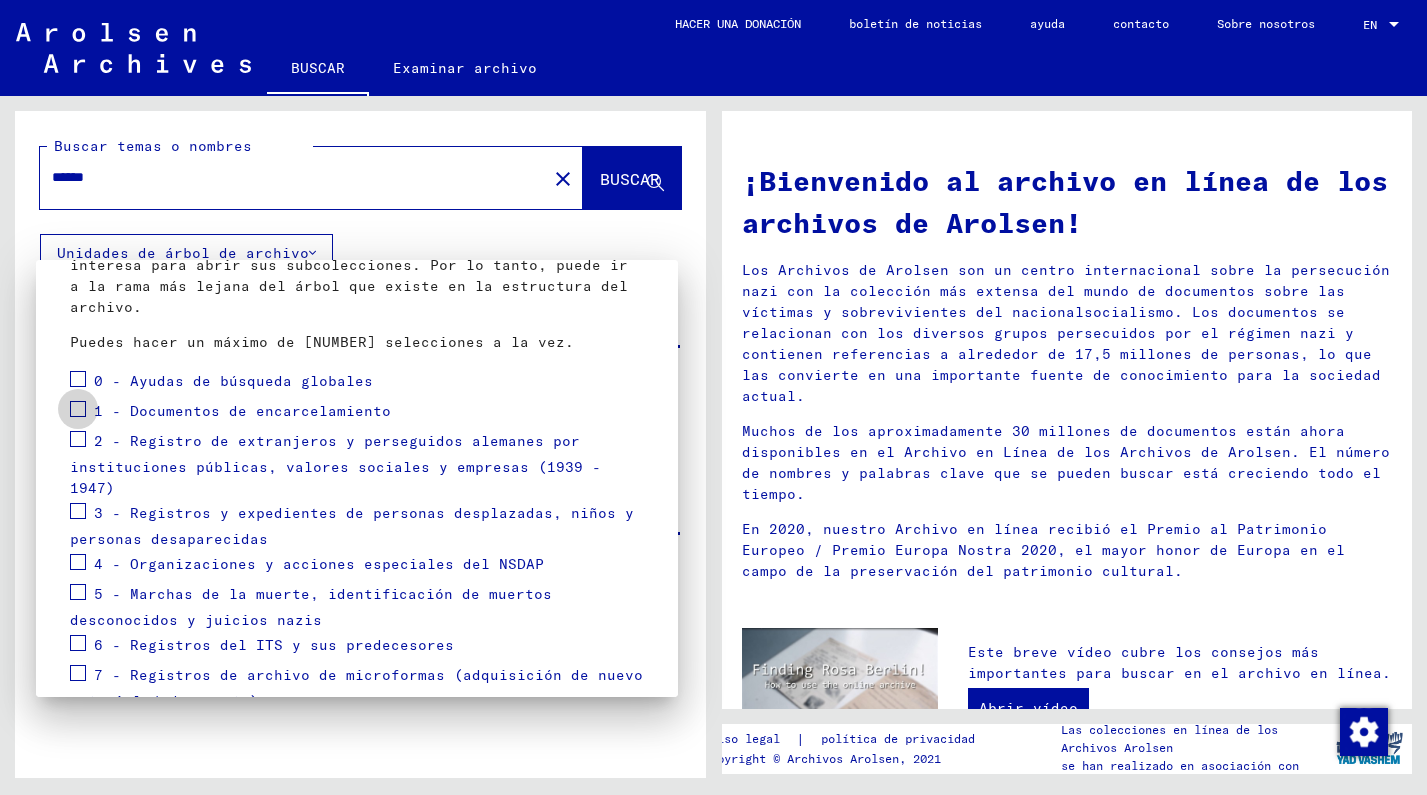 click at bounding box center [78, 409] 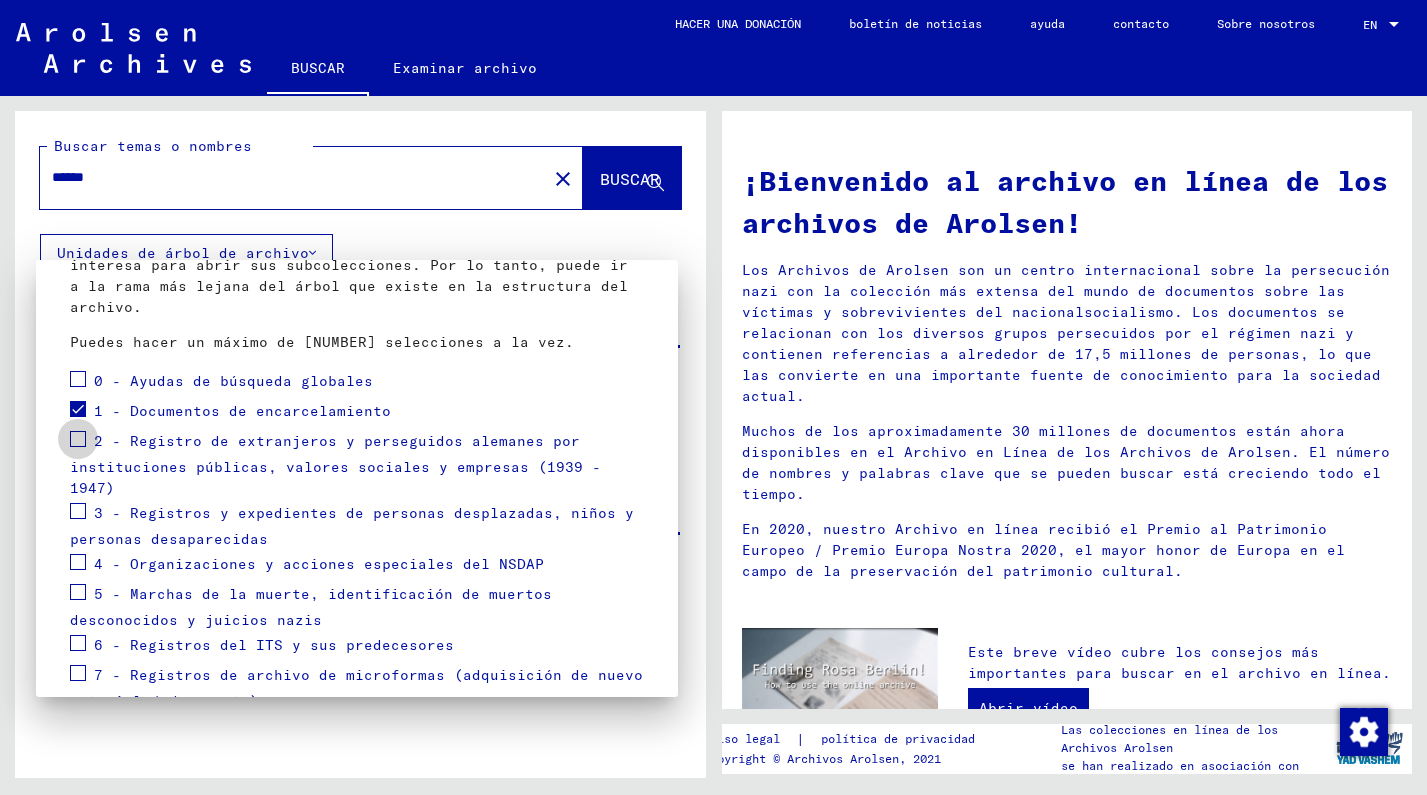 click at bounding box center (78, 439) 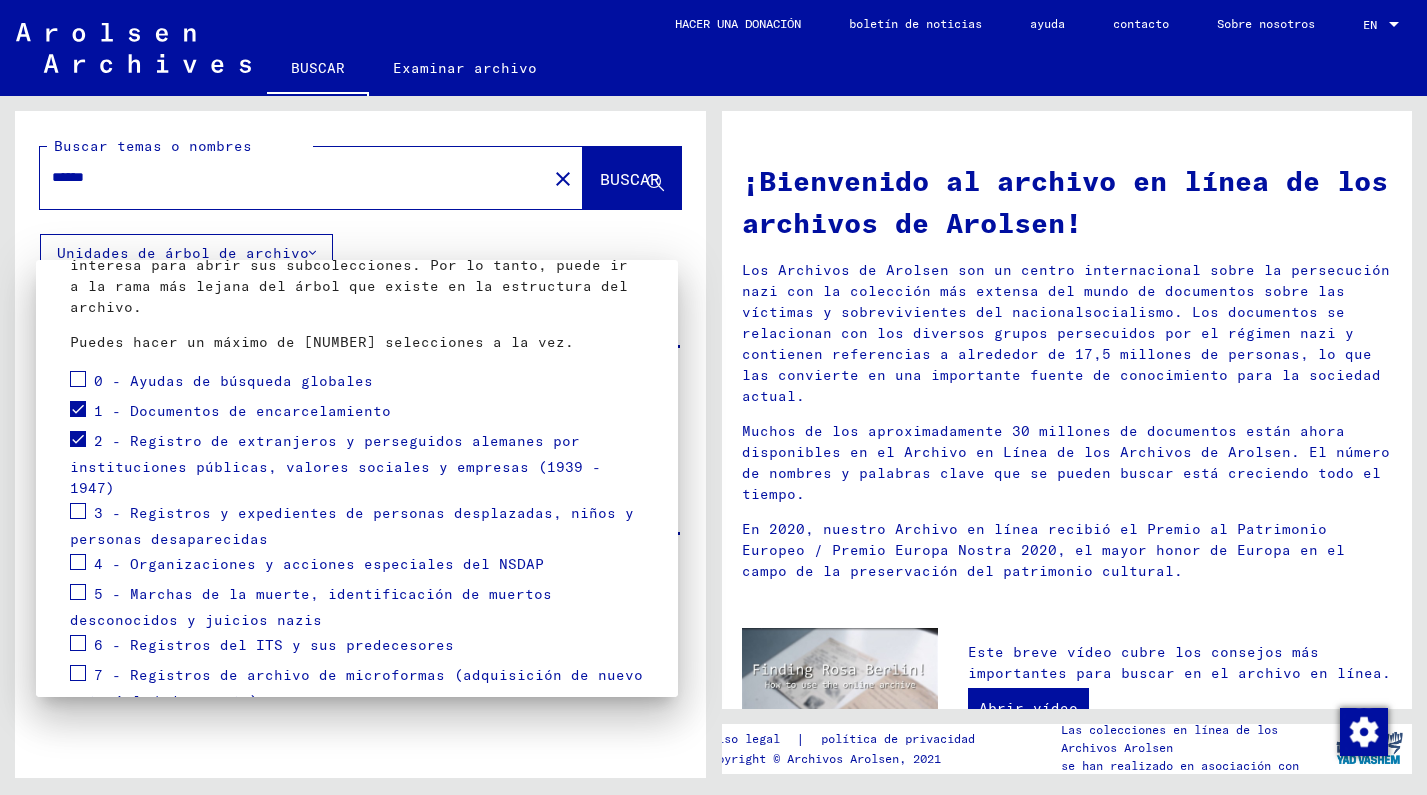 click at bounding box center (78, 511) 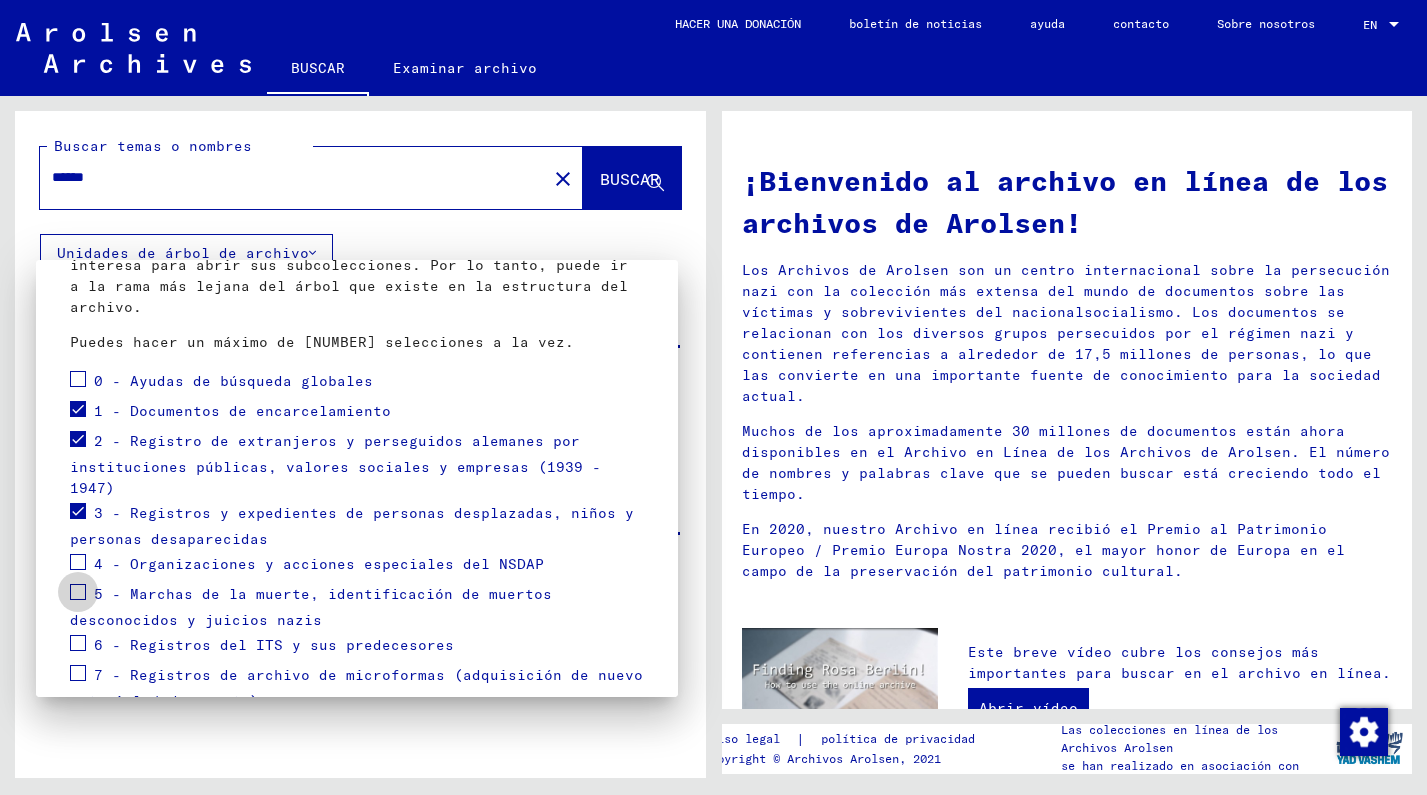 click at bounding box center [78, 592] 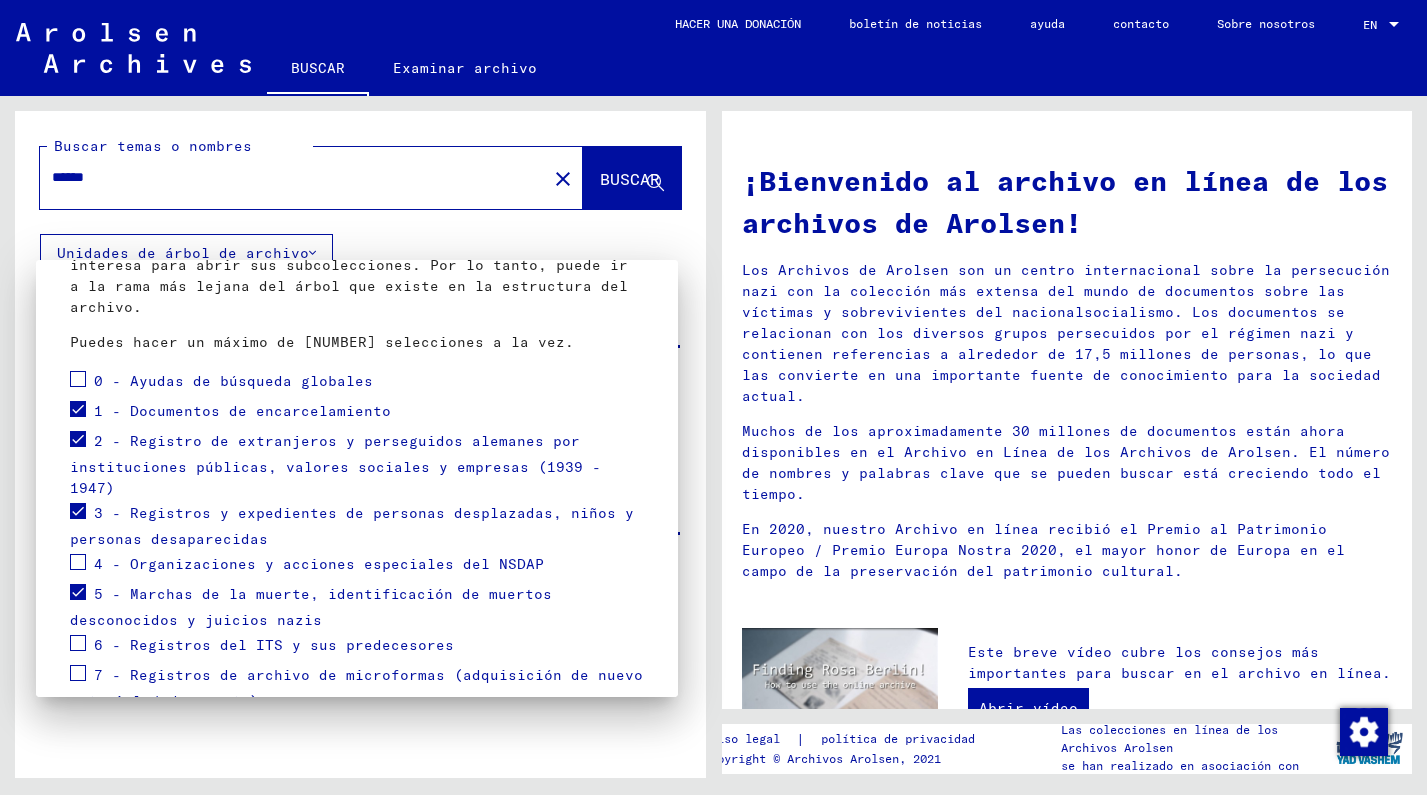 click at bounding box center (78, 562) 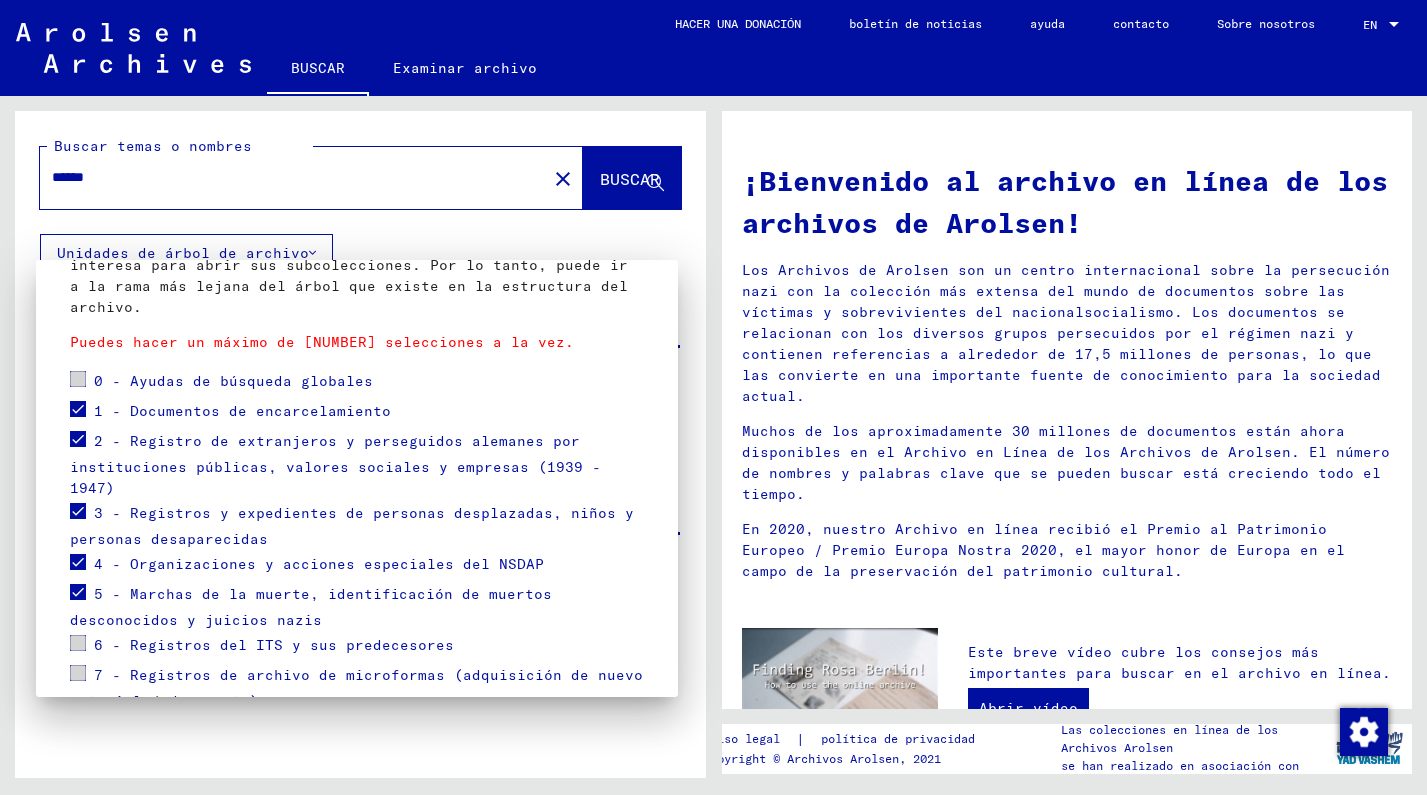 click at bounding box center [78, 562] 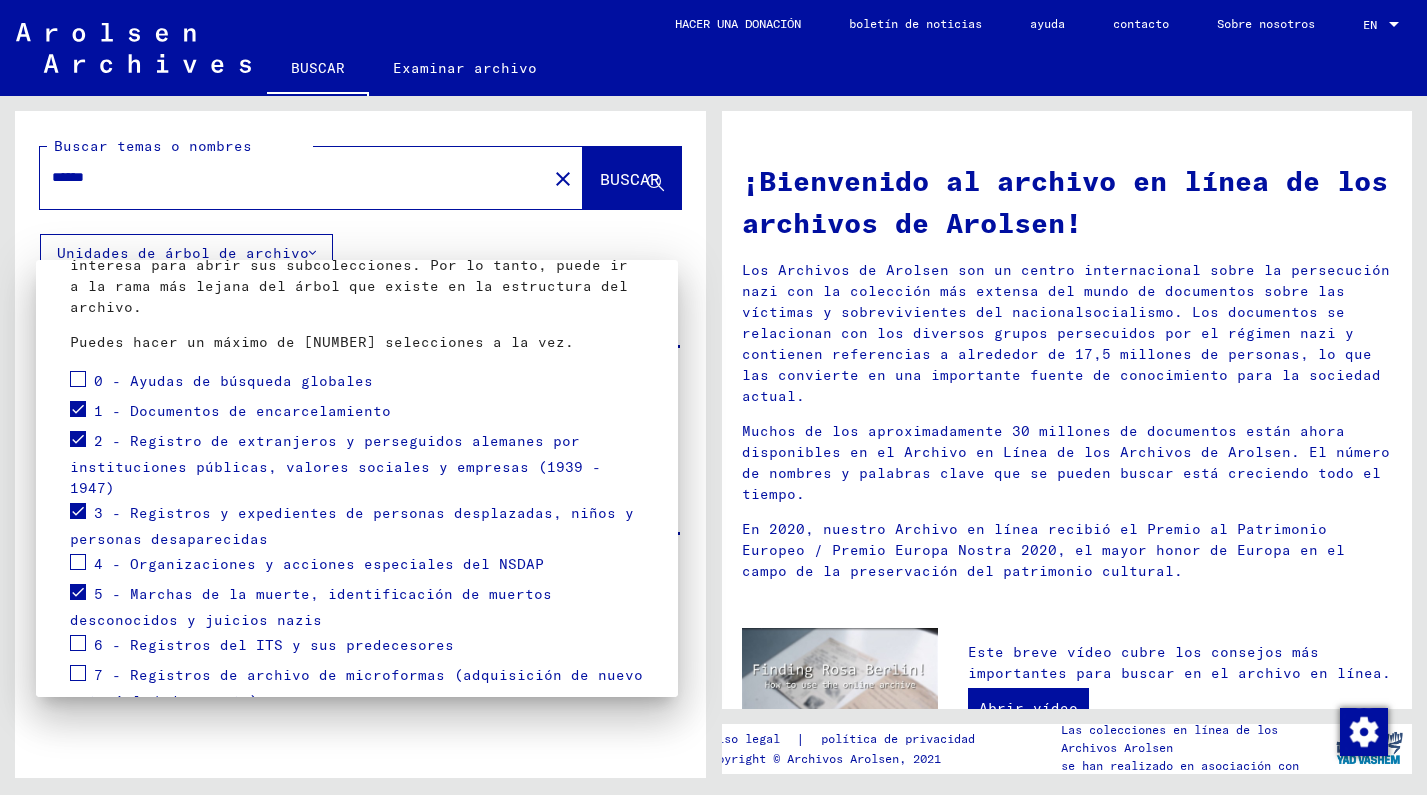 click at bounding box center (713, 397) 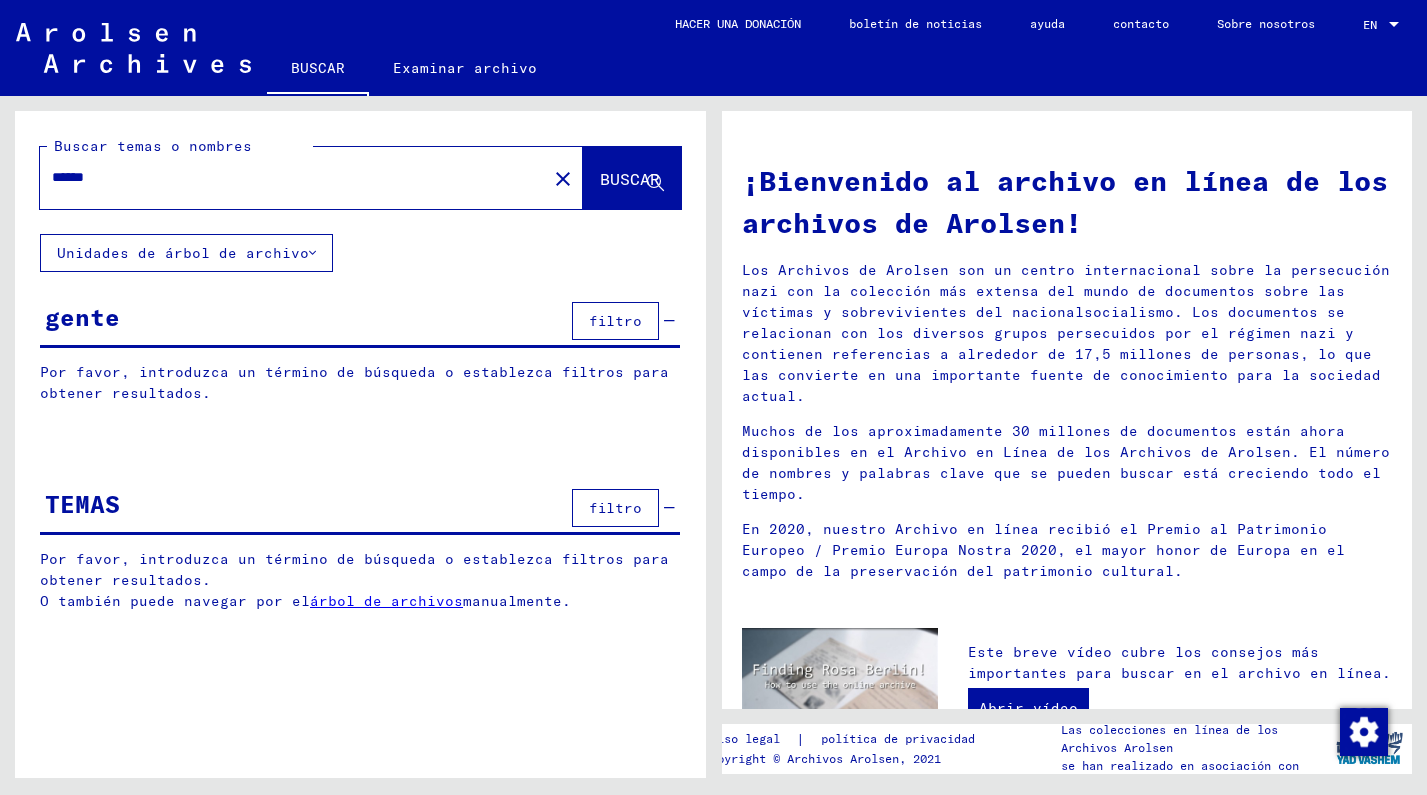 click on "BUSCAR" 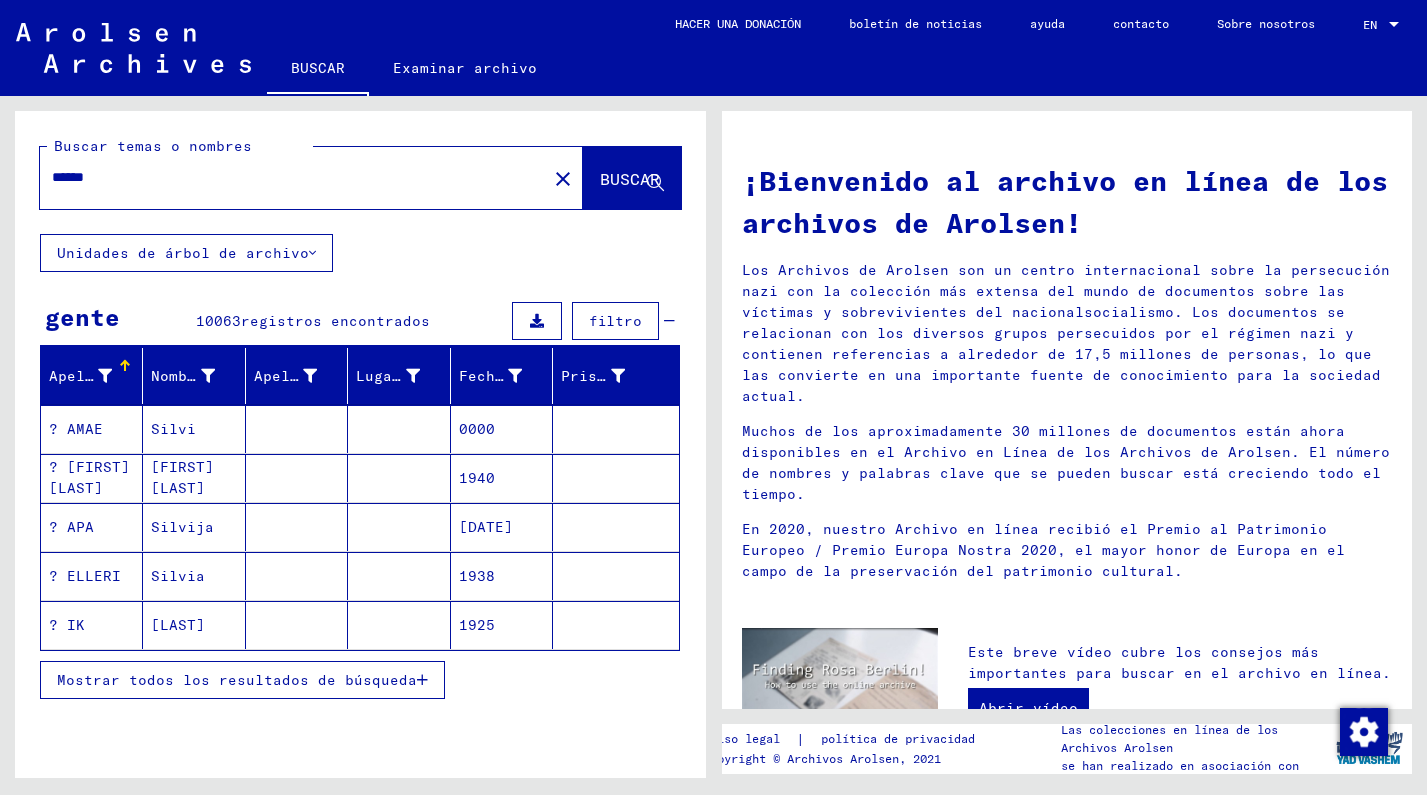 click on "Mostrar todos los resultados de búsqueda" at bounding box center (237, 680) 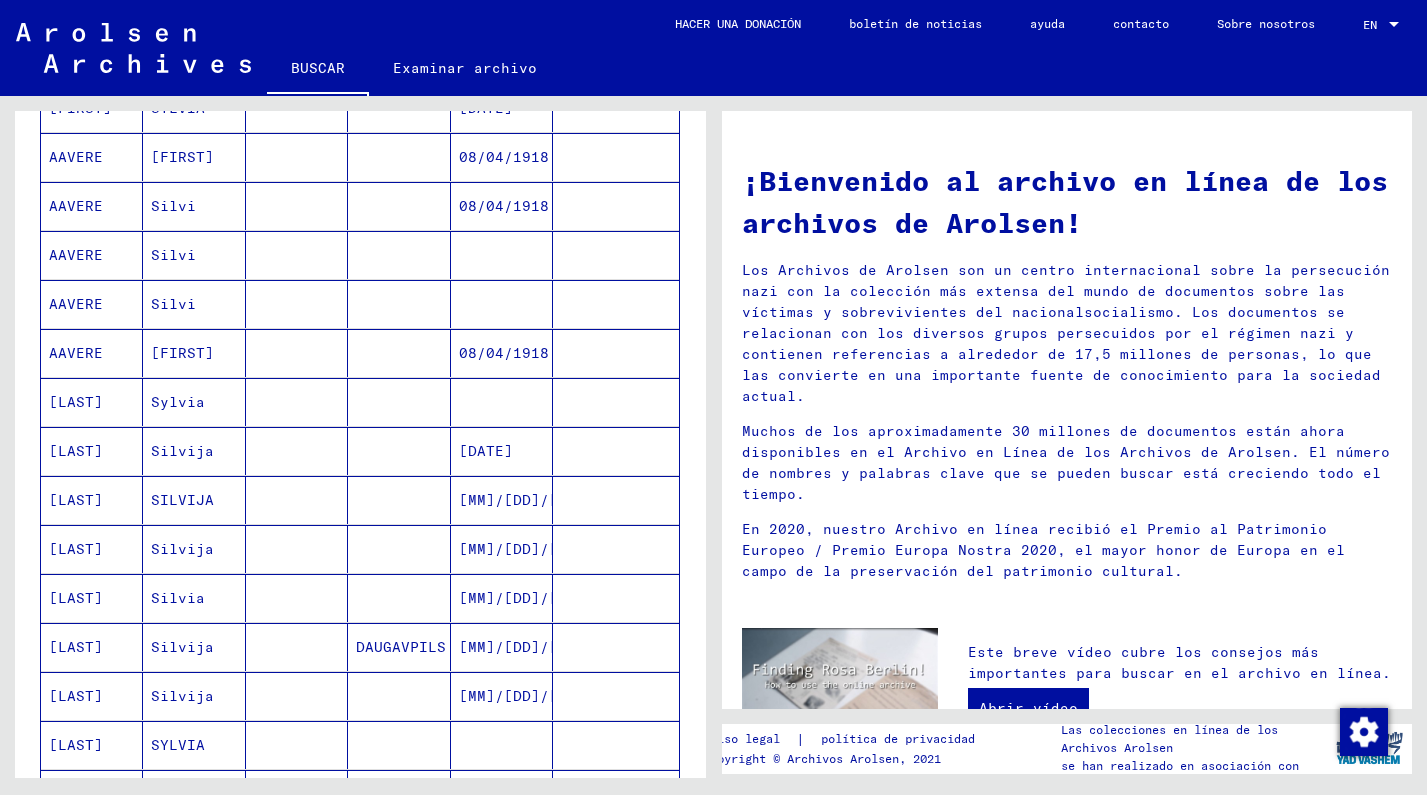 scroll, scrollTop: 947, scrollLeft: 0, axis: vertical 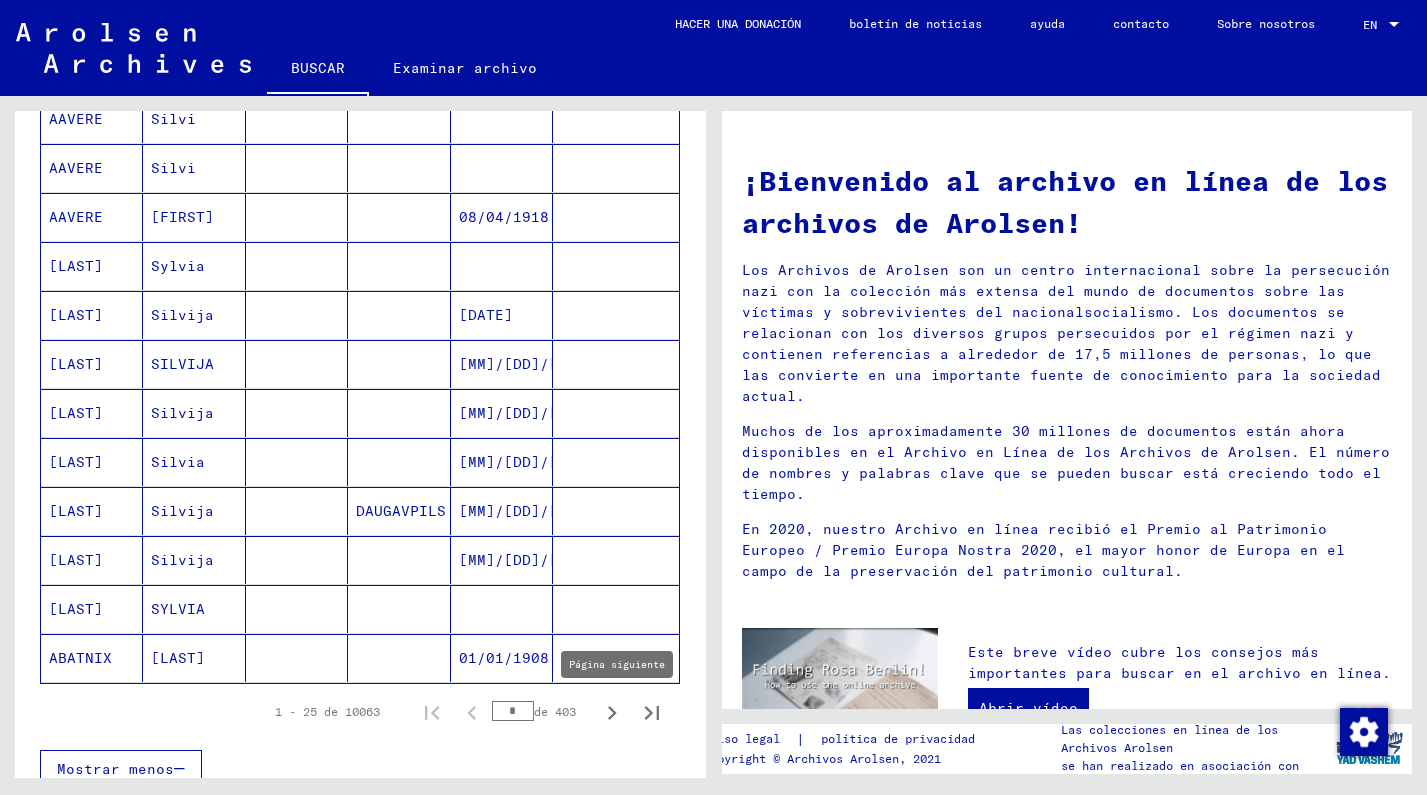click 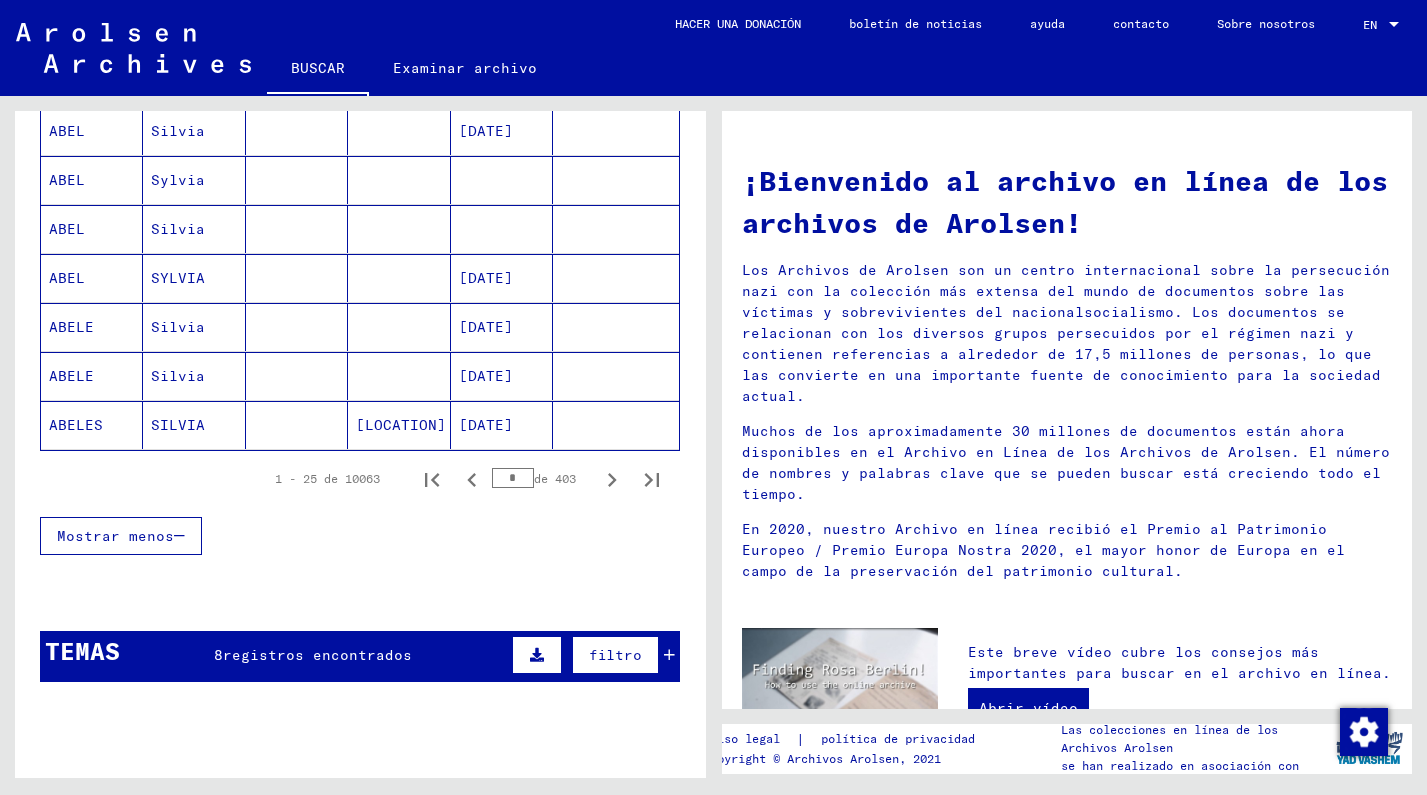 scroll, scrollTop: 0, scrollLeft: 0, axis: both 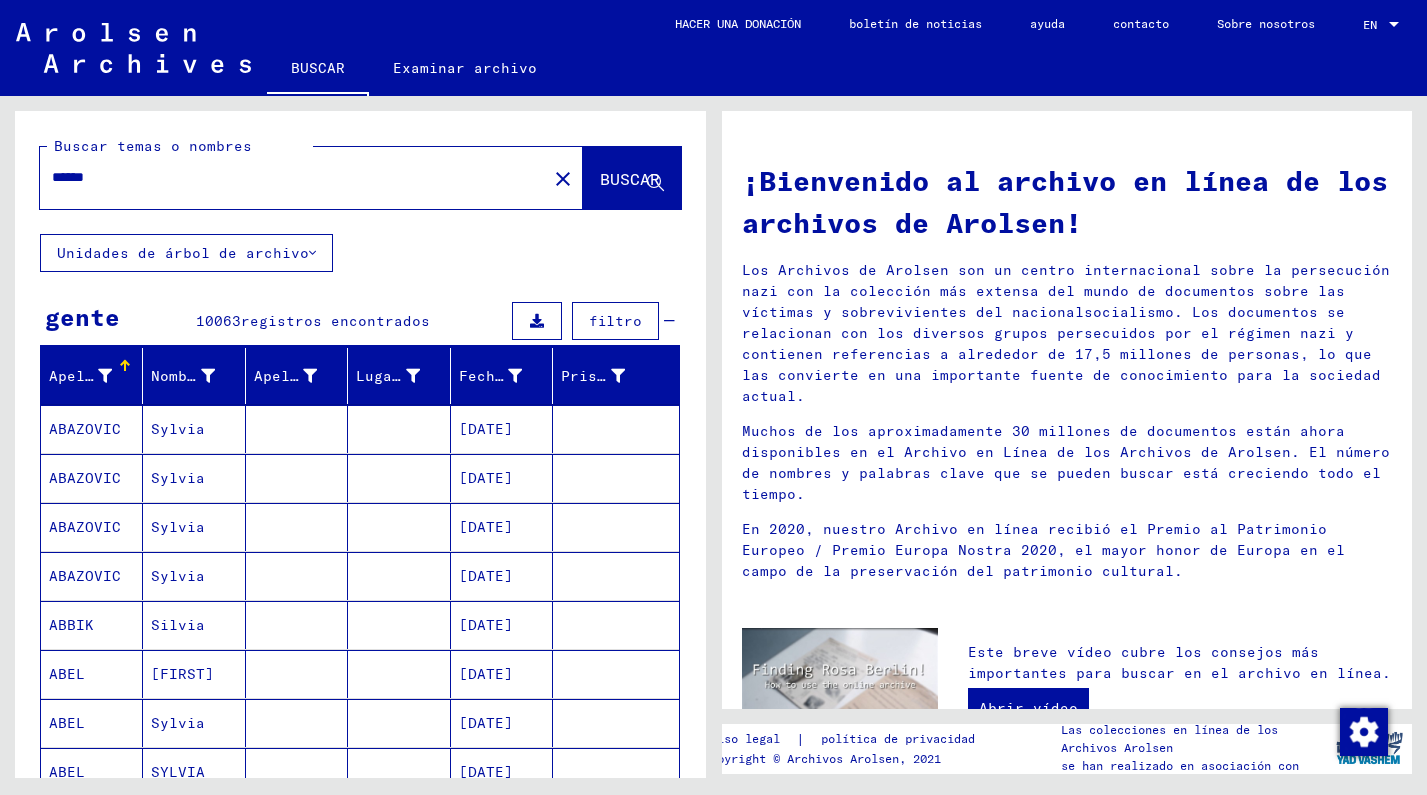 click on "******" 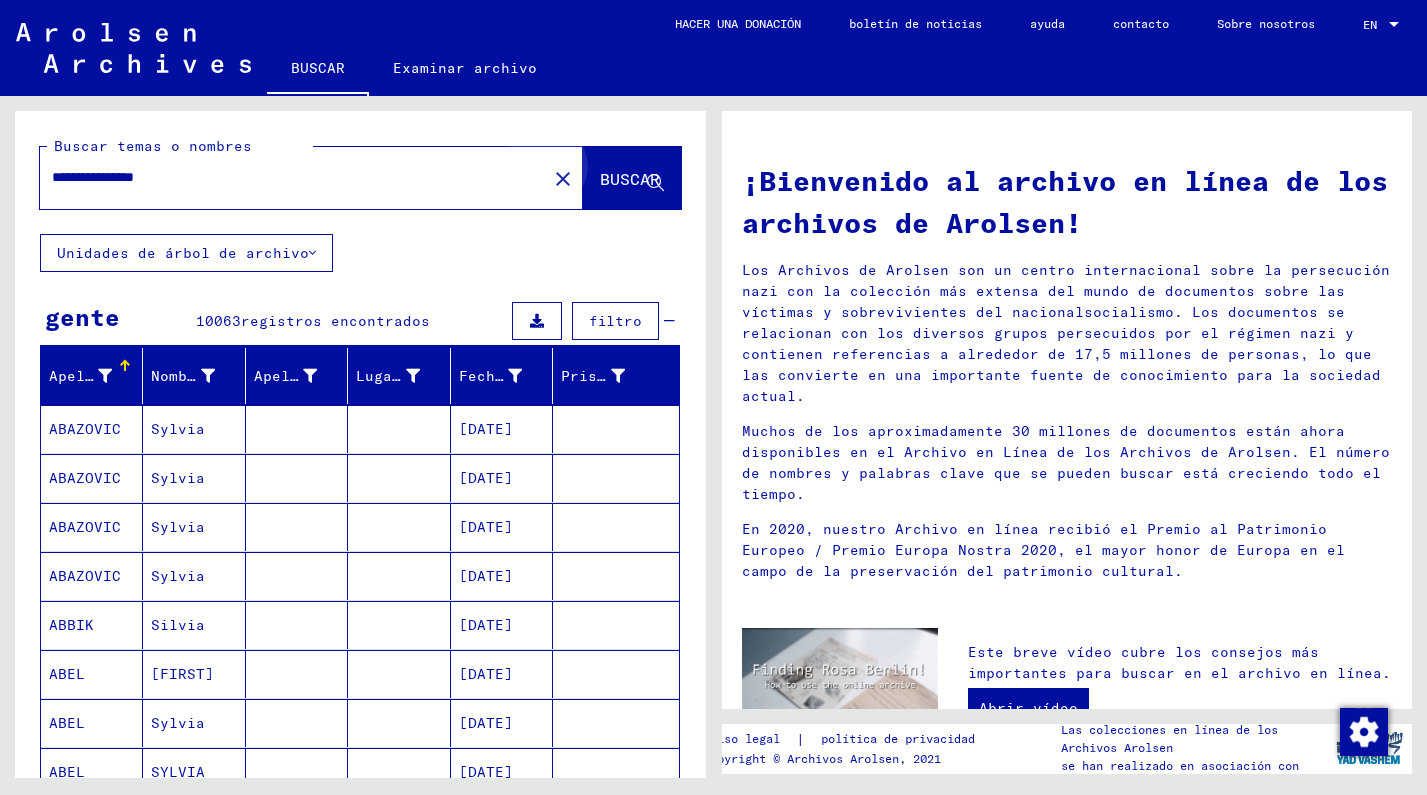 click on "BUSCAR" 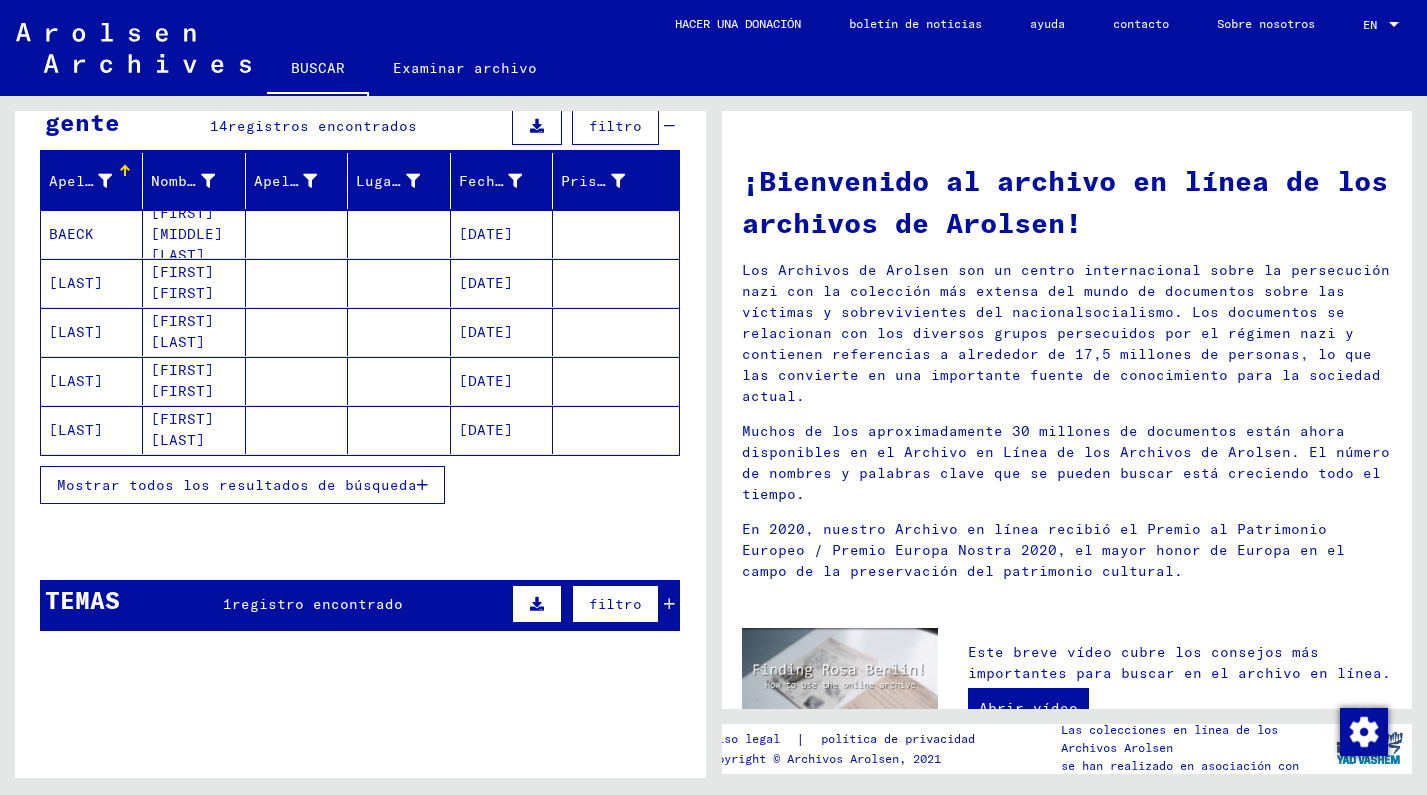scroll, scrollTop: 0, scrollLeft: 0, axis: both 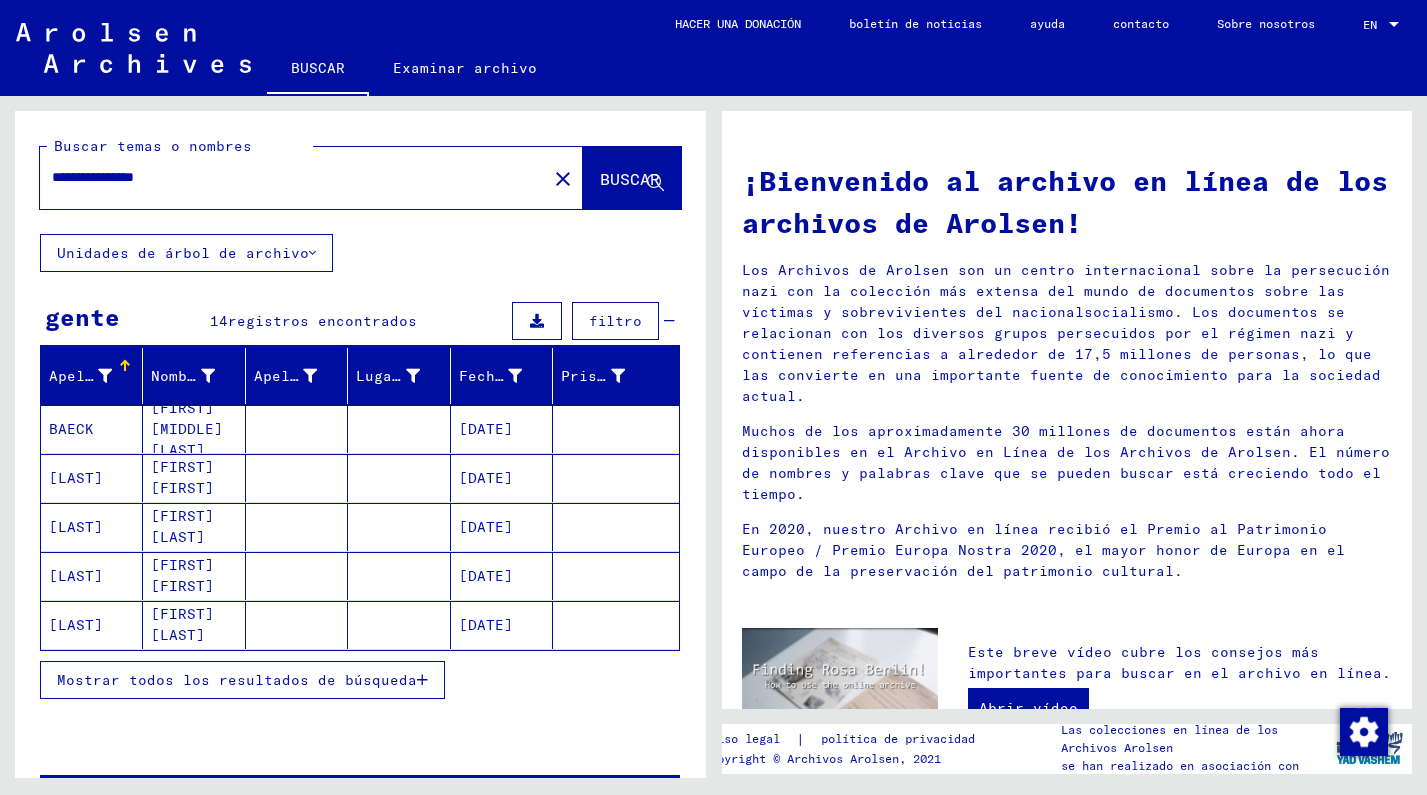 click on "**********" at bounding box center (287, 177) 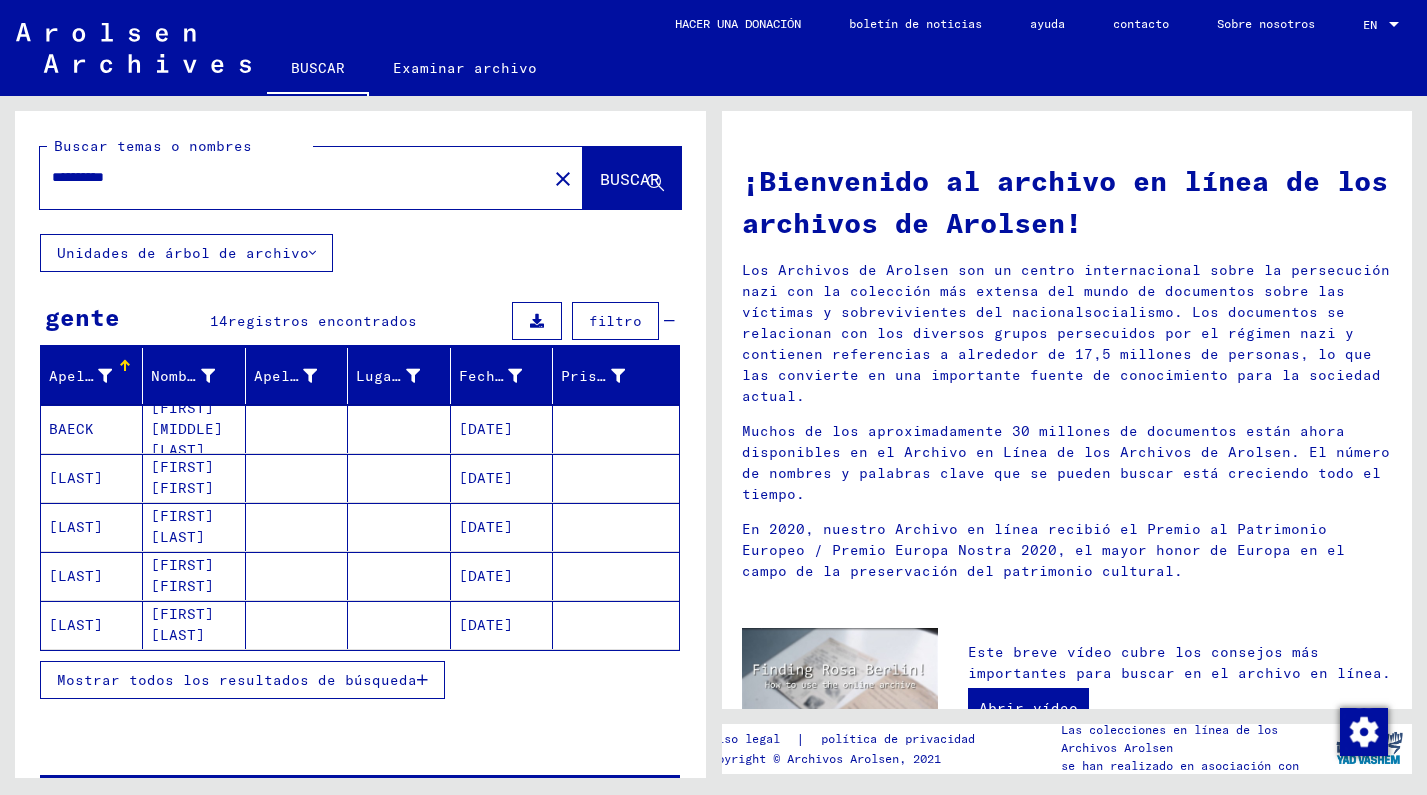type on "*********" 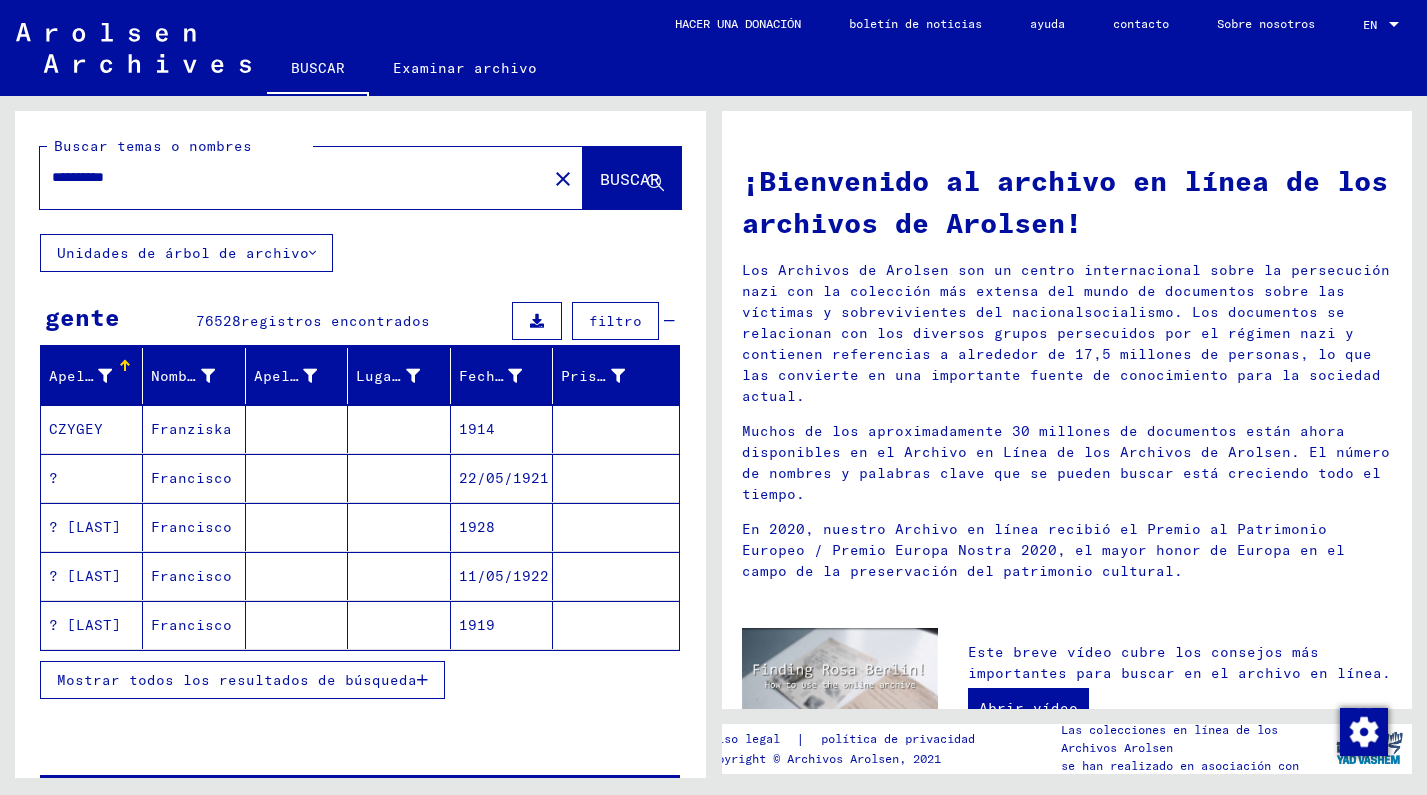 click on "Mostrar todos los resultados de búsqueda" at bounding box center [237, 680] 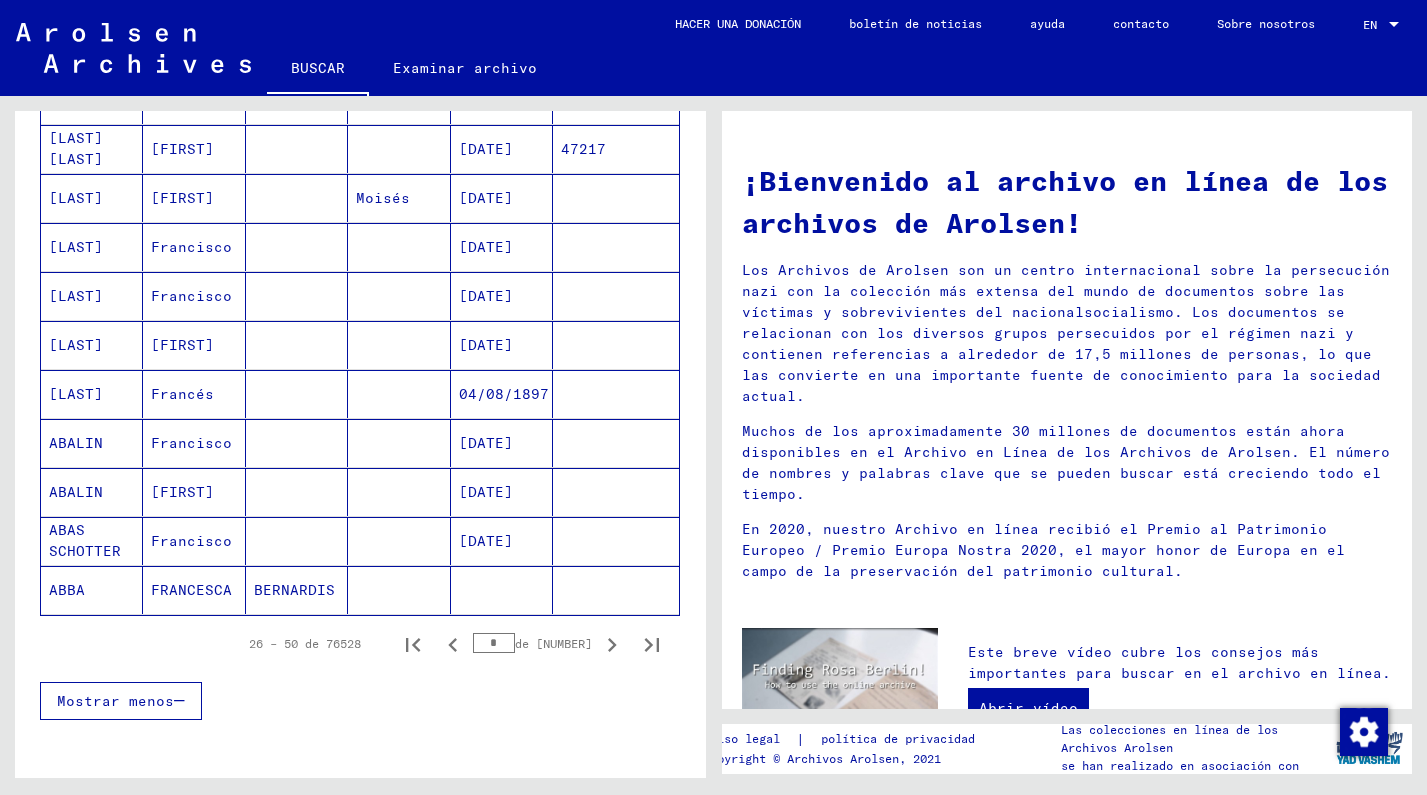 scroll, scrollTop: 1165, scrollLeft: 0, axis: vertical 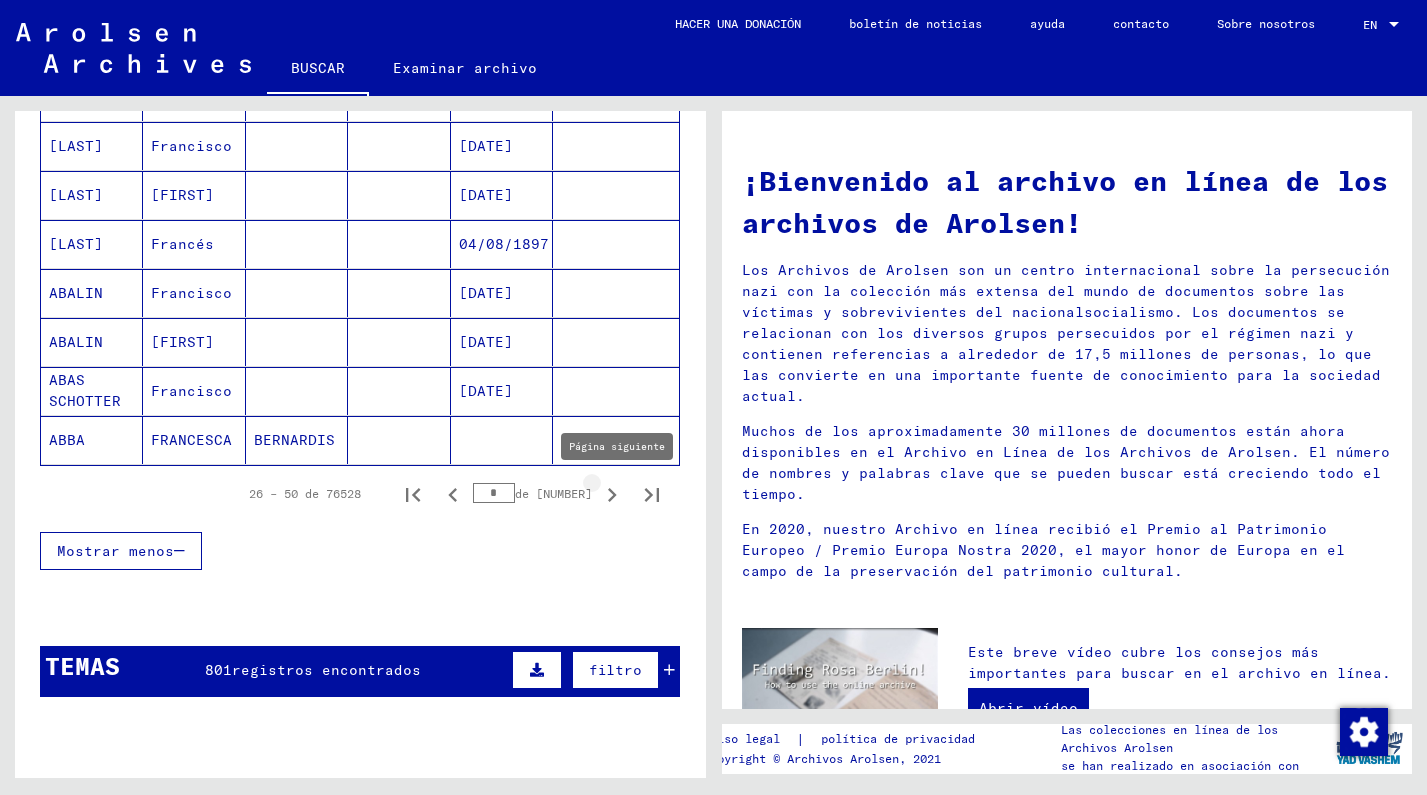 click 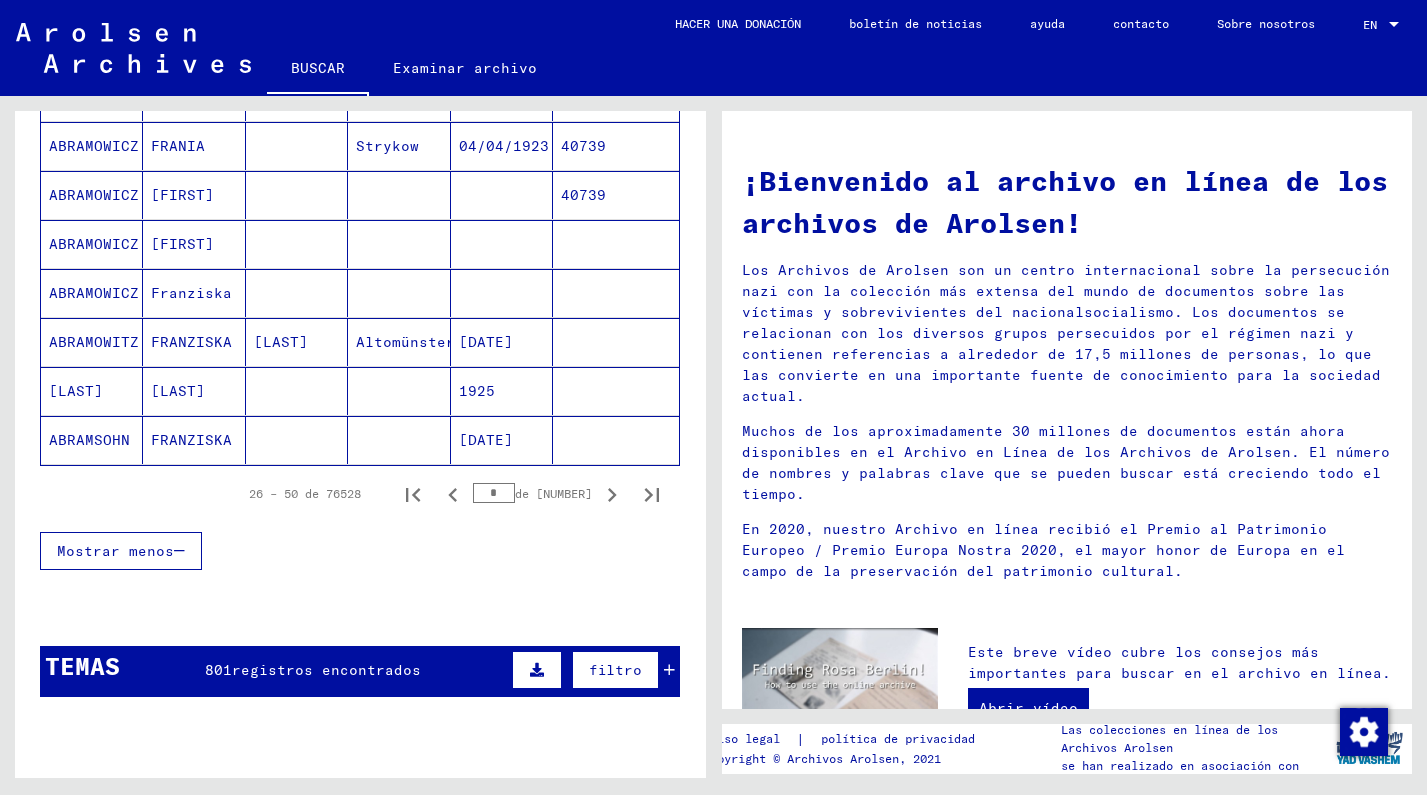 click 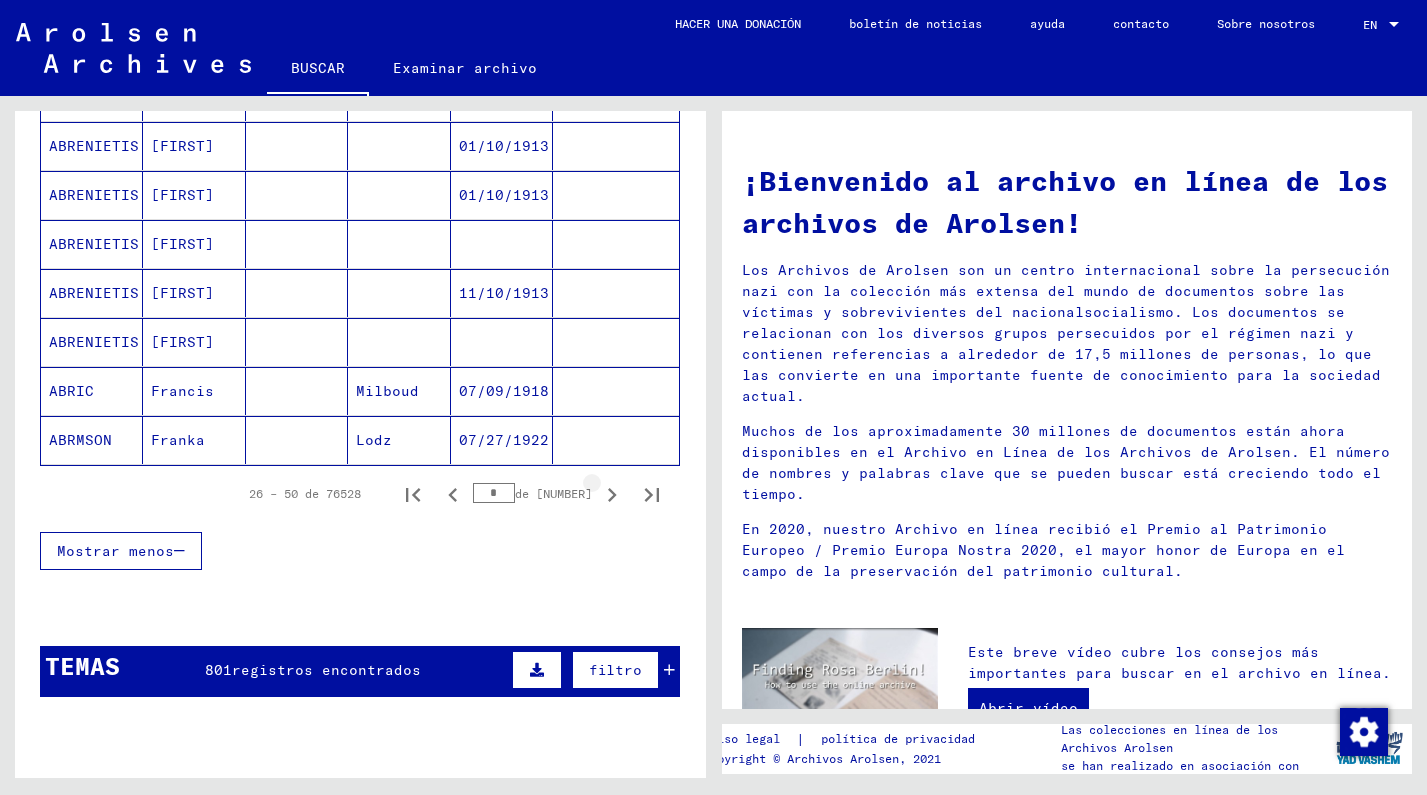 click 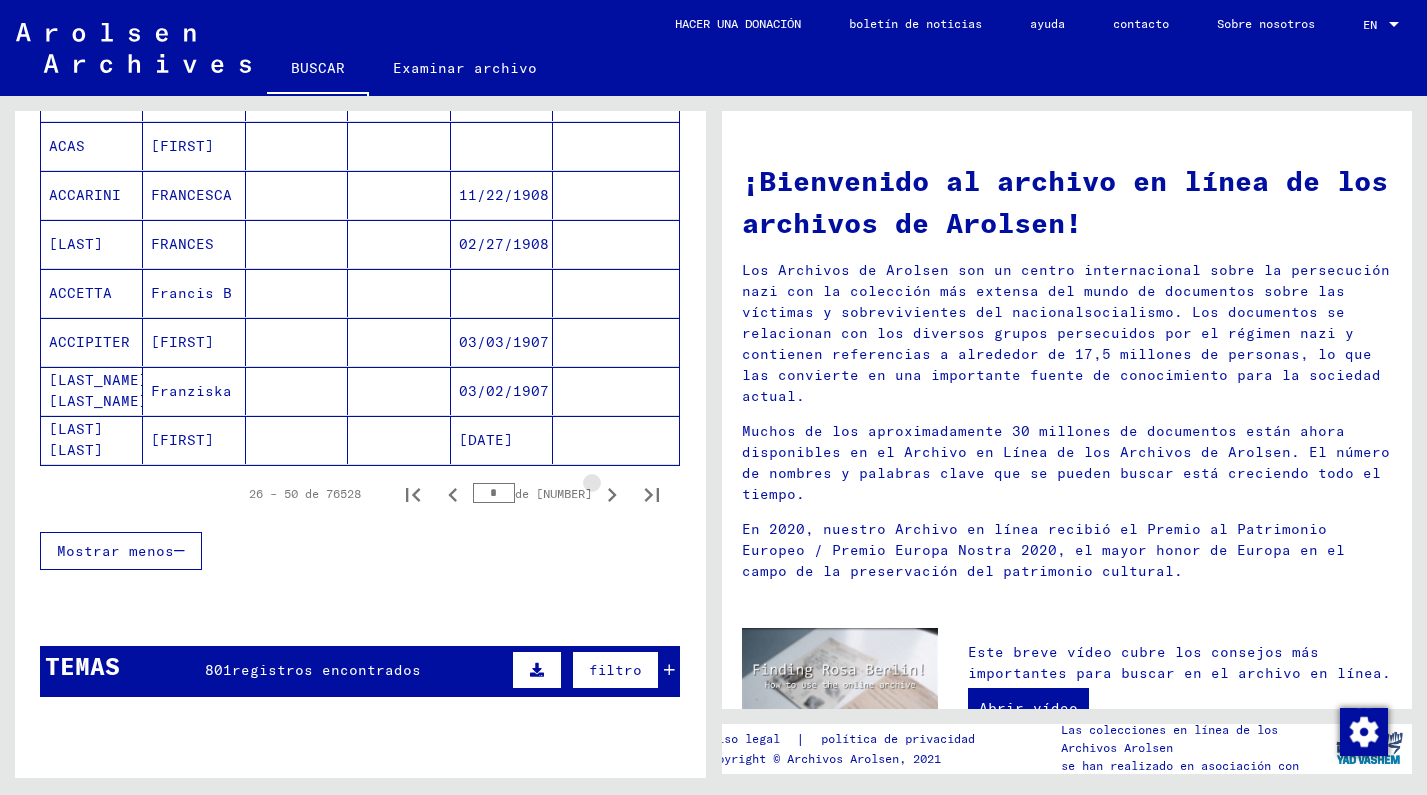 click 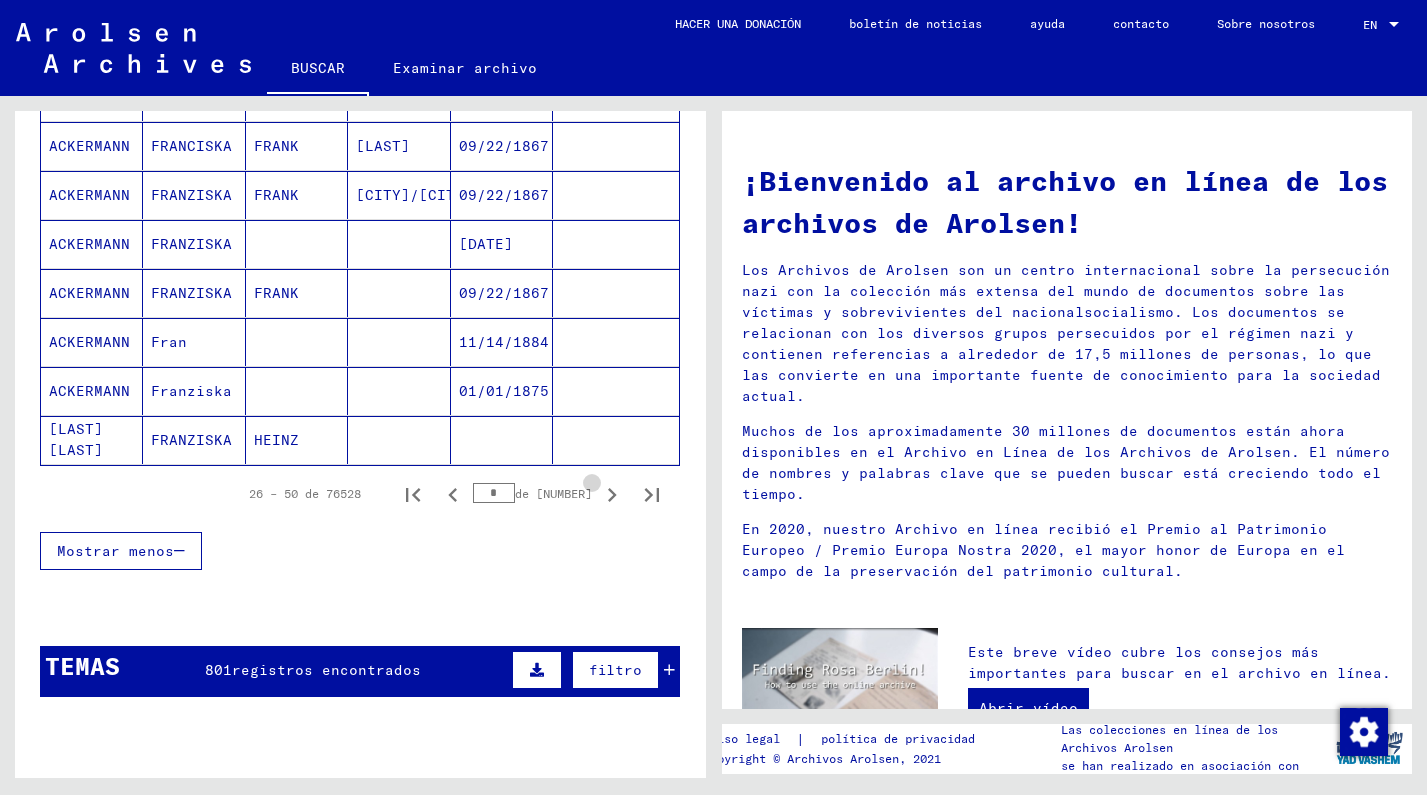 click 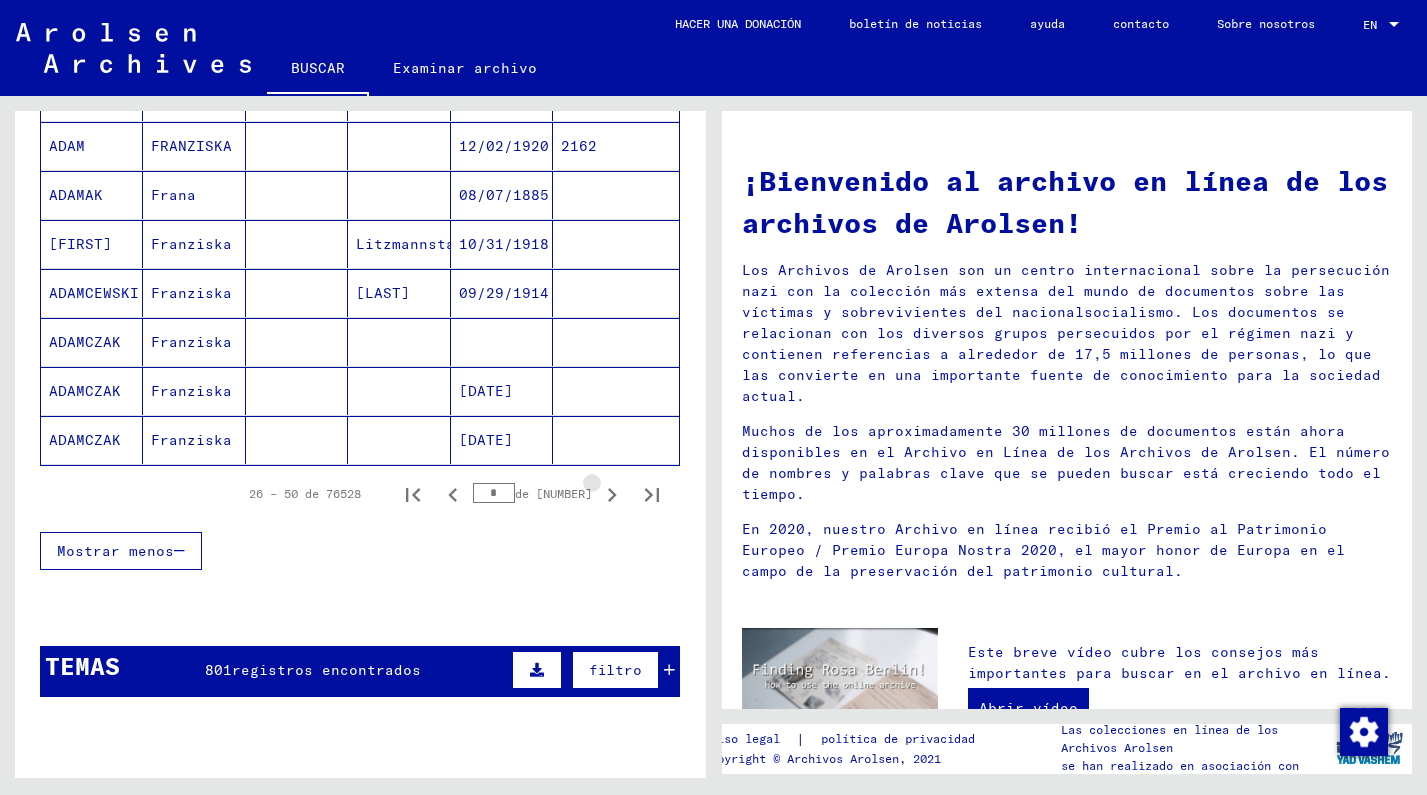 click 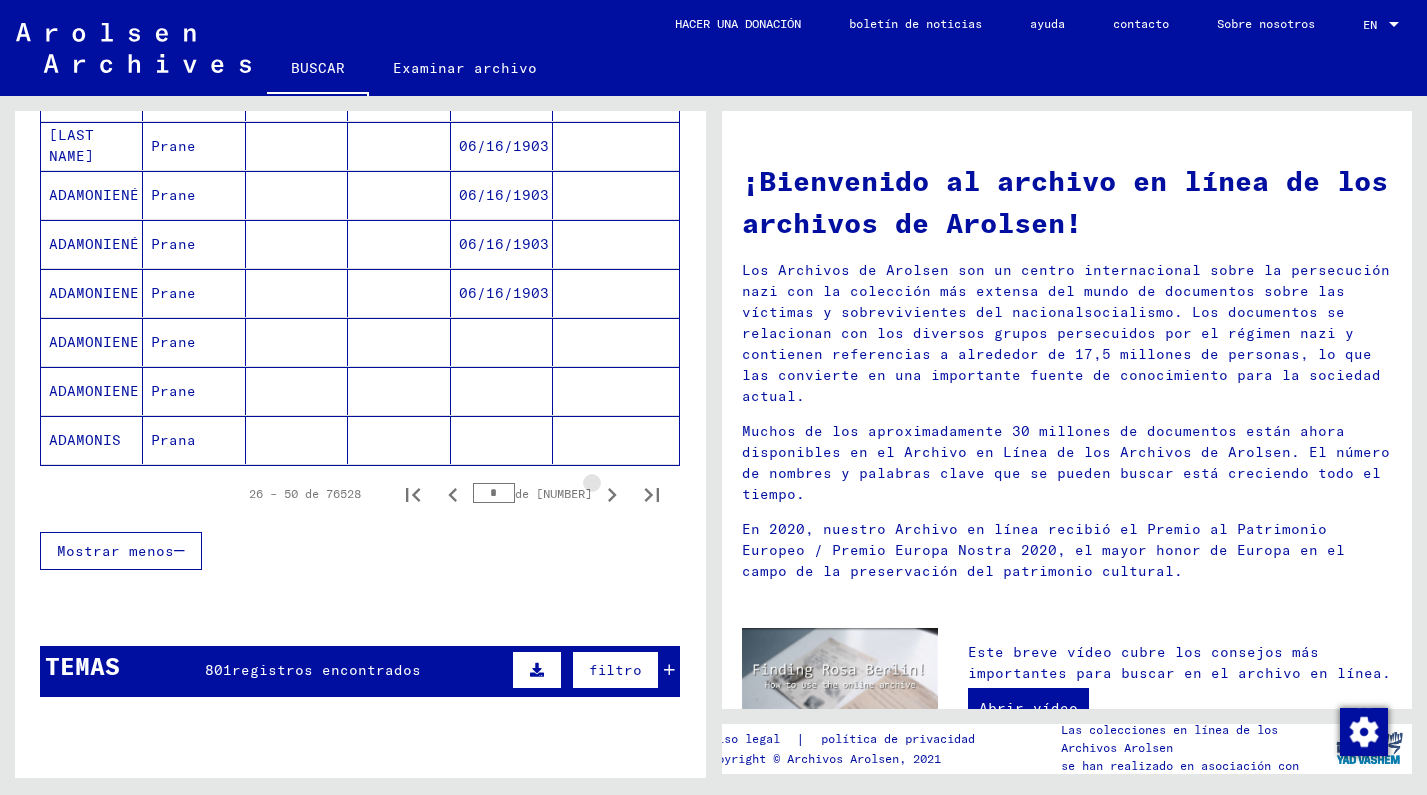 click 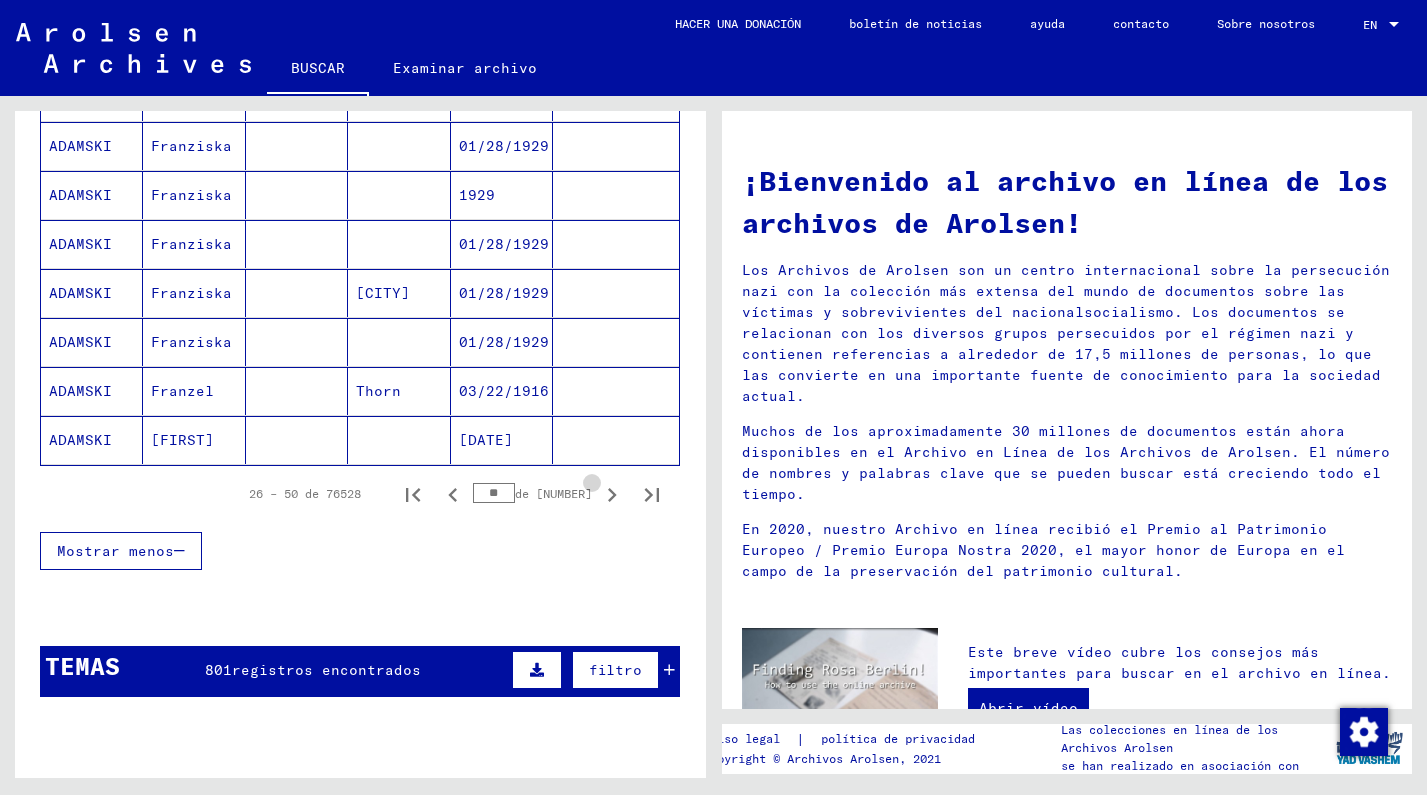 click 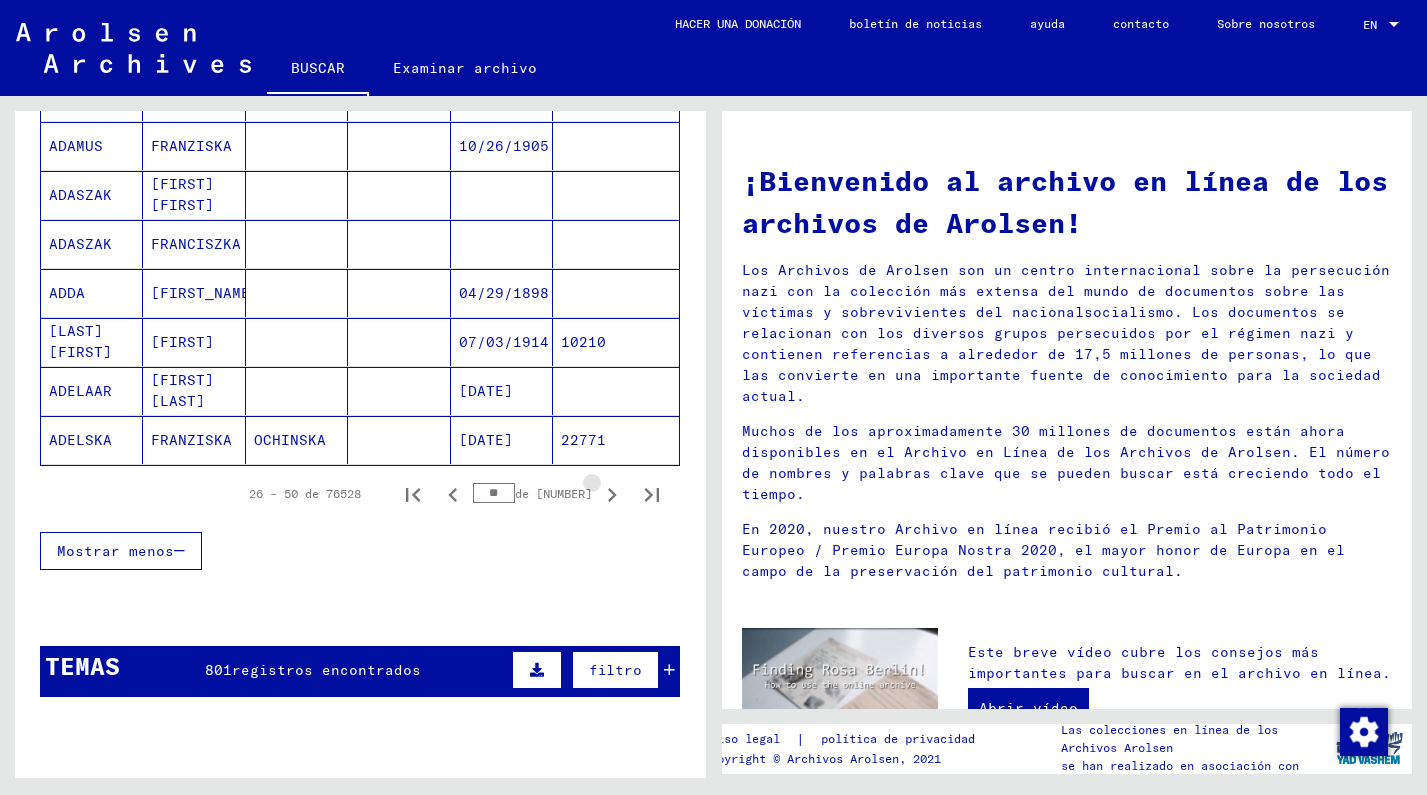 click 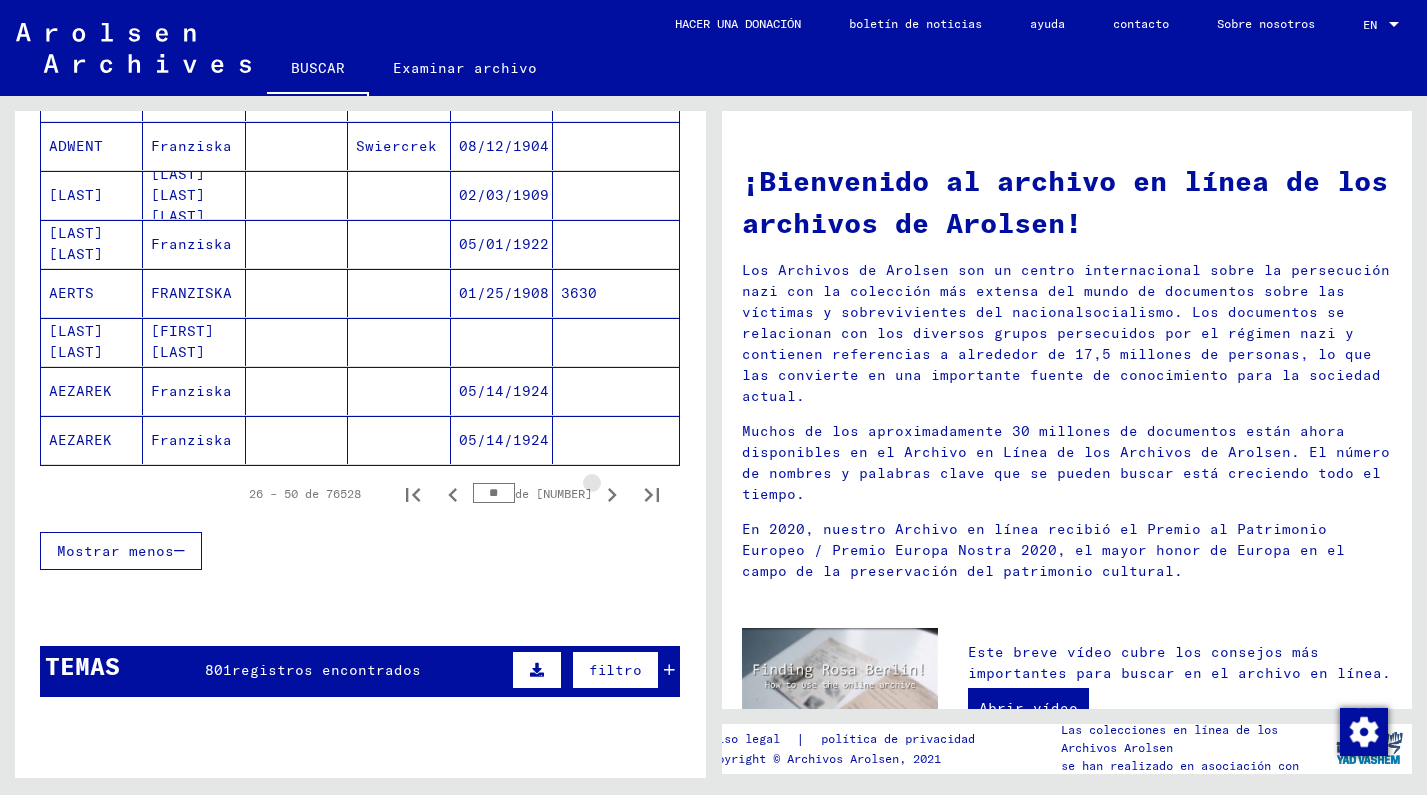click 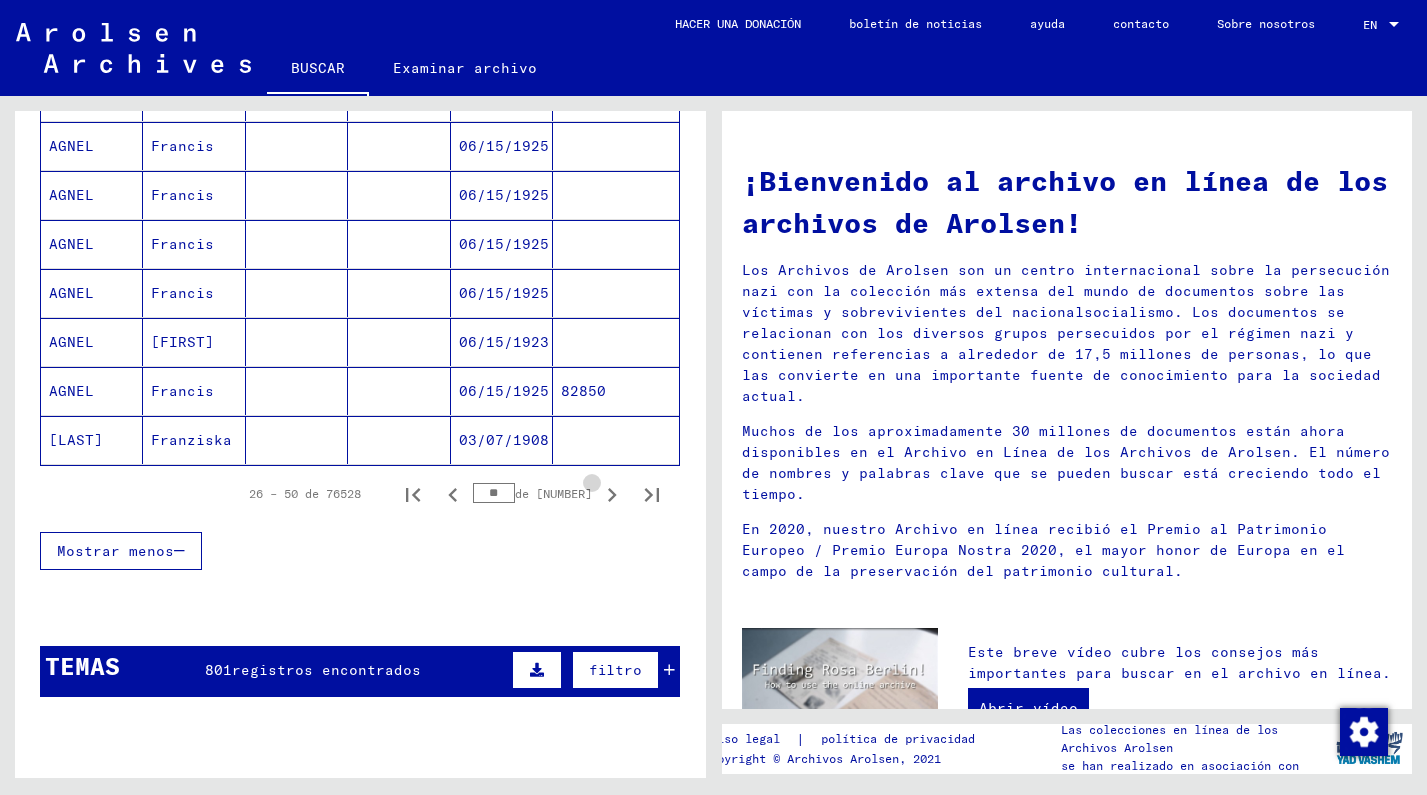 click 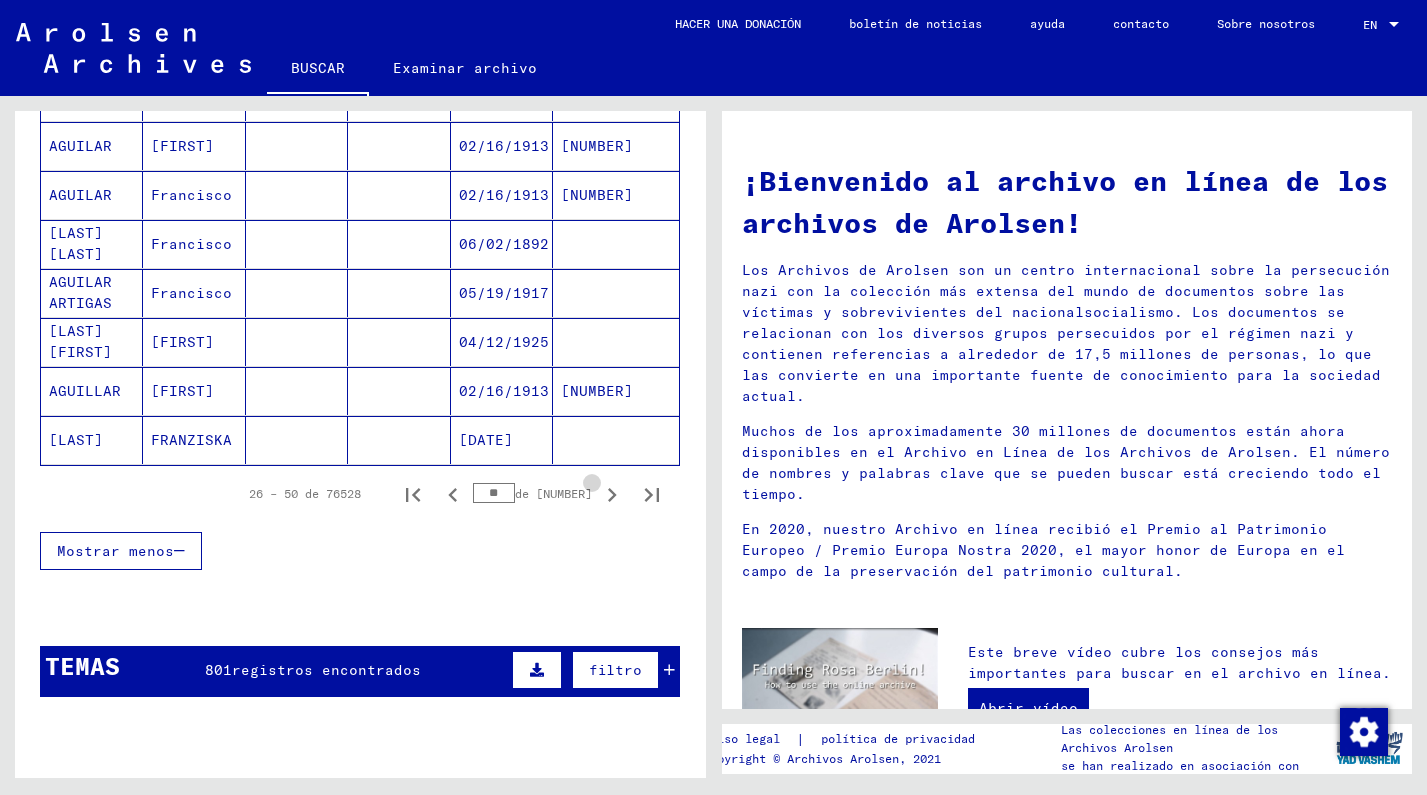 click 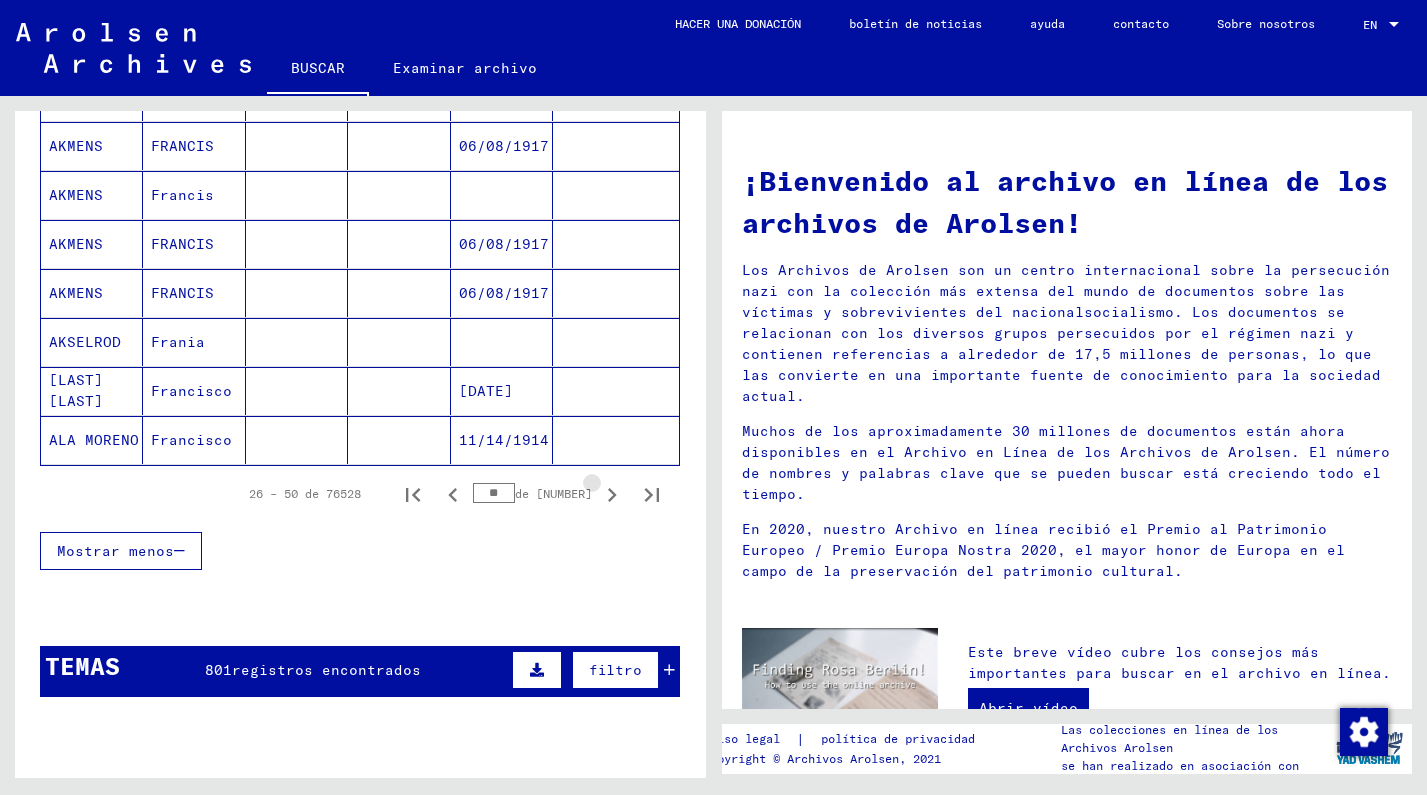 click 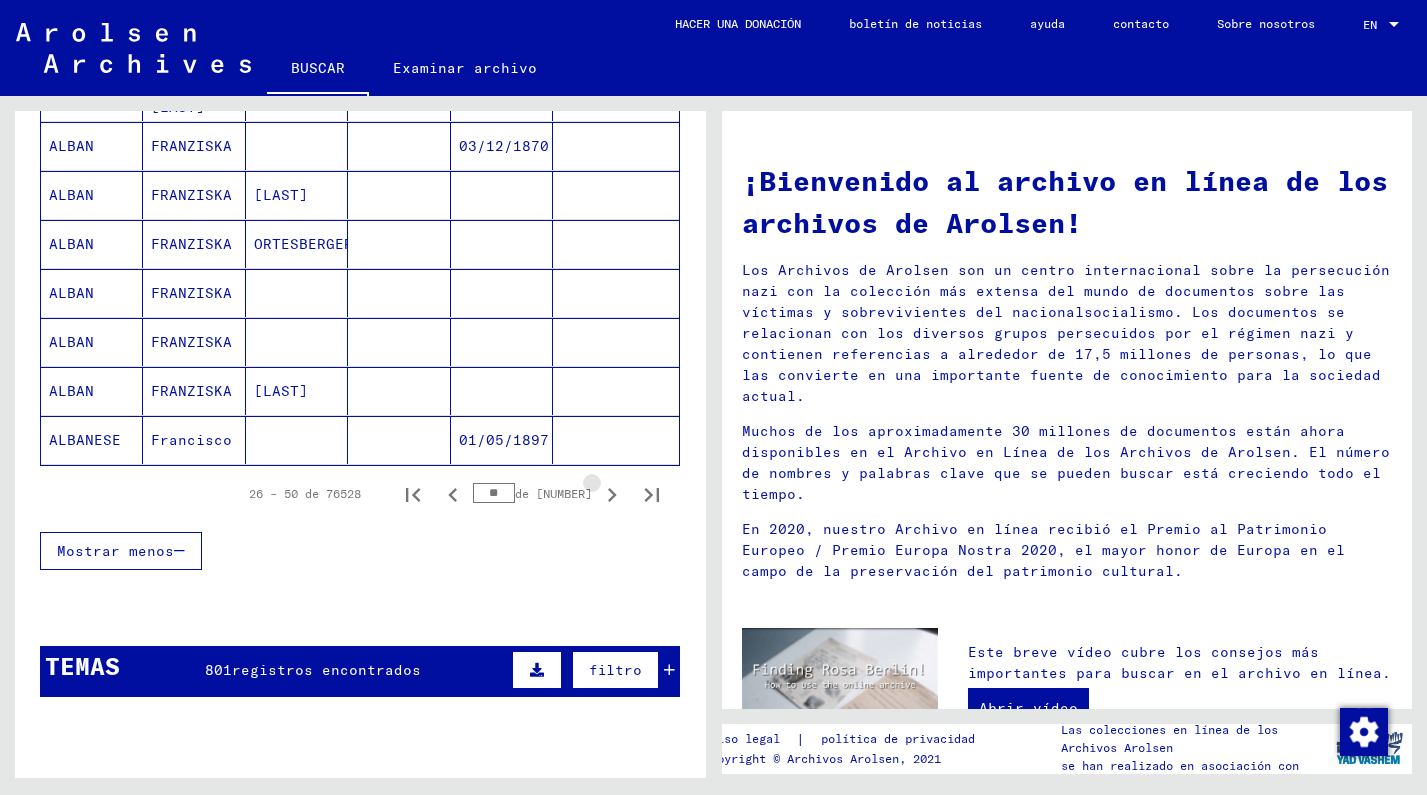 click 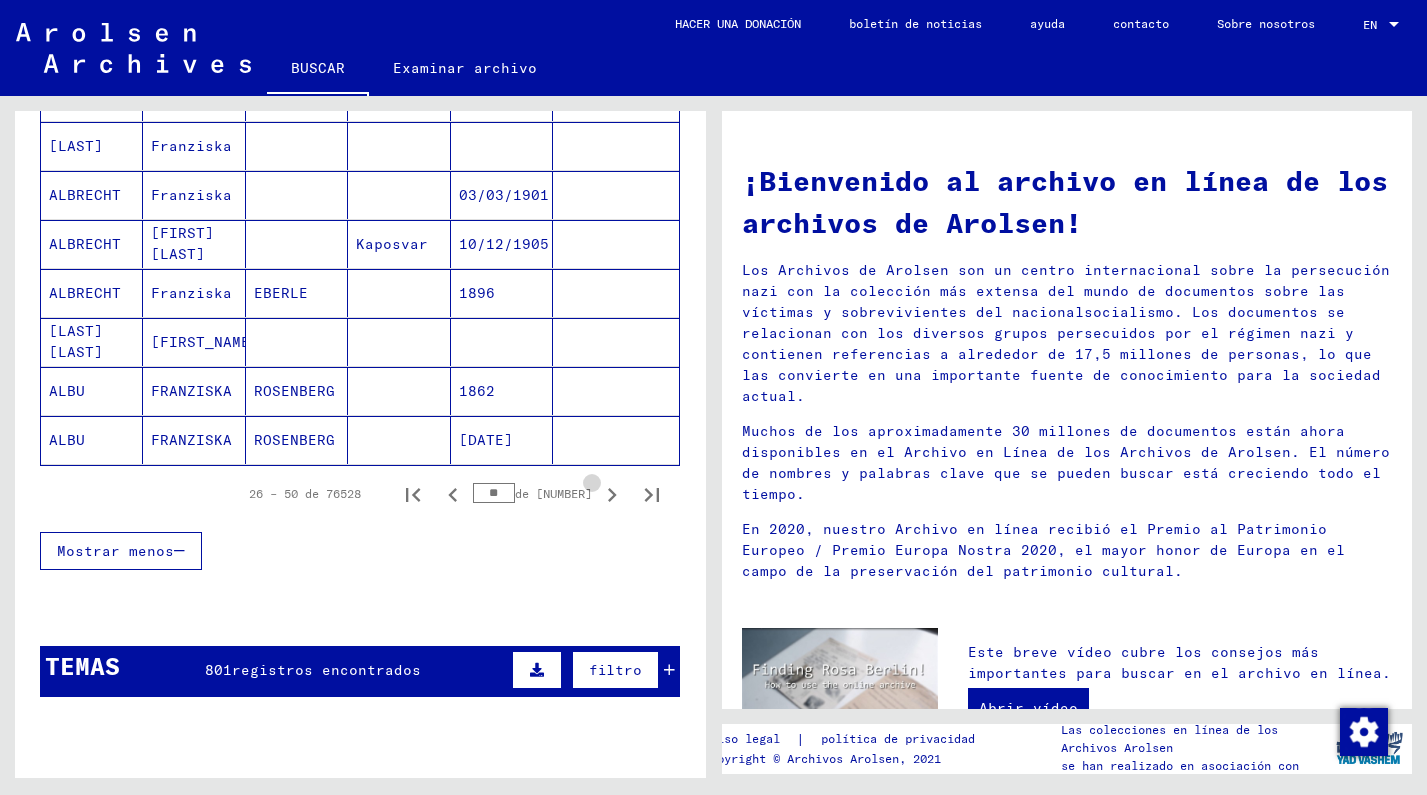 click 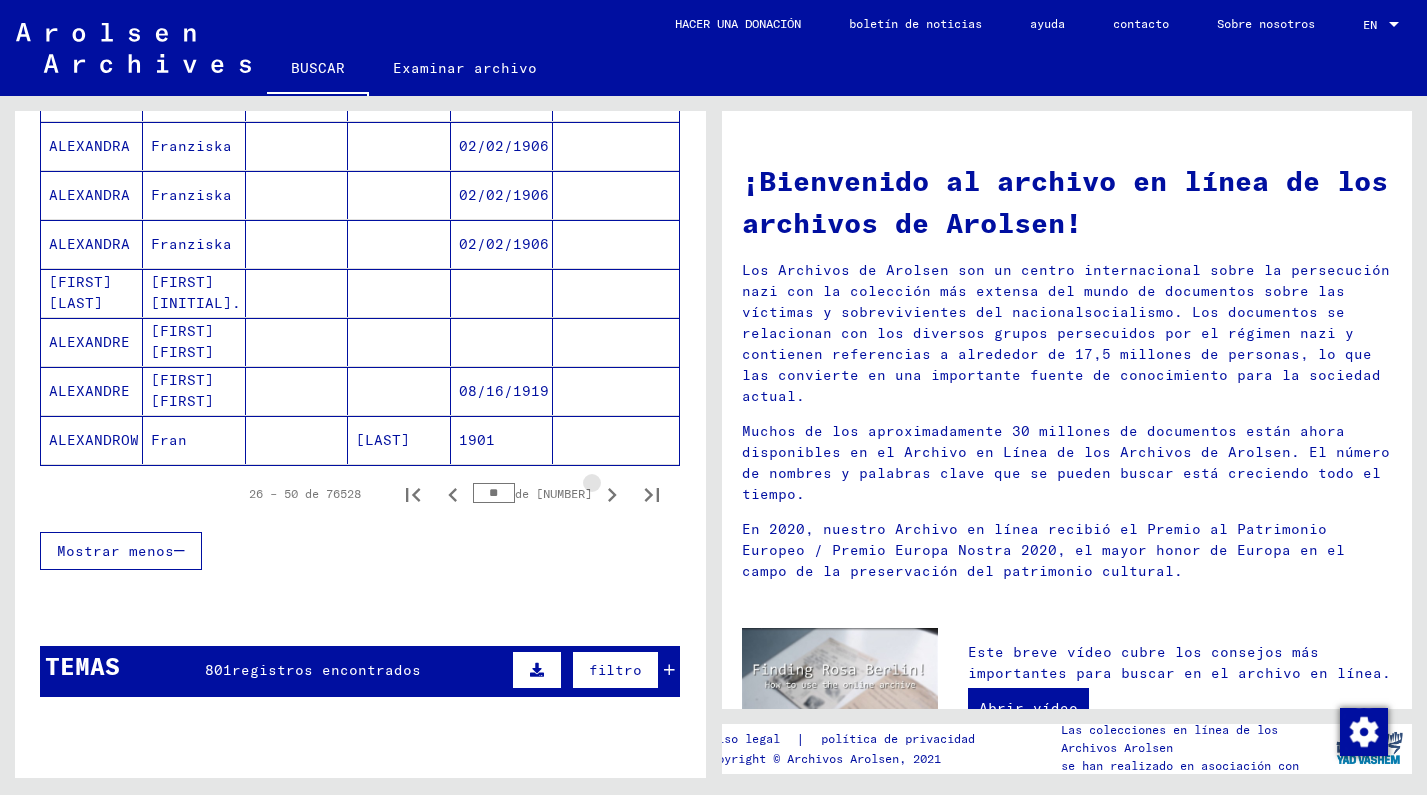 click 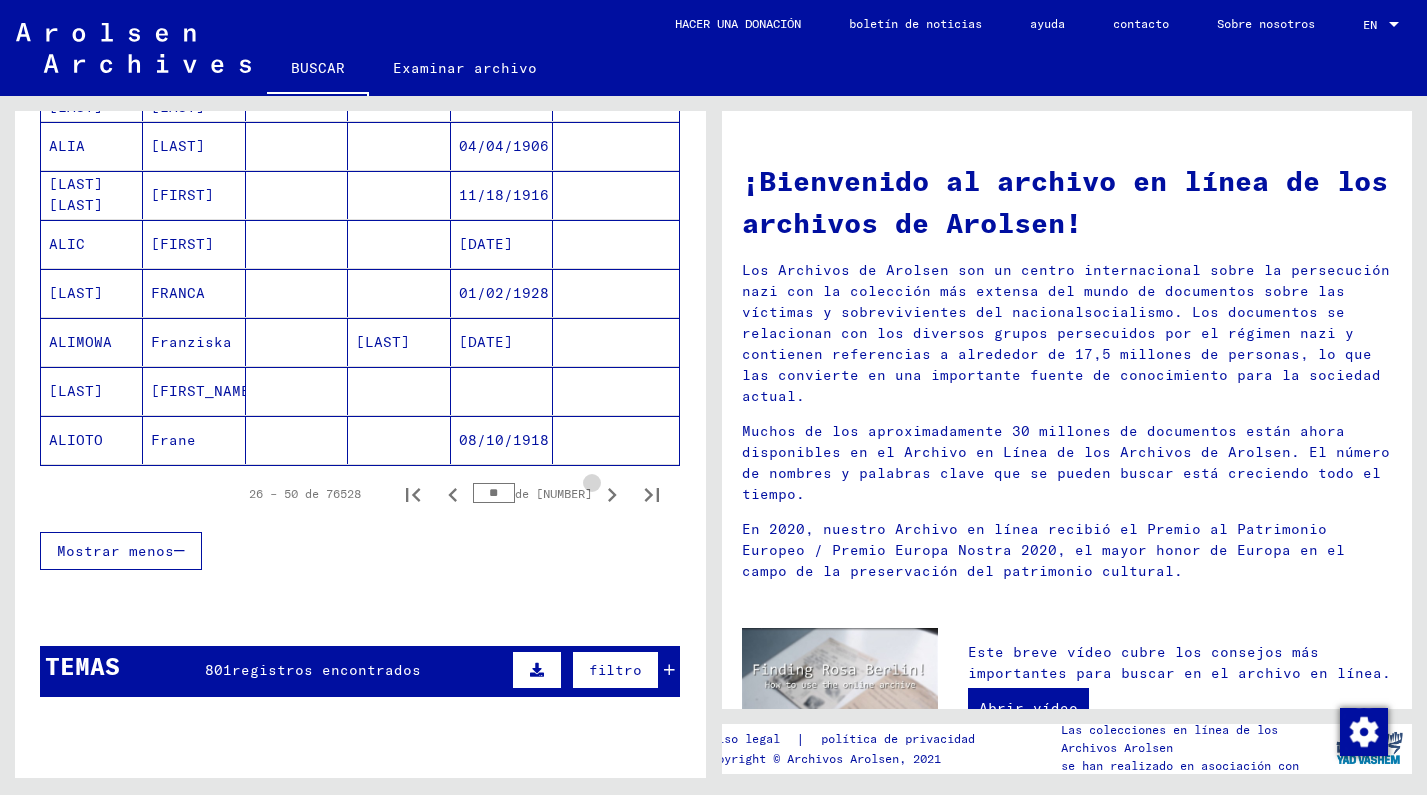 click 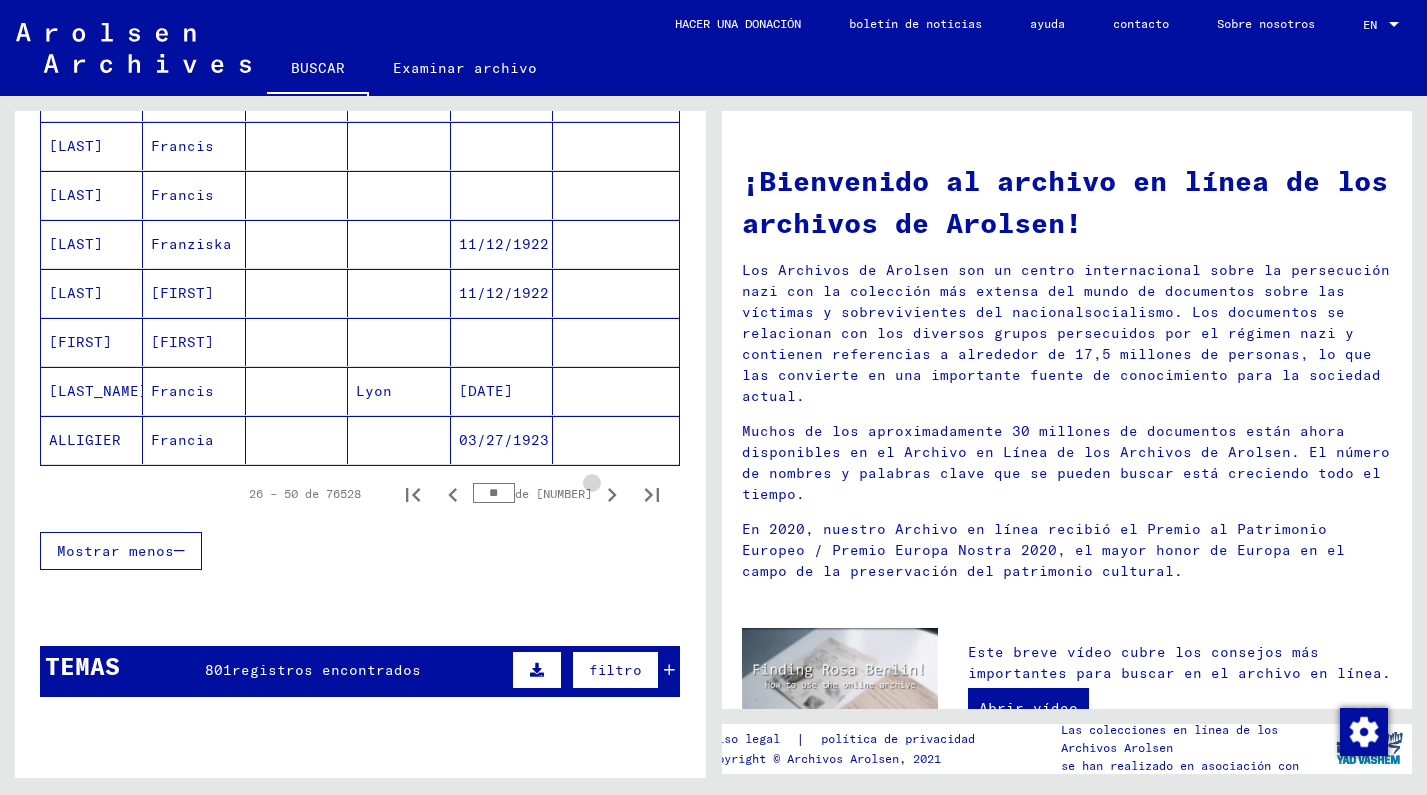 click 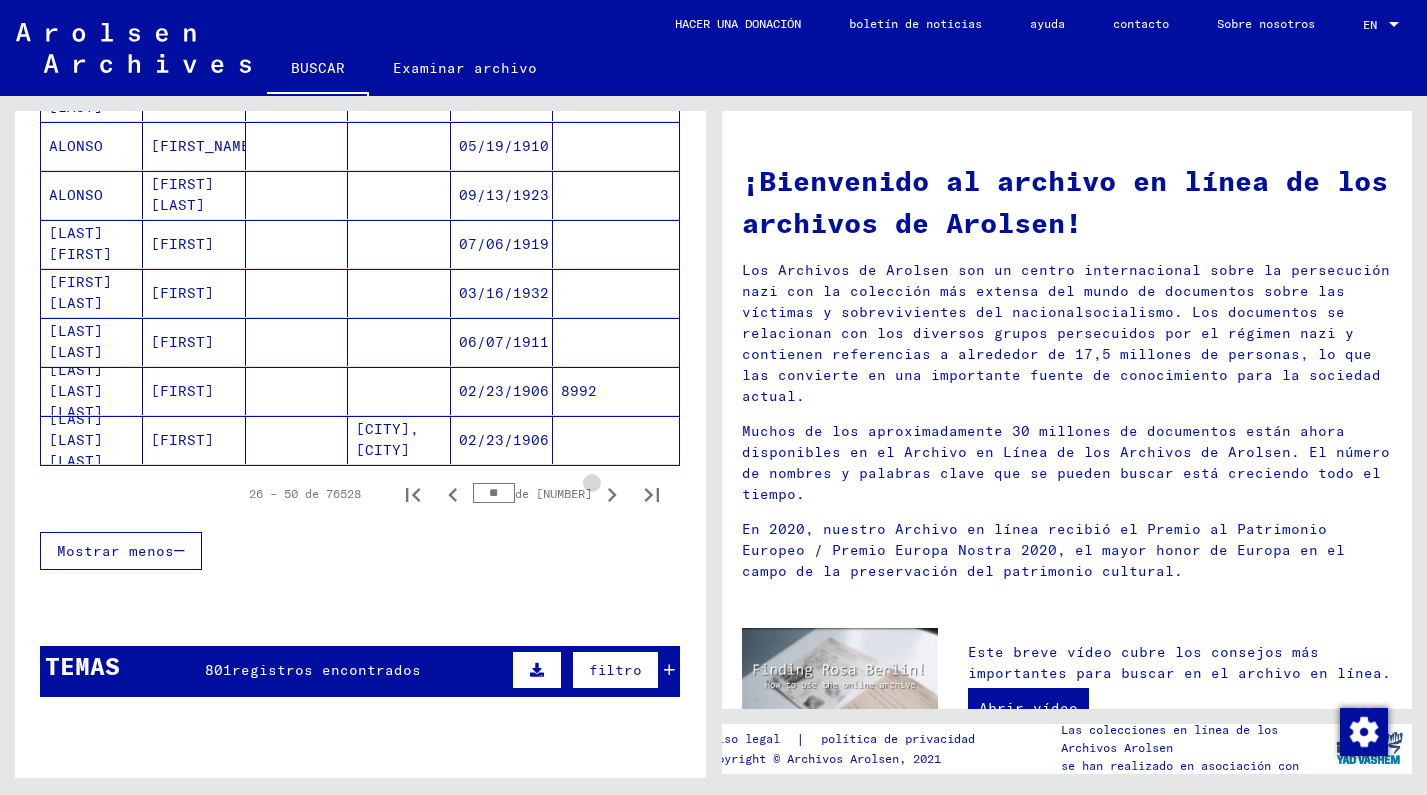 click 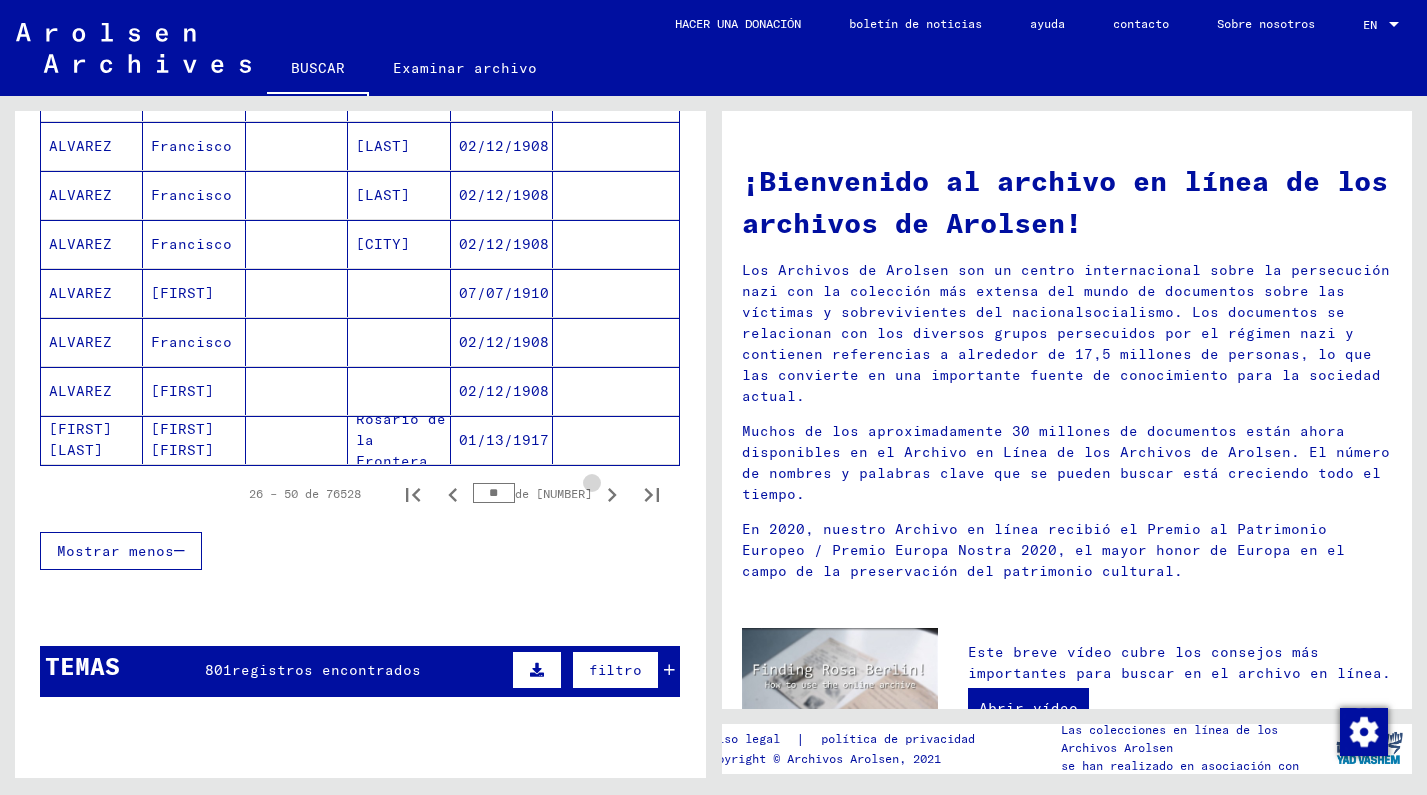 click 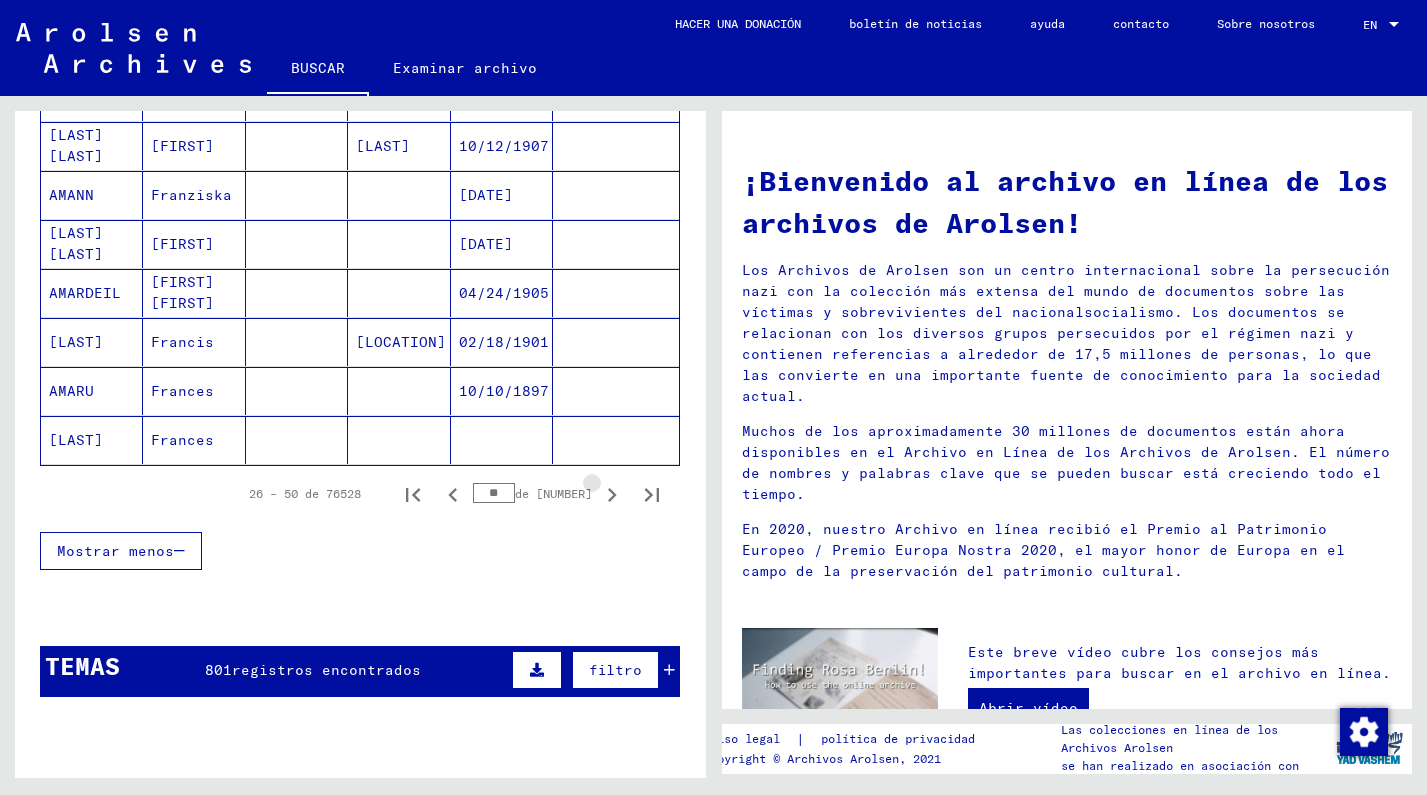 click 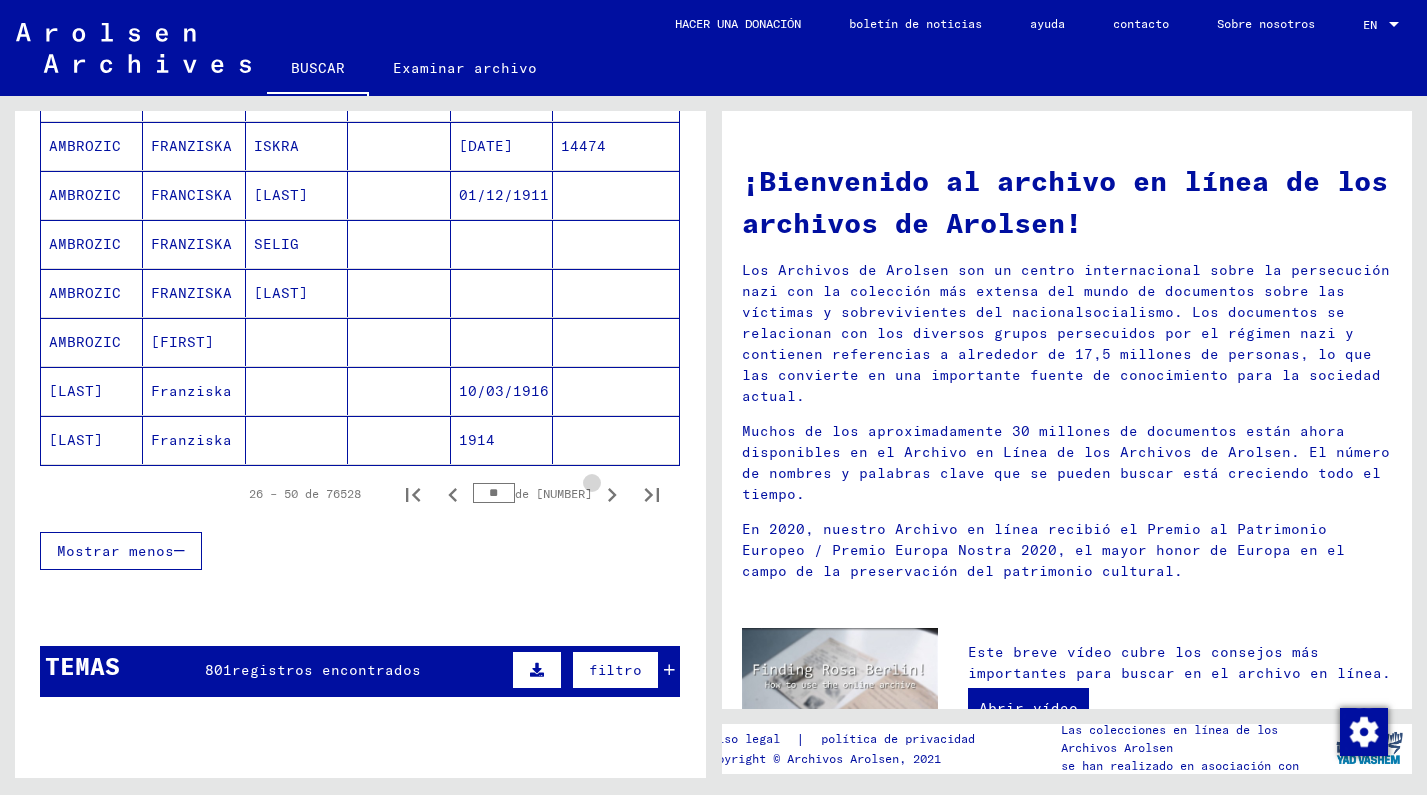click 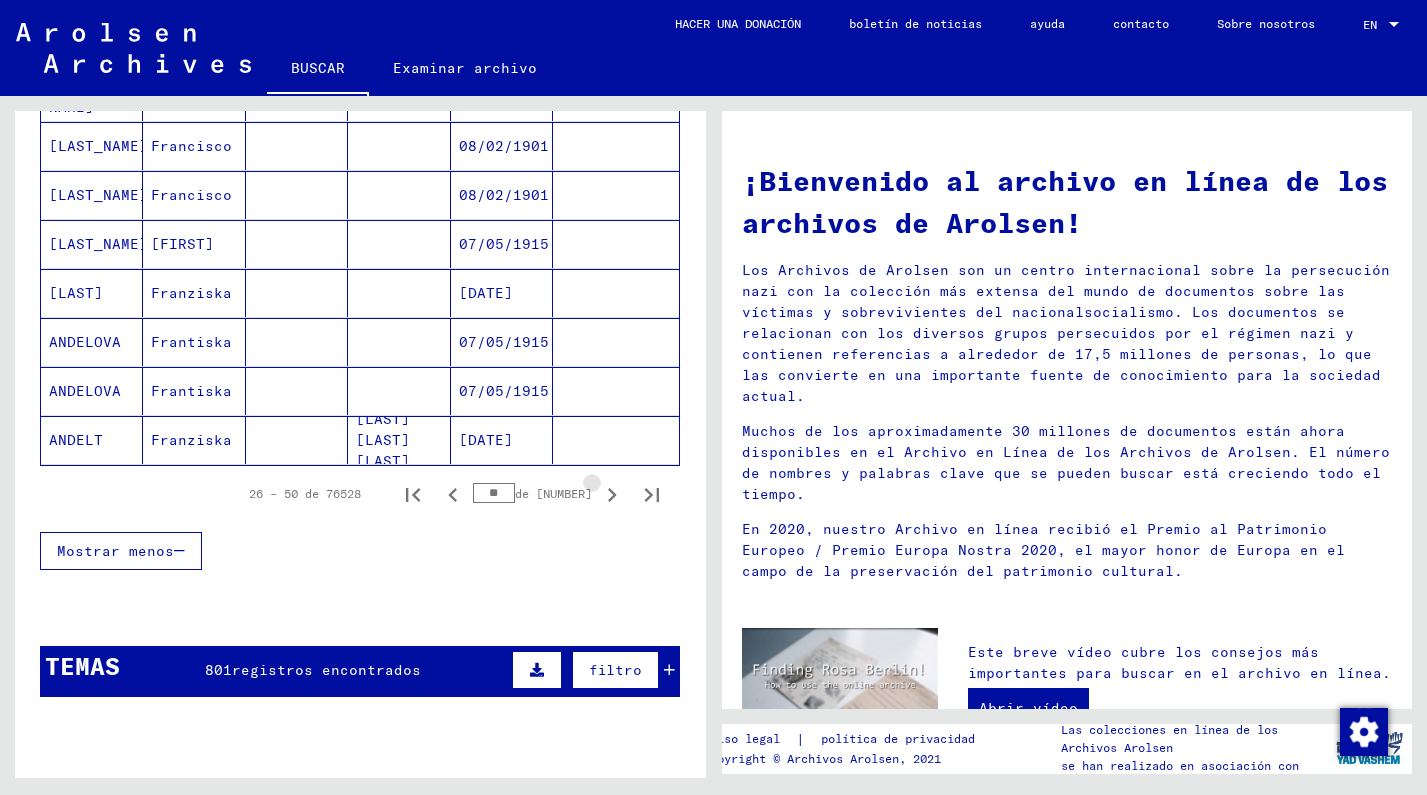 click 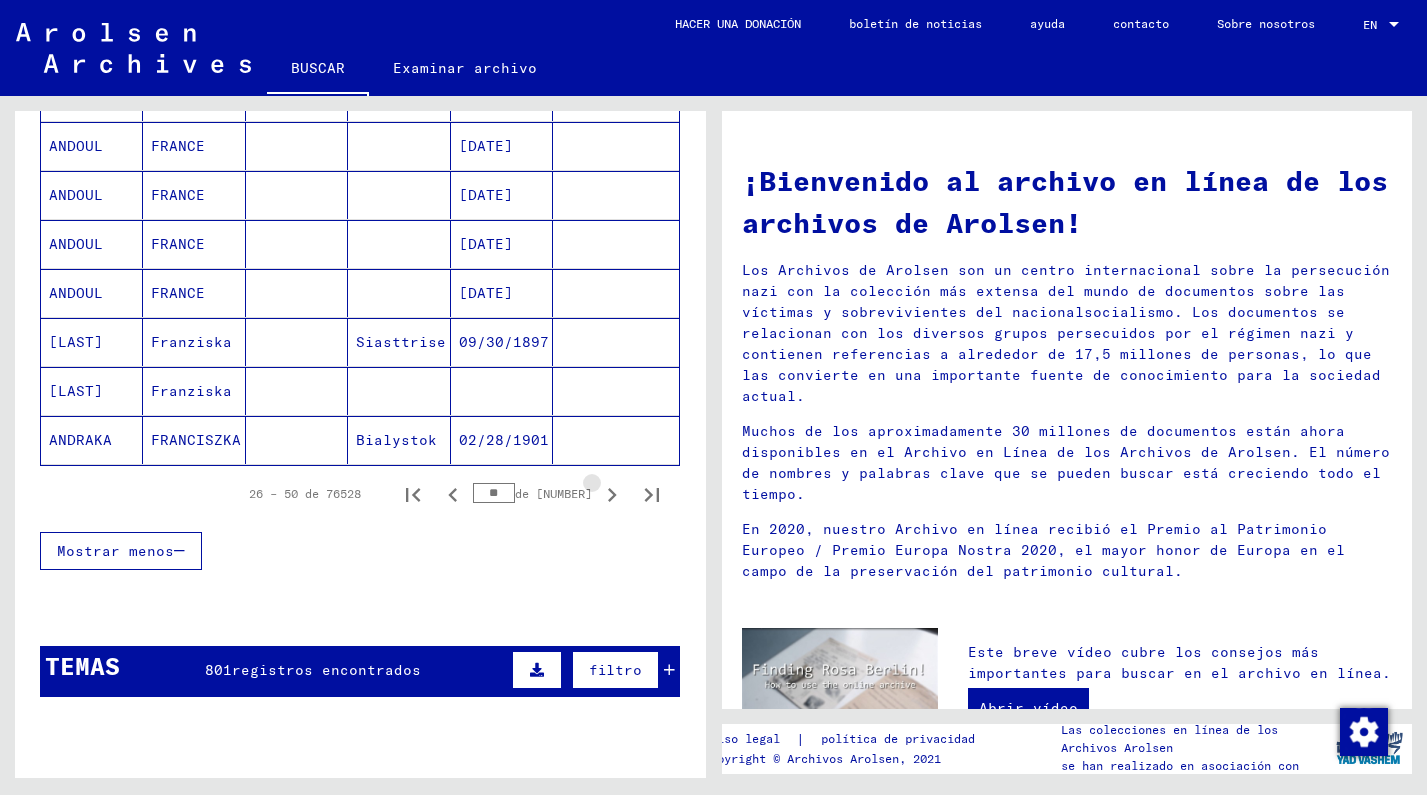 click 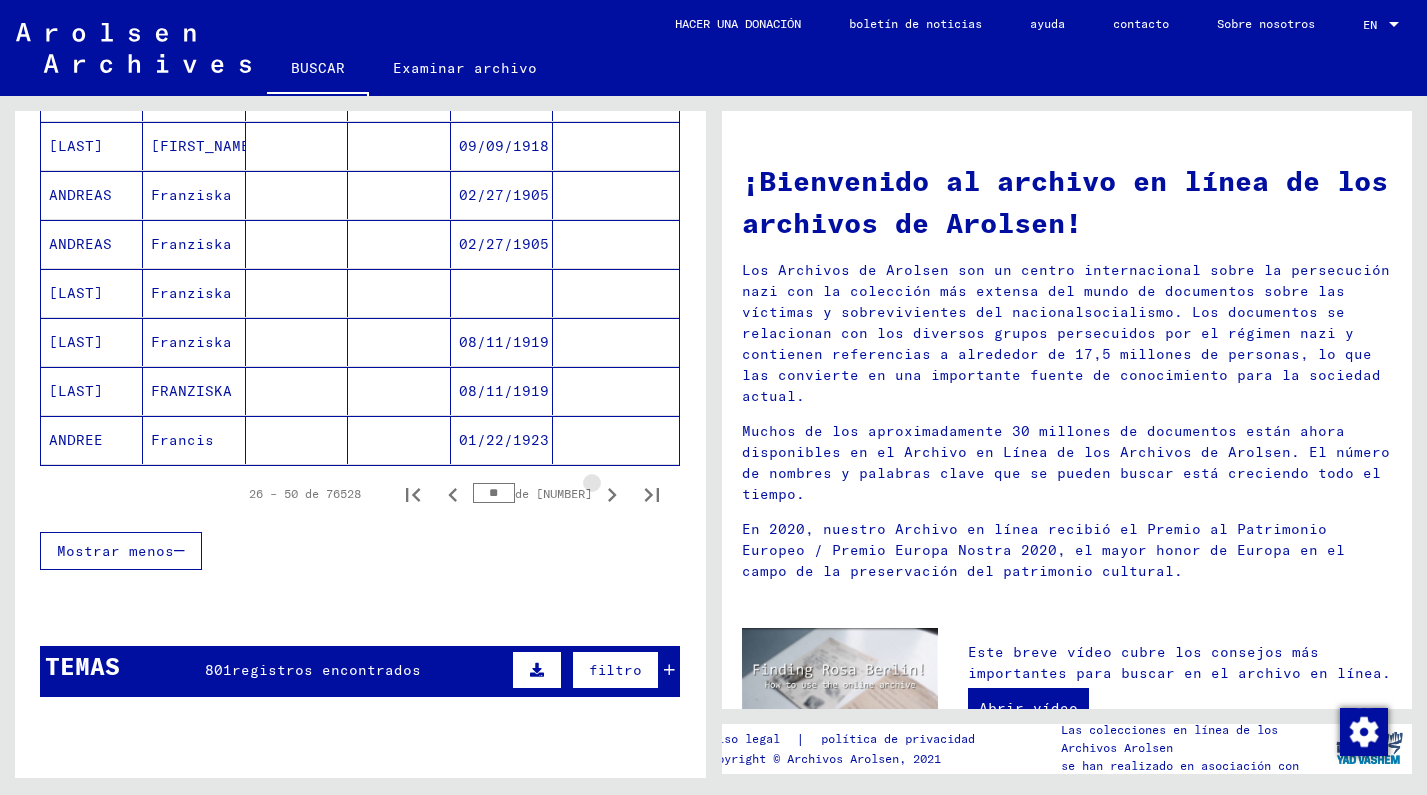 click 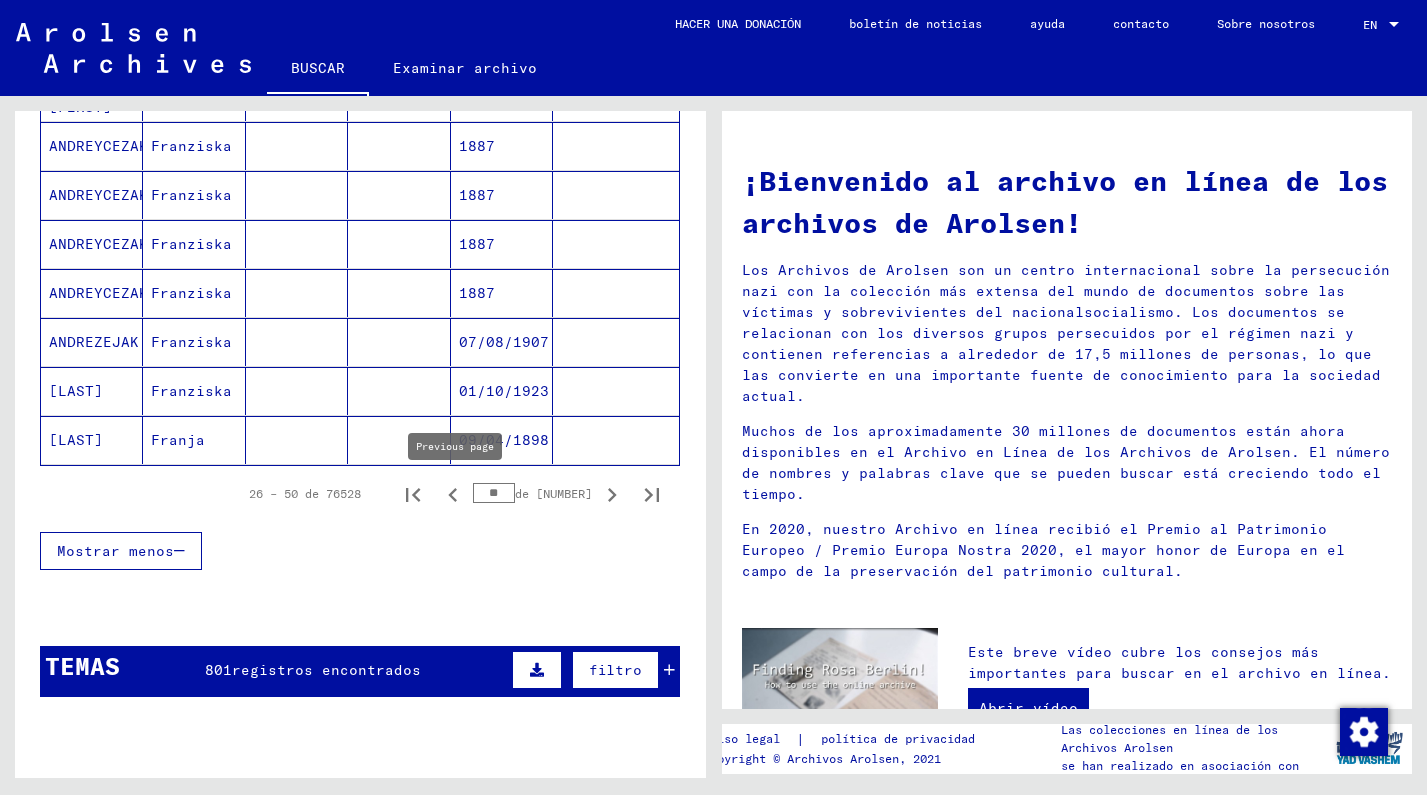drag, startPoint x: 492, startPoint y: 498, endPoint x: 462, endPoint y: 500, distance: 30.066593 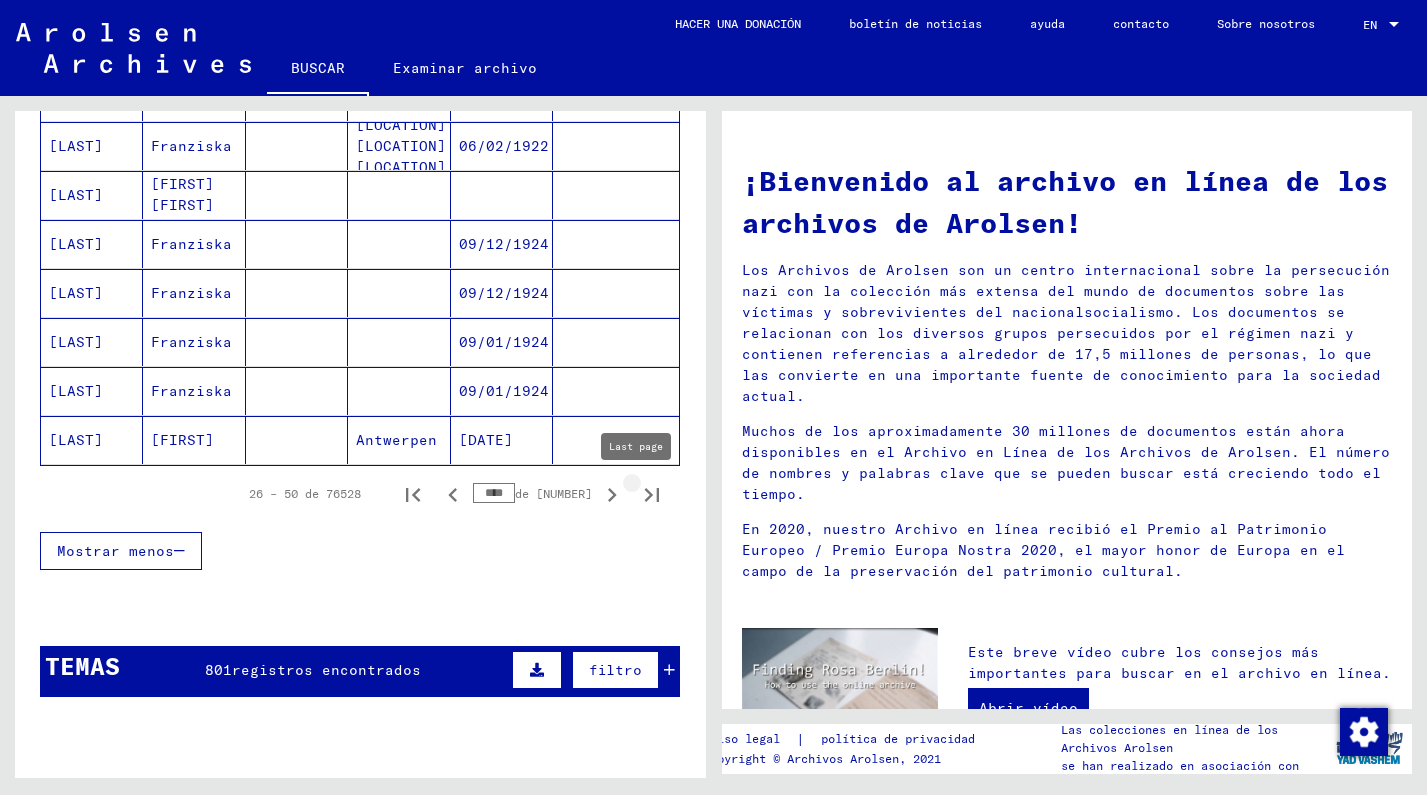 click 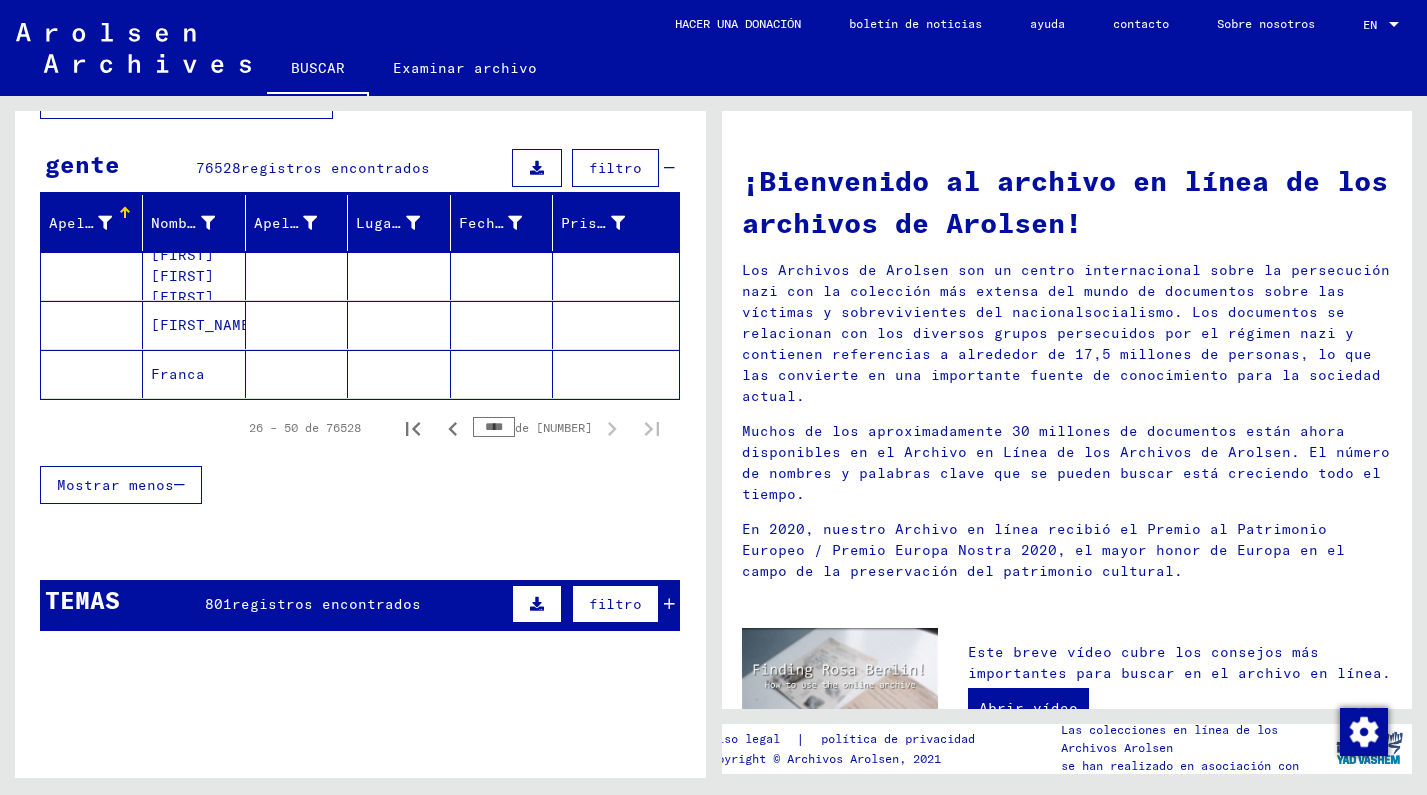 scroll, scrollTop: 121, scrollLeft: 0, axis: vertical 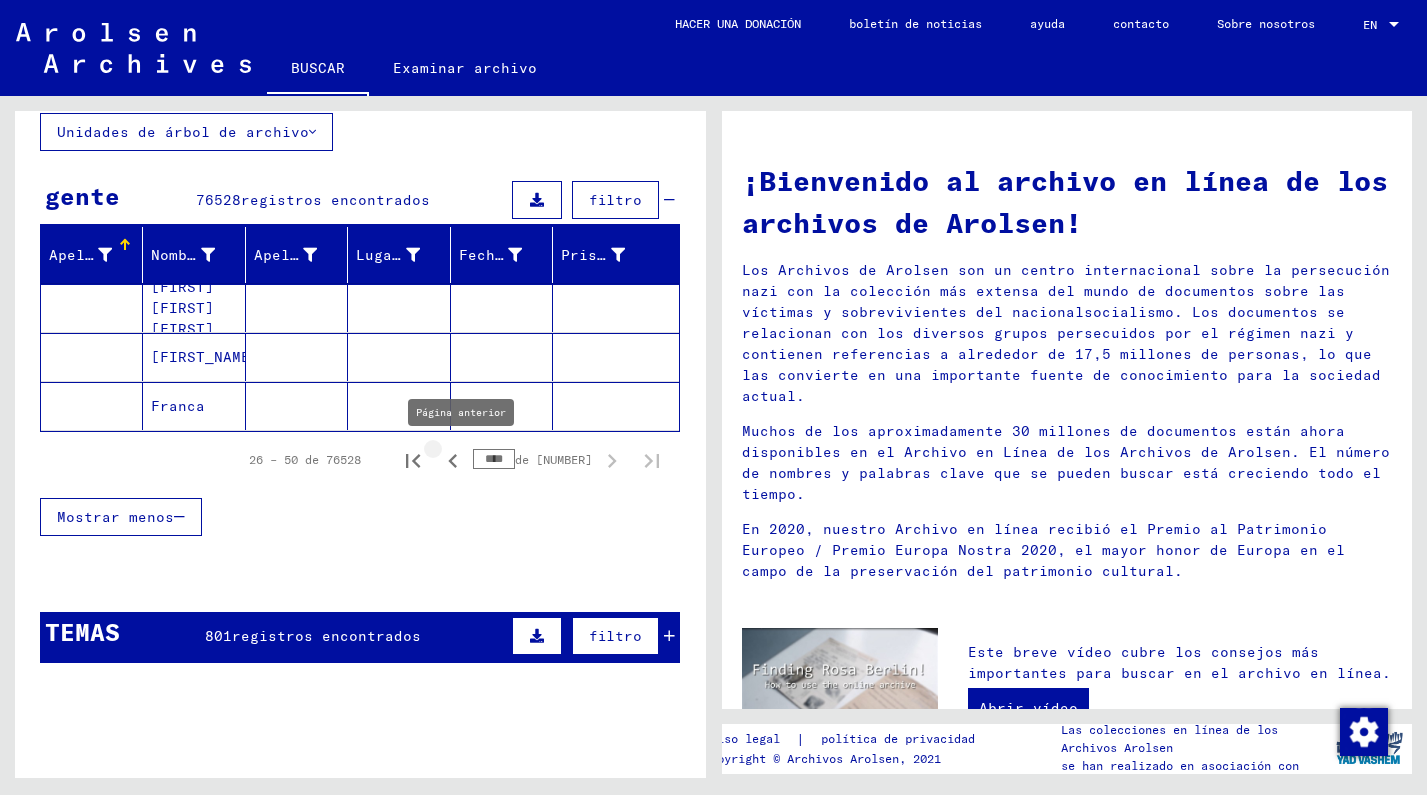 click 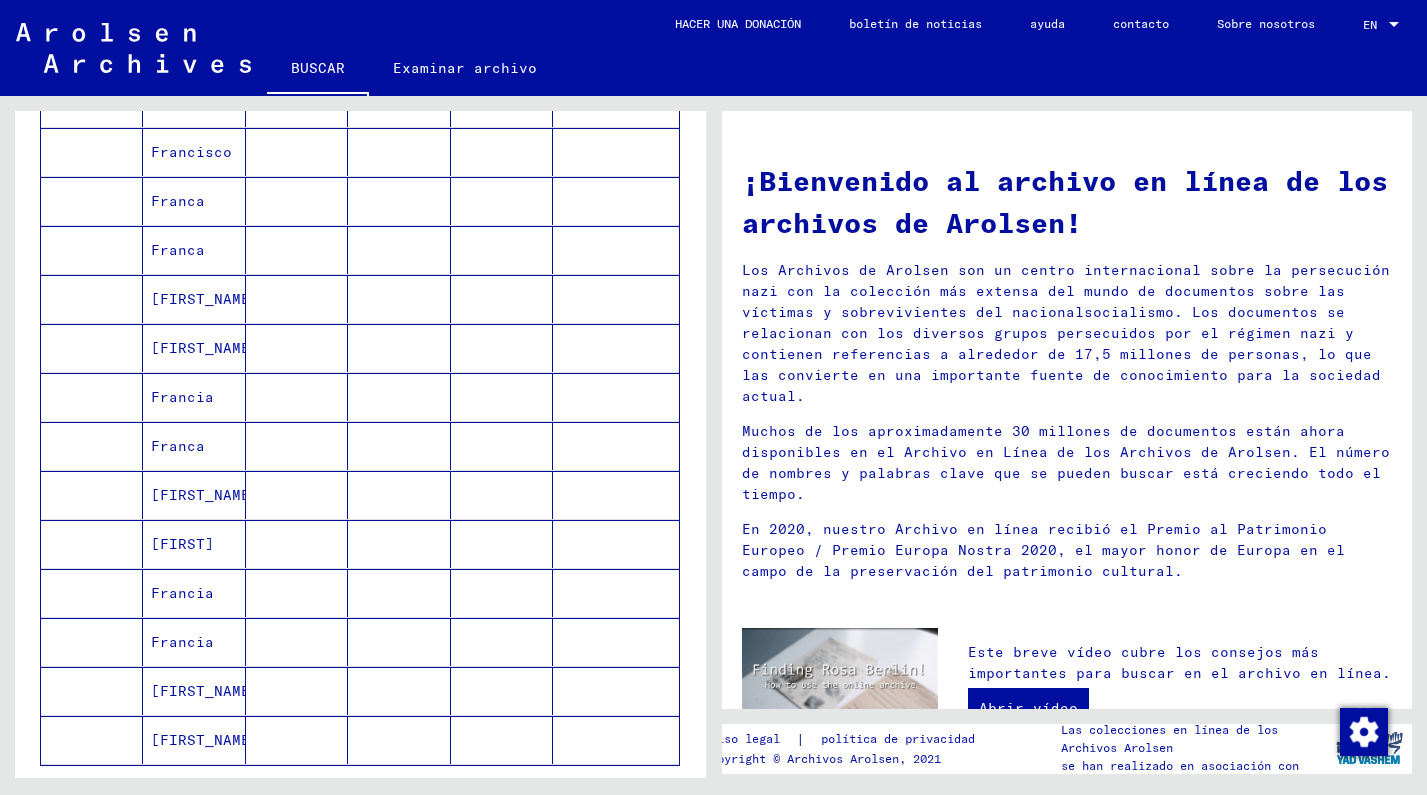 scroll, scrollTop: 1030, scrollLeft: 0, axis: vertical 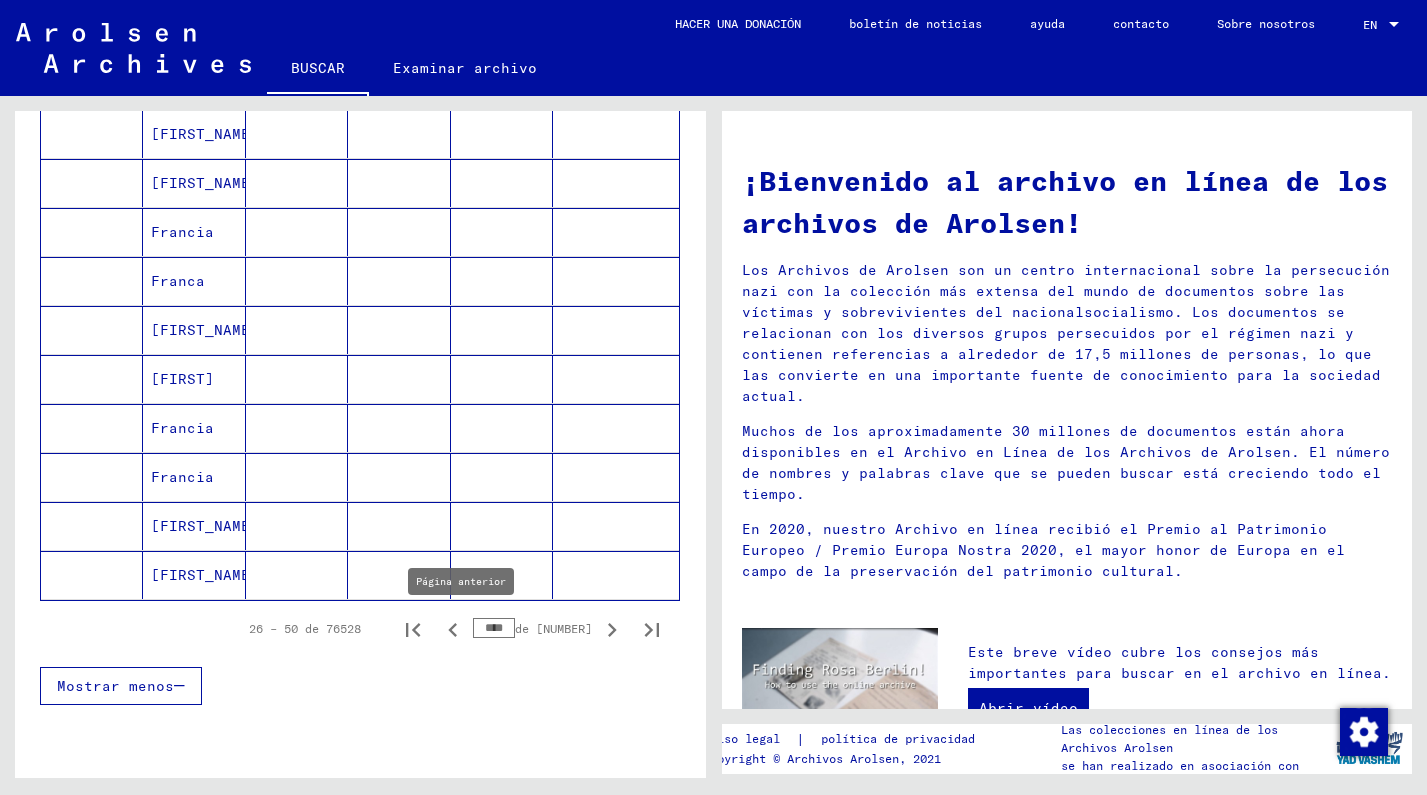 click 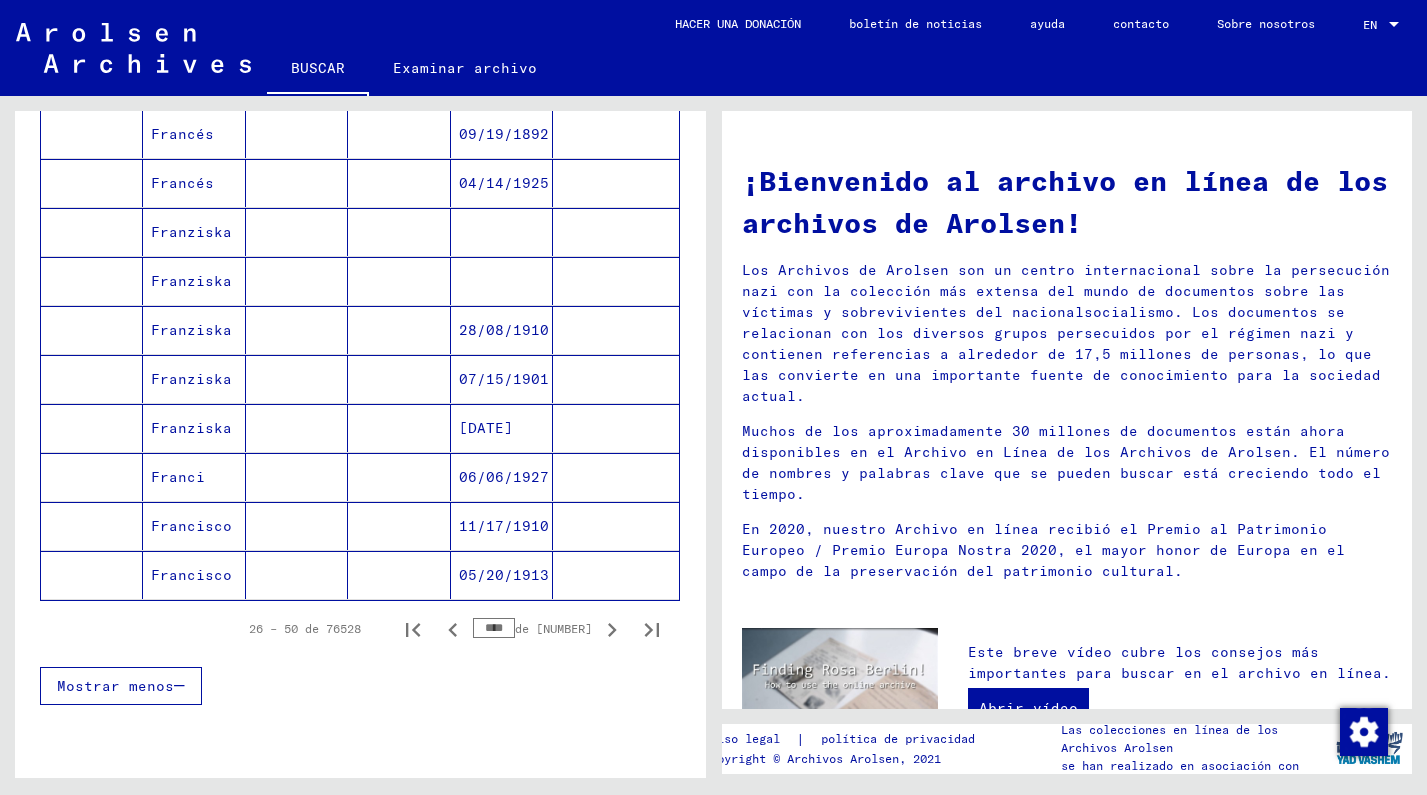 click 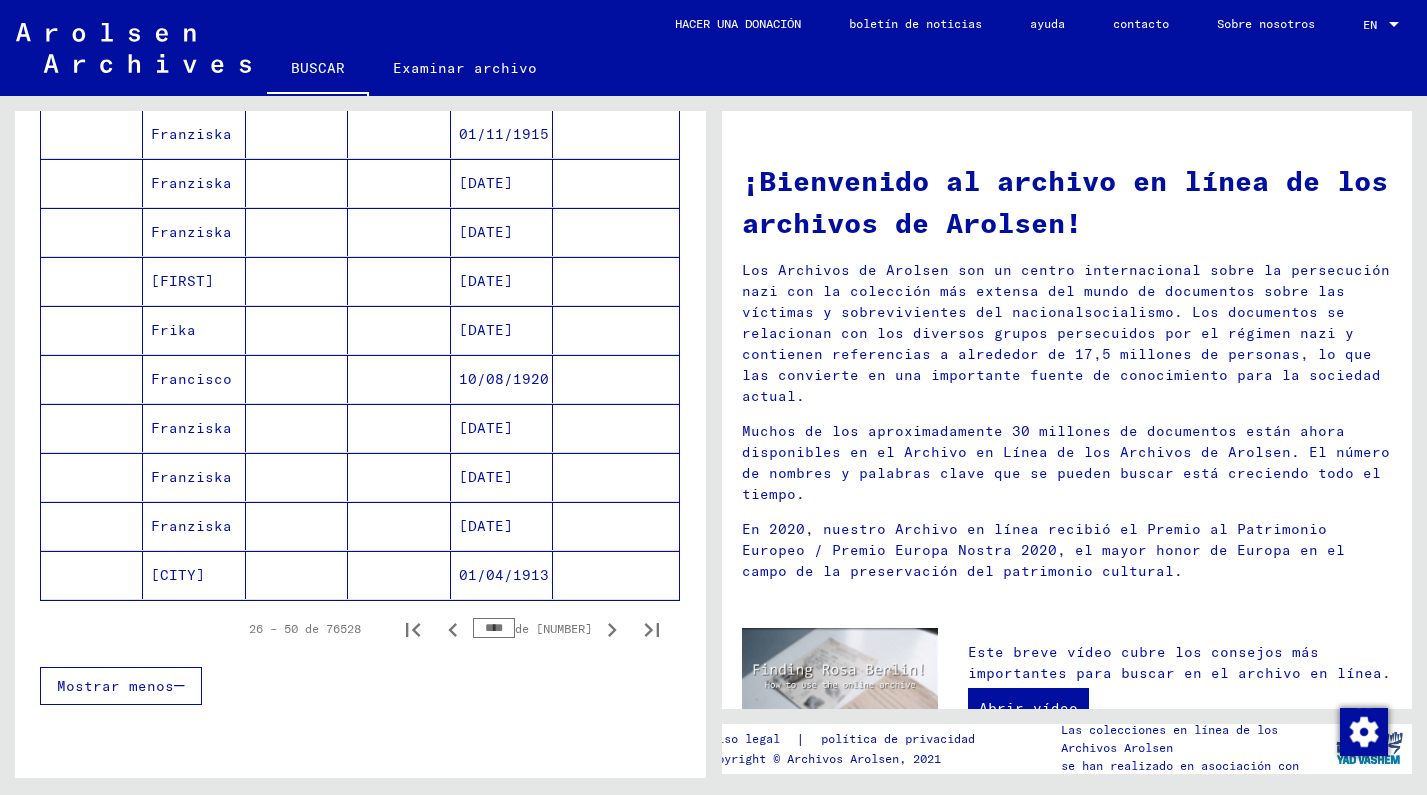 click 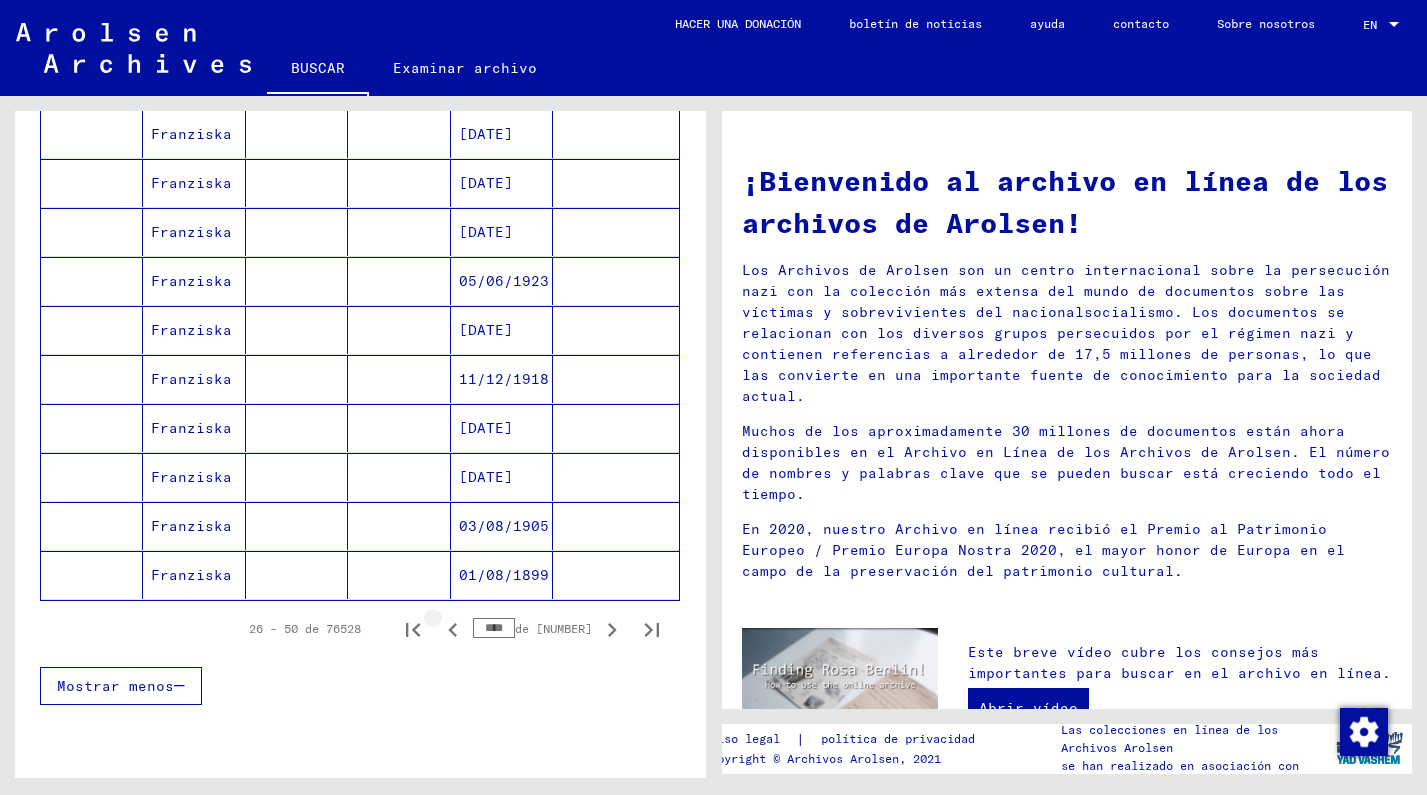 click 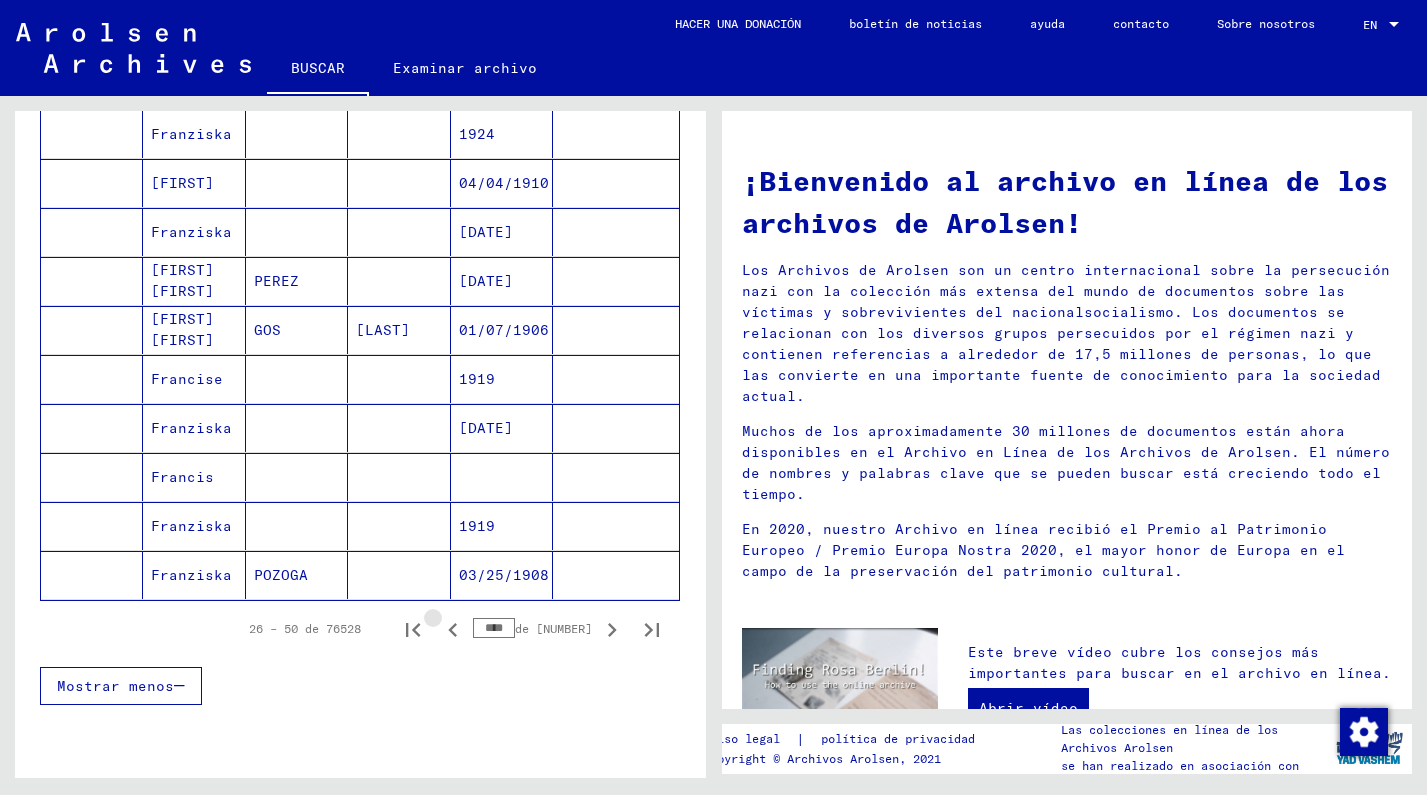 click 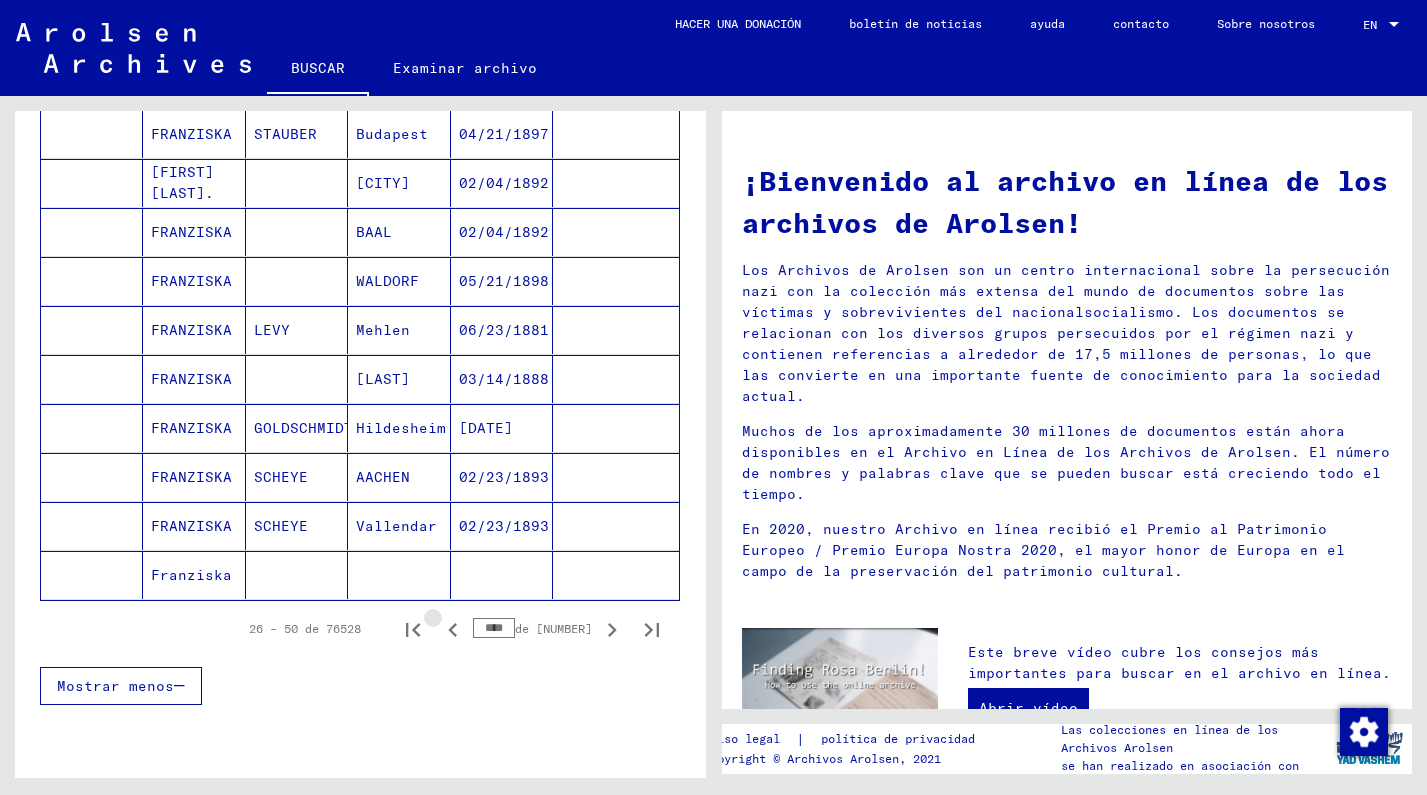 click 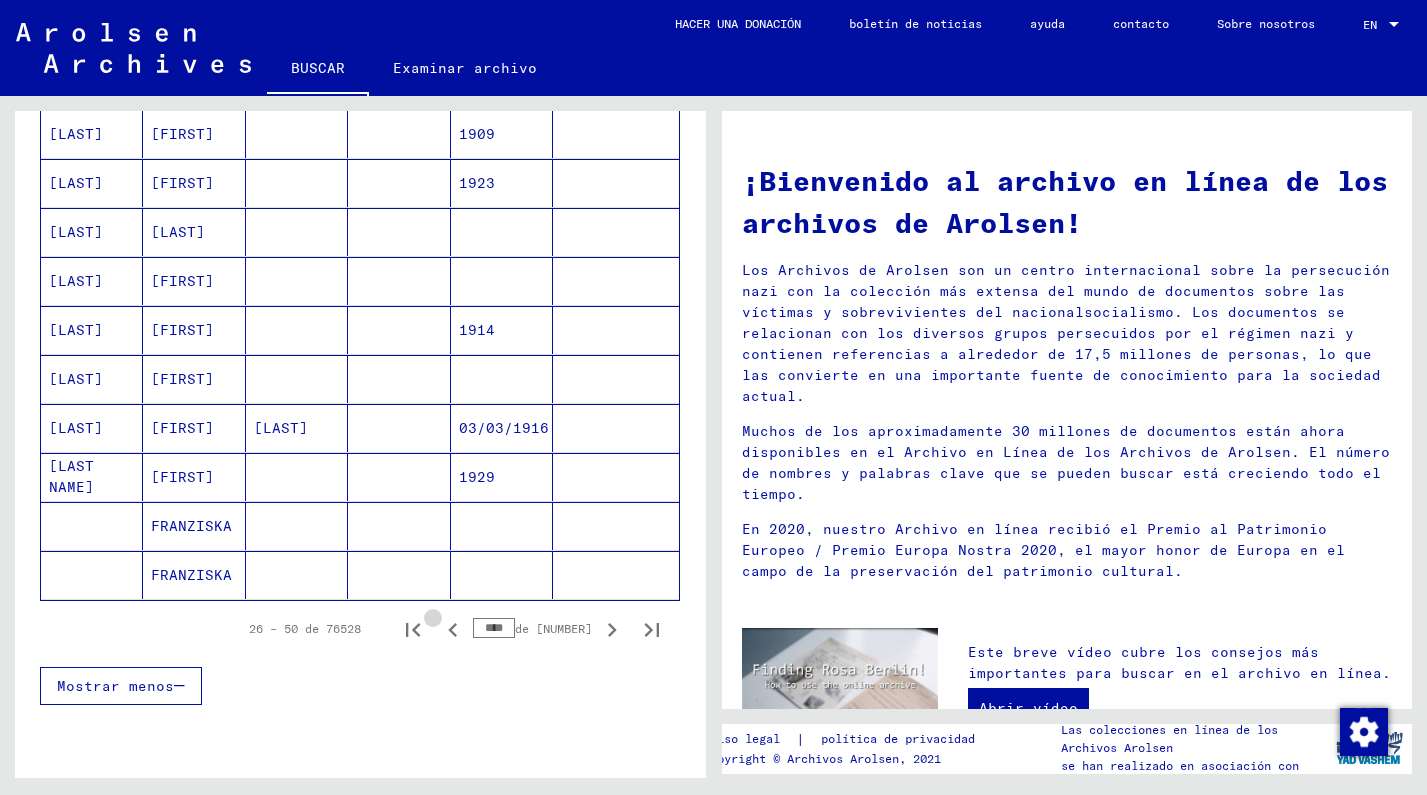 click 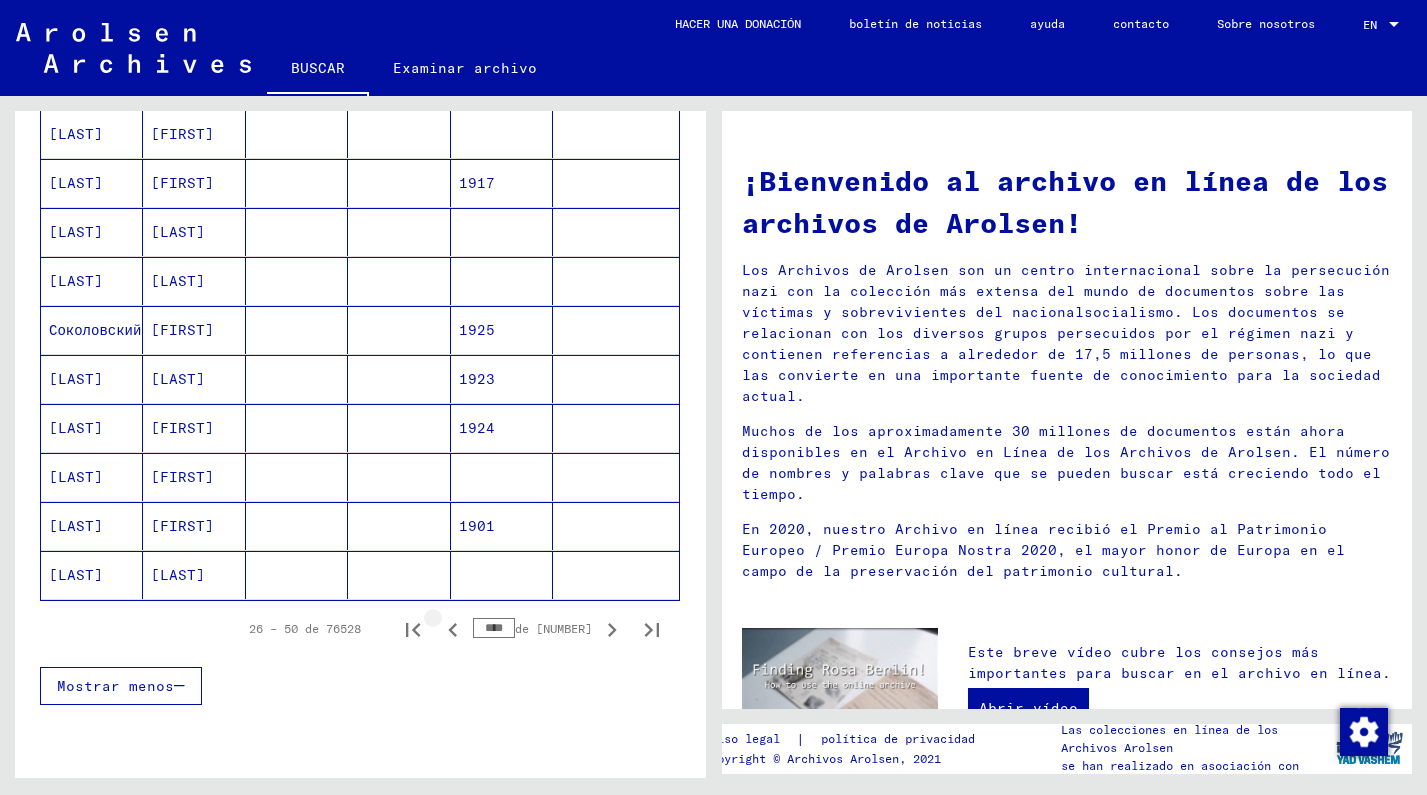 click 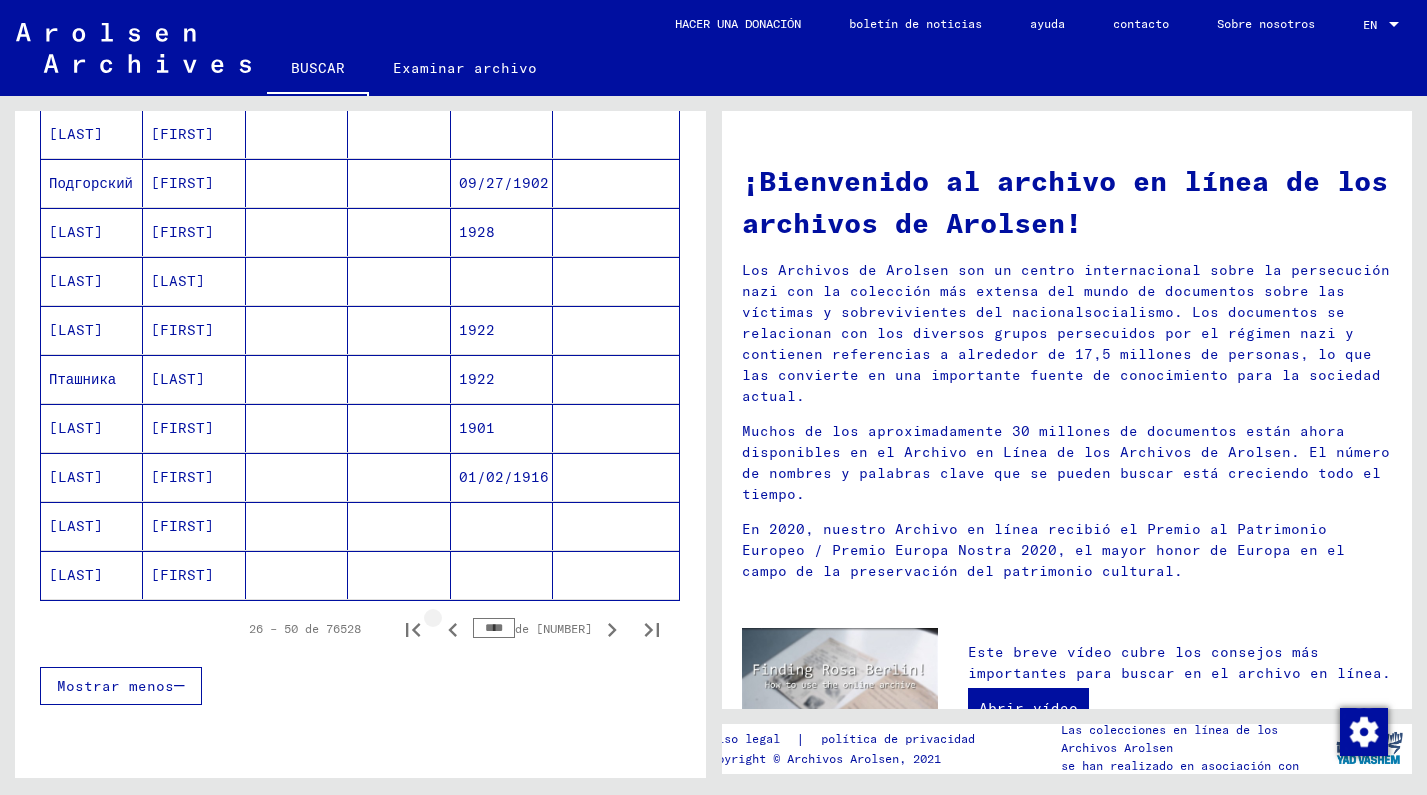 click 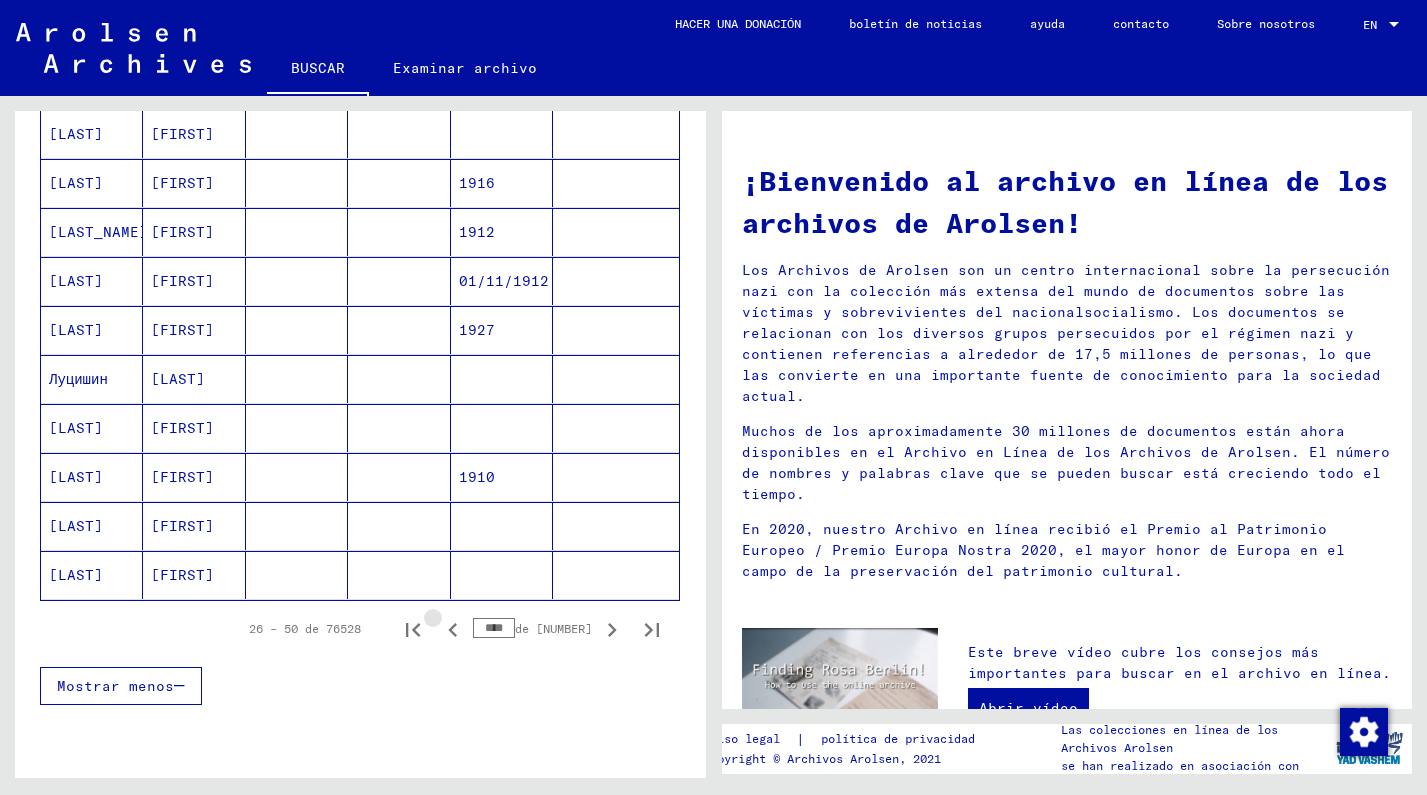 click 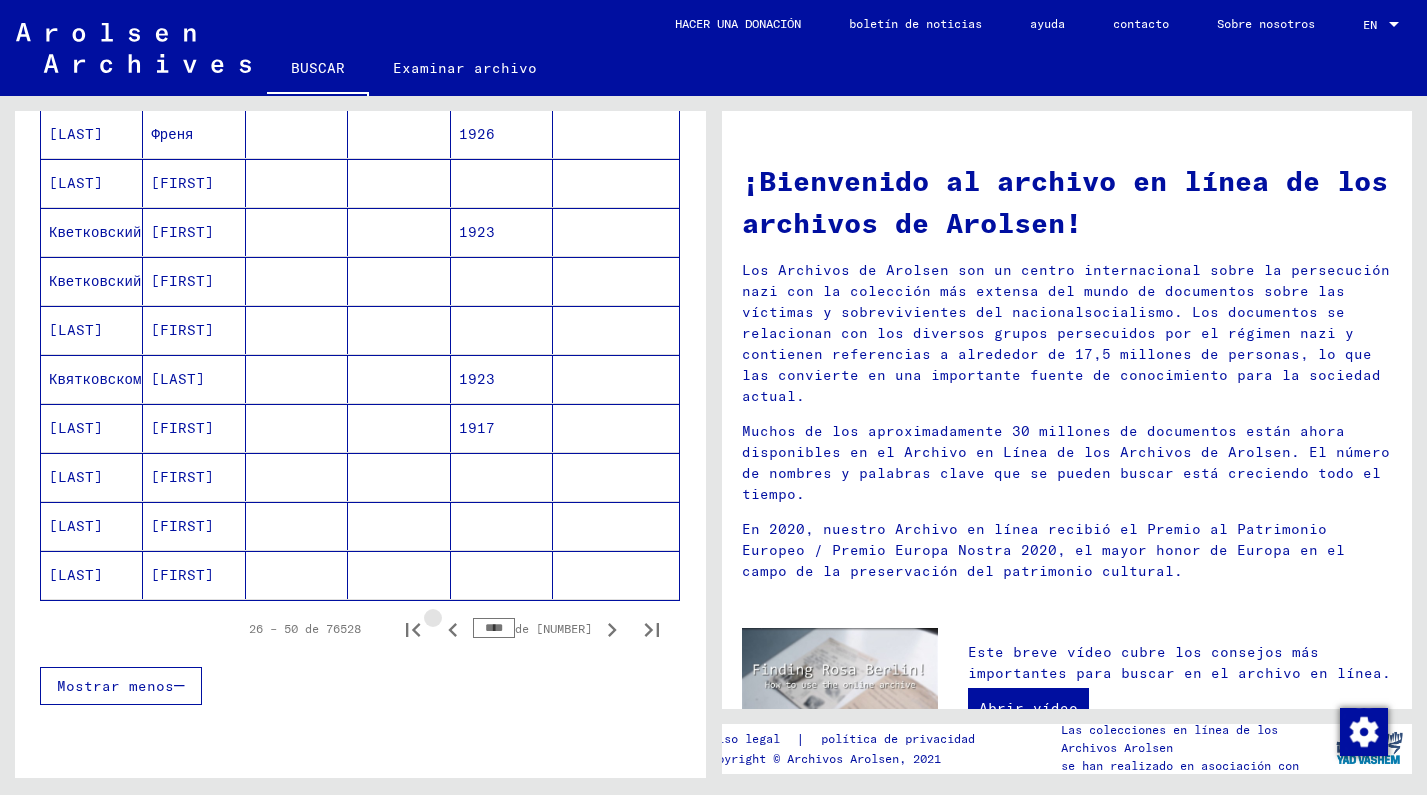 click 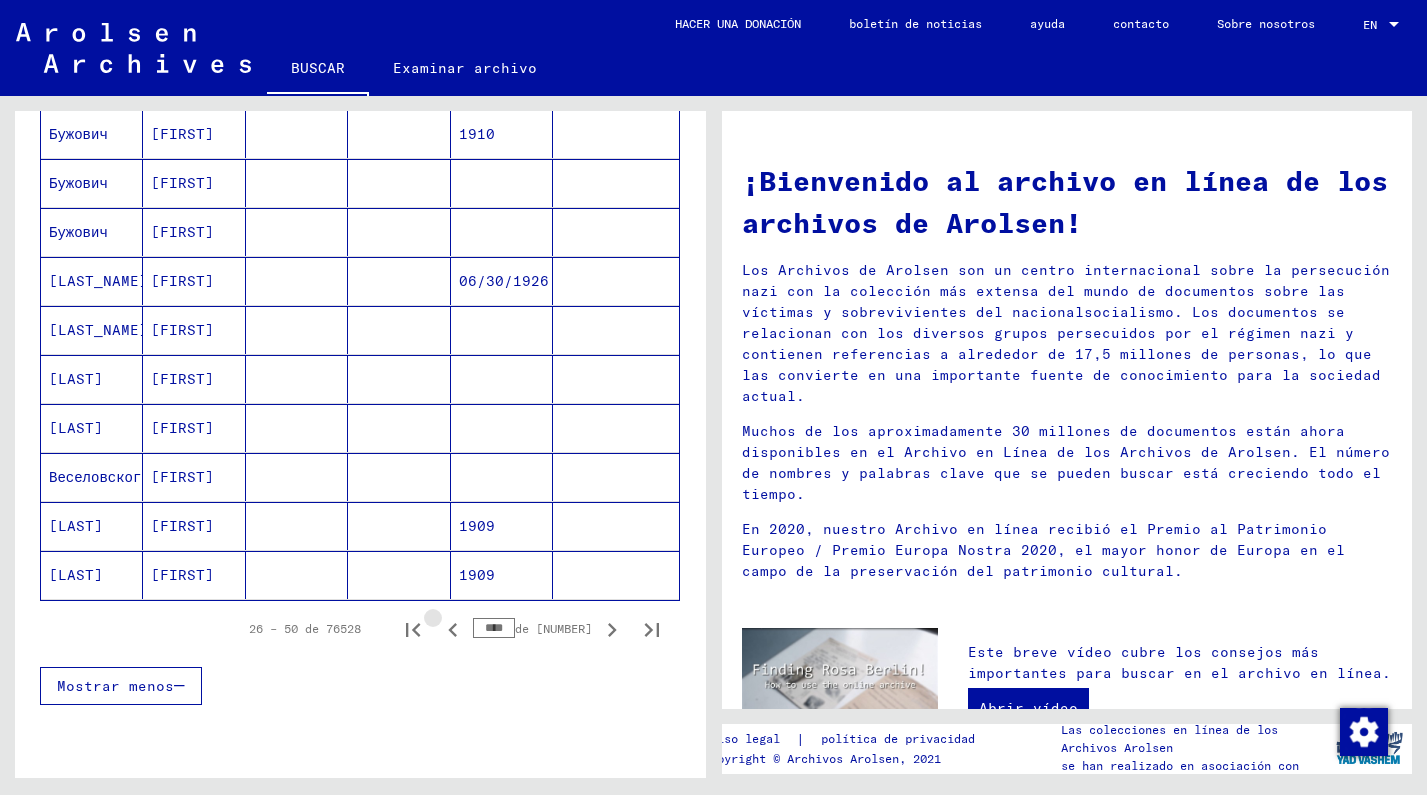 click 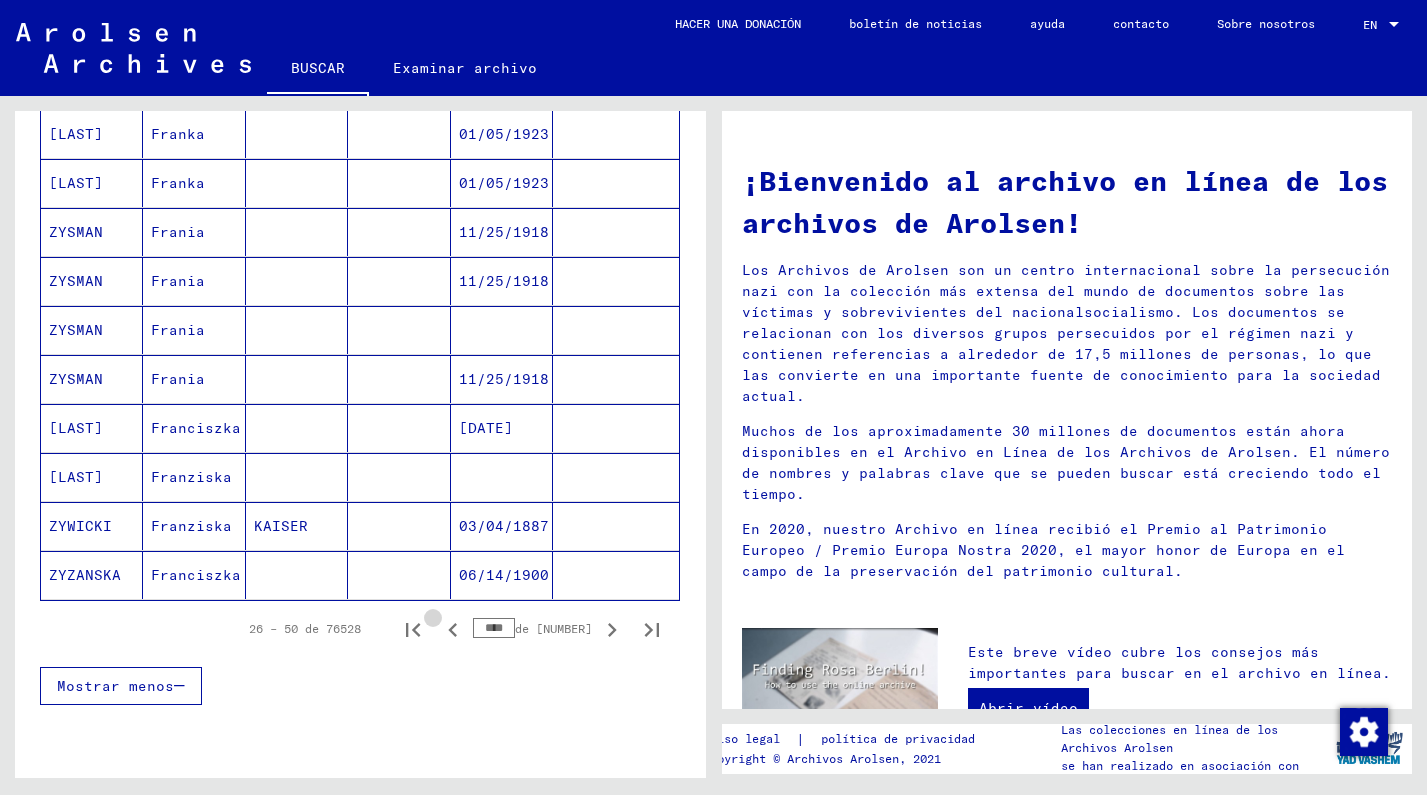 click 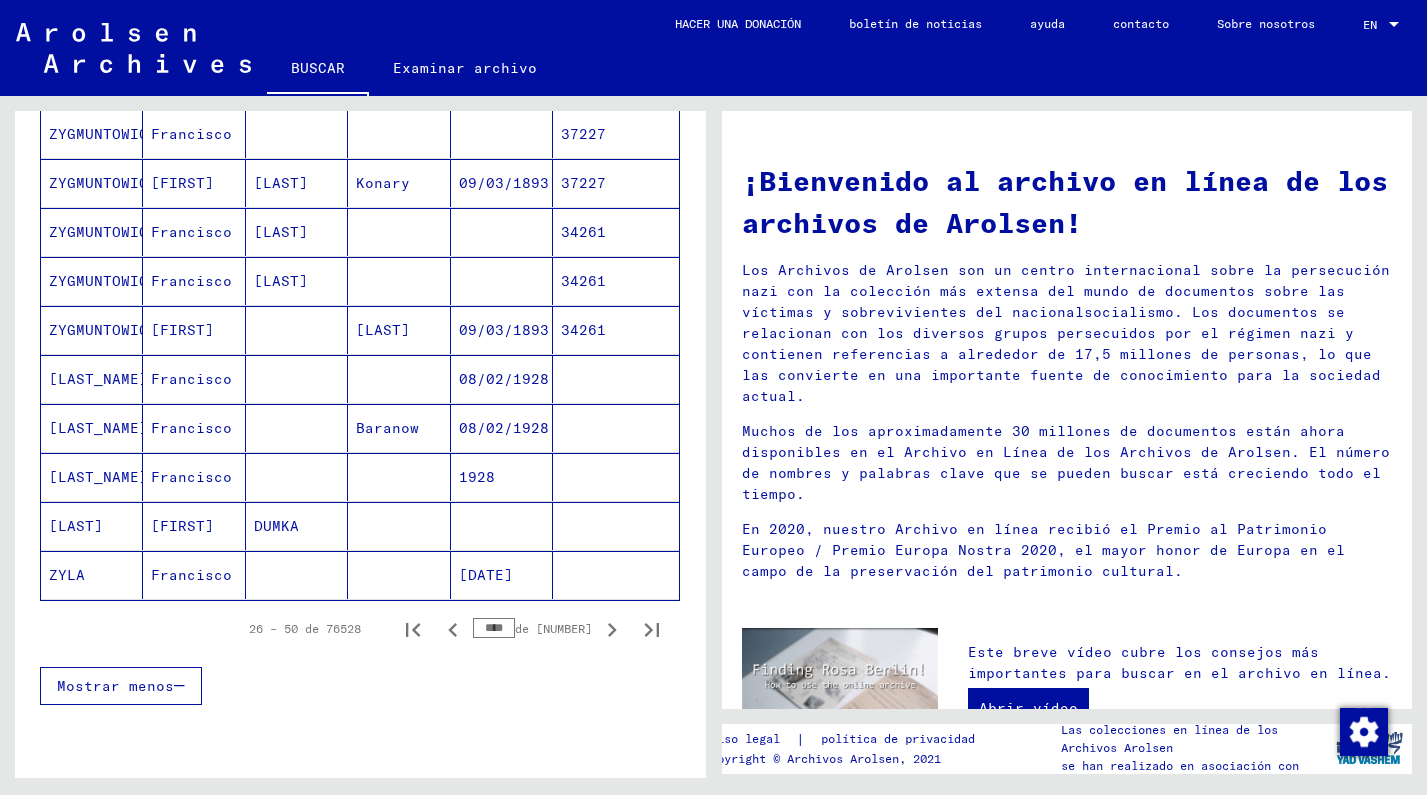 click 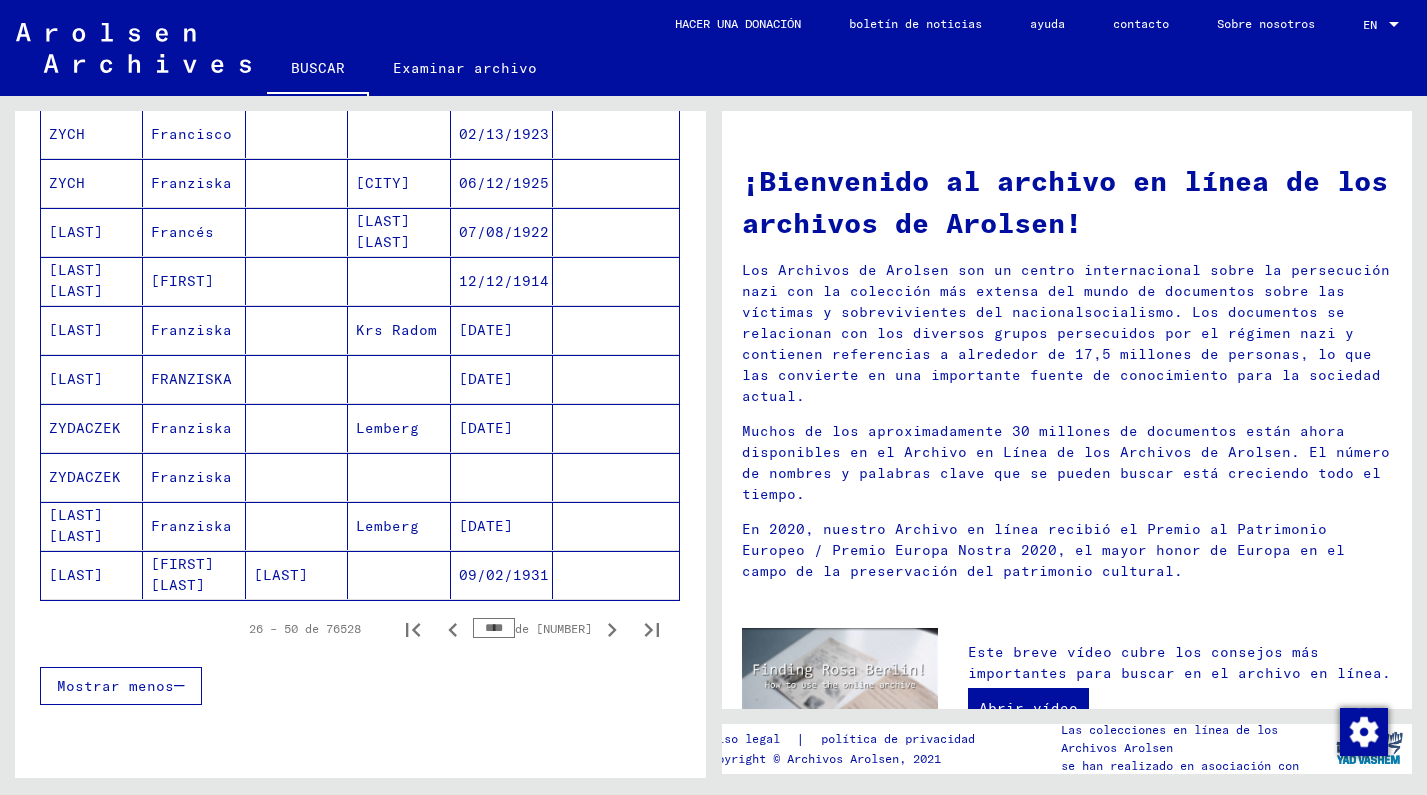 click 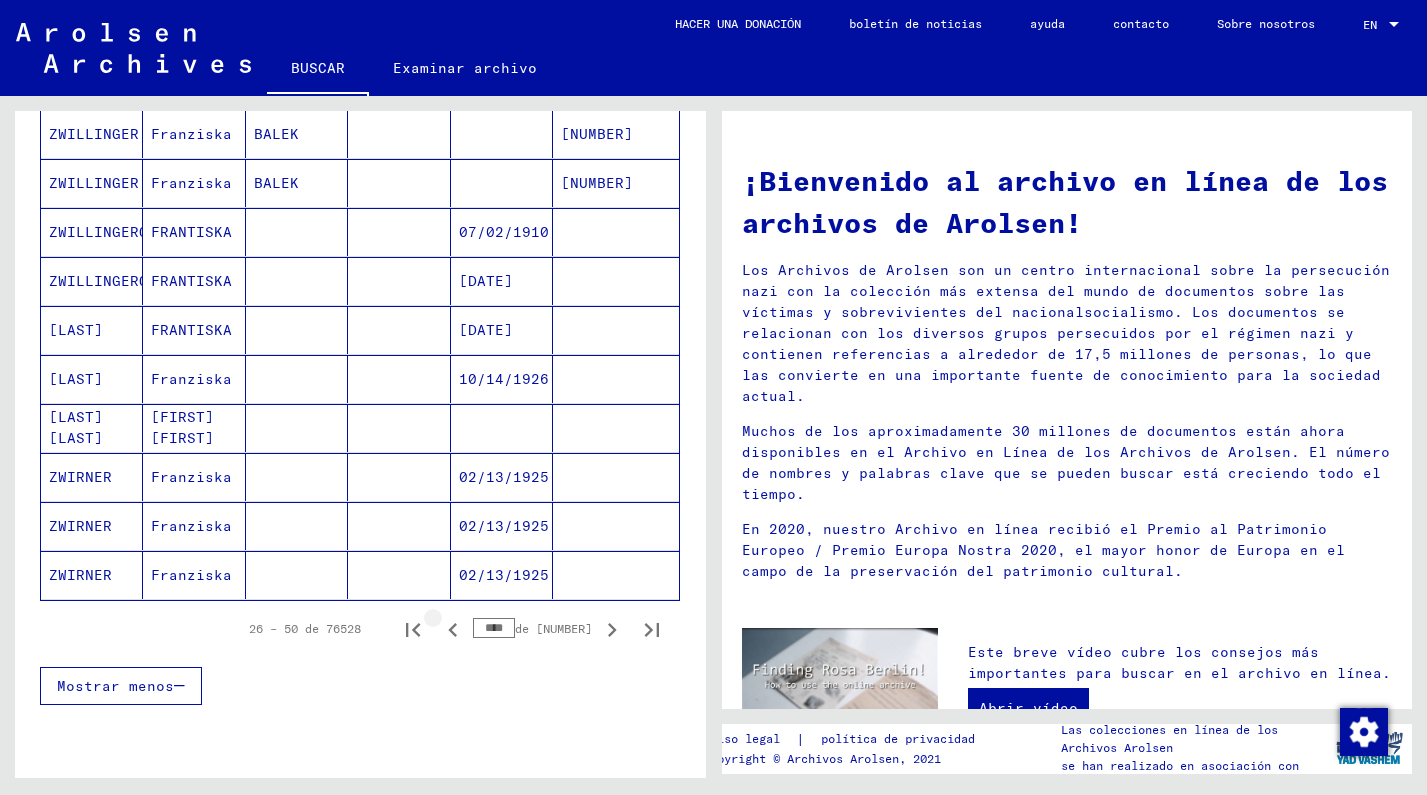 click 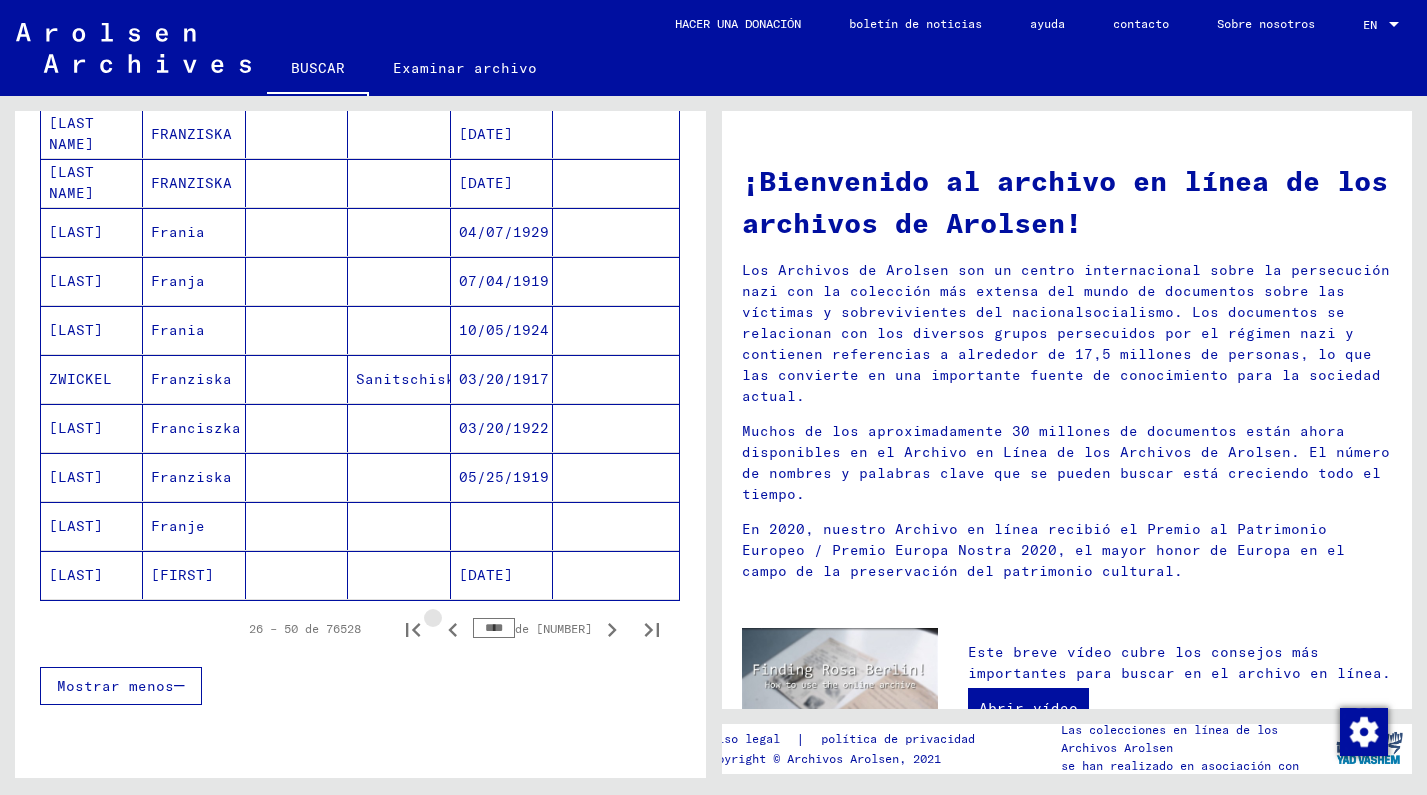 click 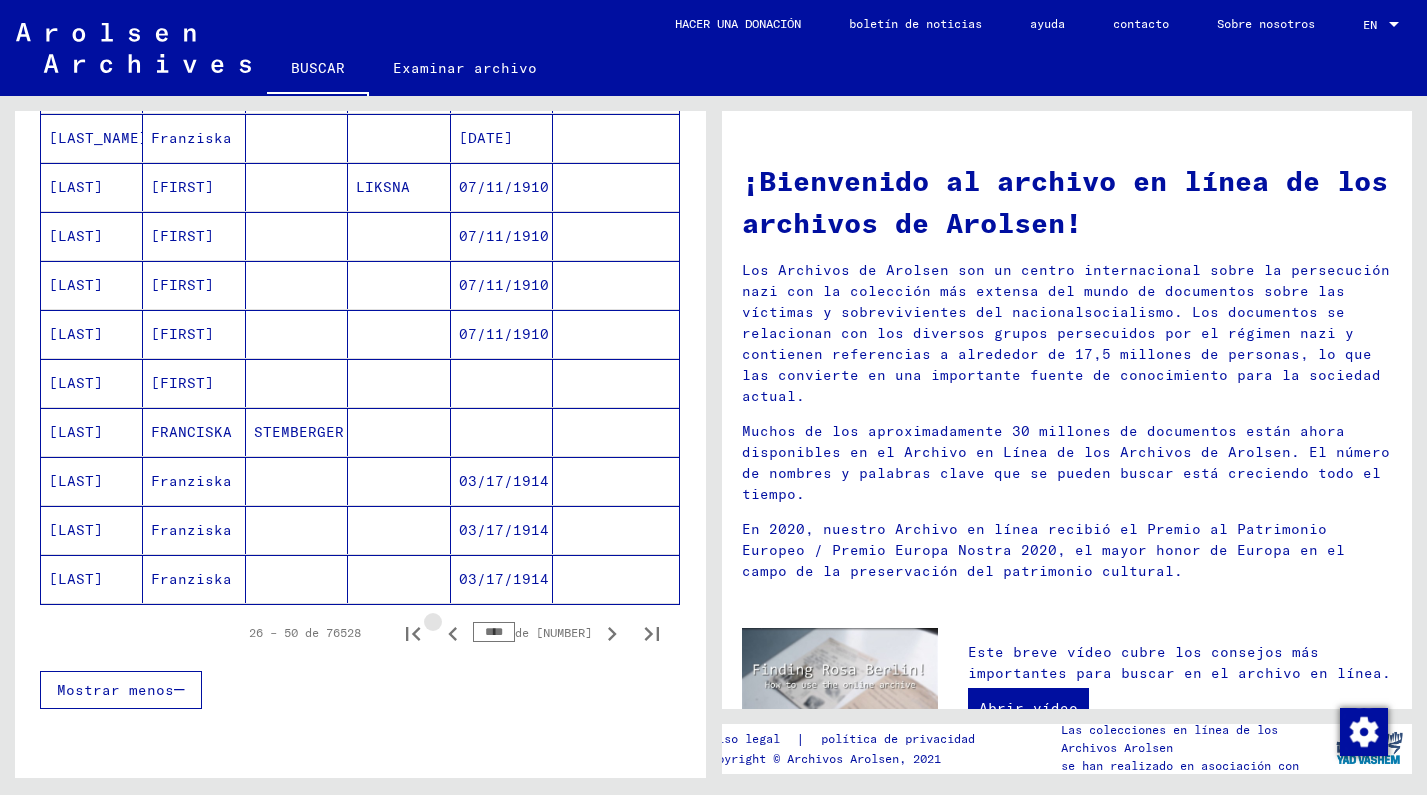 click 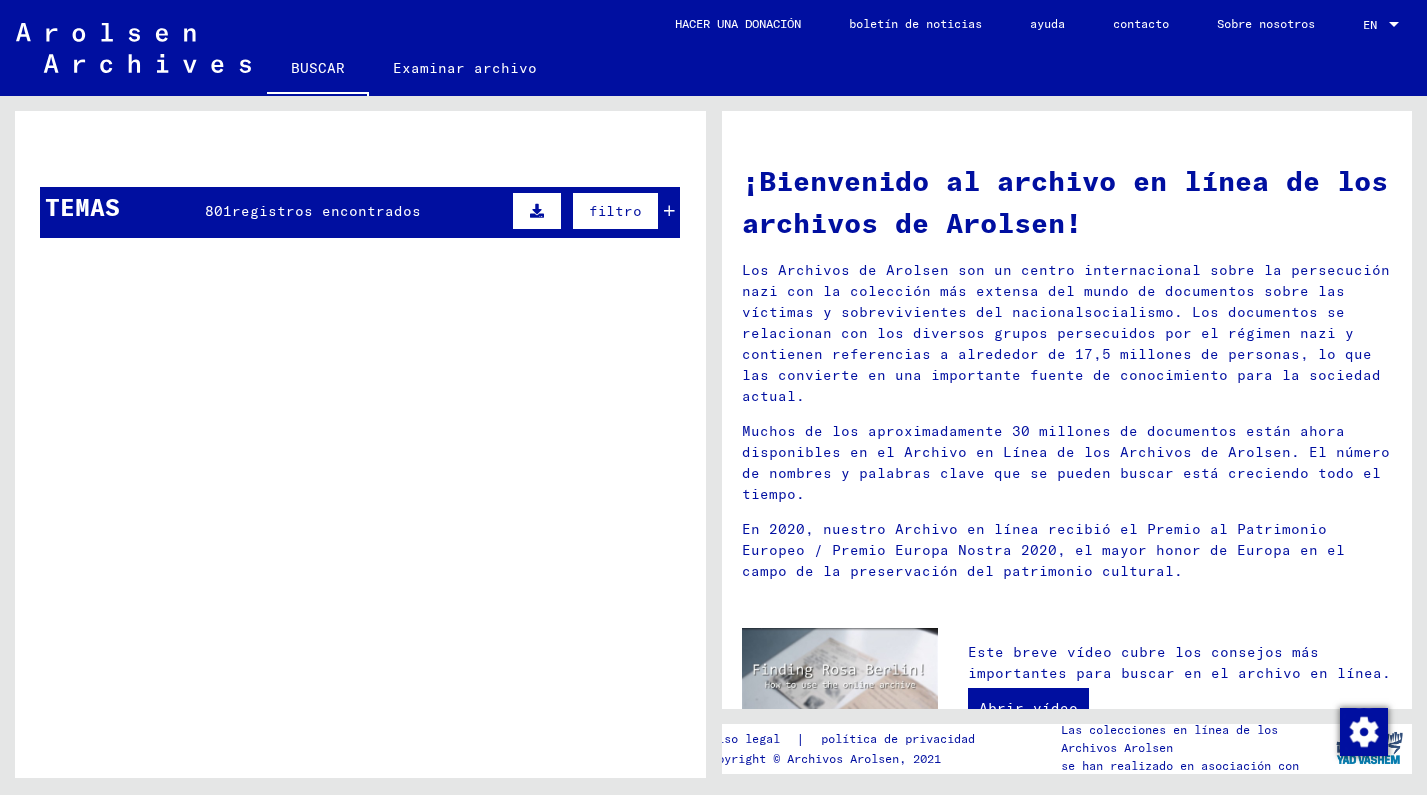 click on "Documentos de encarcelamiento / Campamentos y guetos / Campo de concentración de Mauthausen / Documentos individuales sobre detenidos masculinos Mauthausen / Archivos personales (hombres) - Campo de concentración Mauthausen / Archivos sin nombres y con nombres de A Archivo personal de [LAST], [FIRST], nacido el [DATE]" at bounding box center [376, 596] 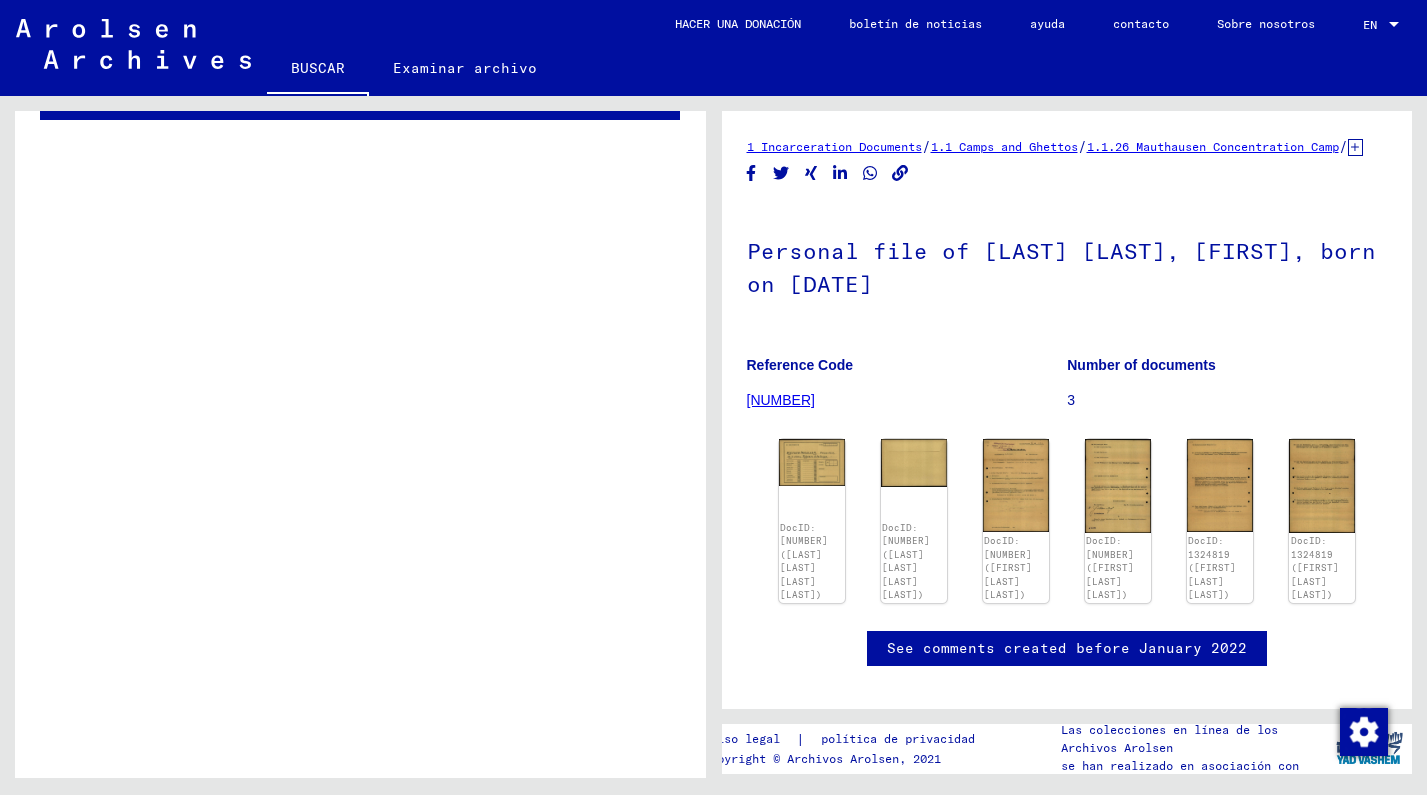 scroll, scrollTop: 0, scrollLeft: 0, axis: both 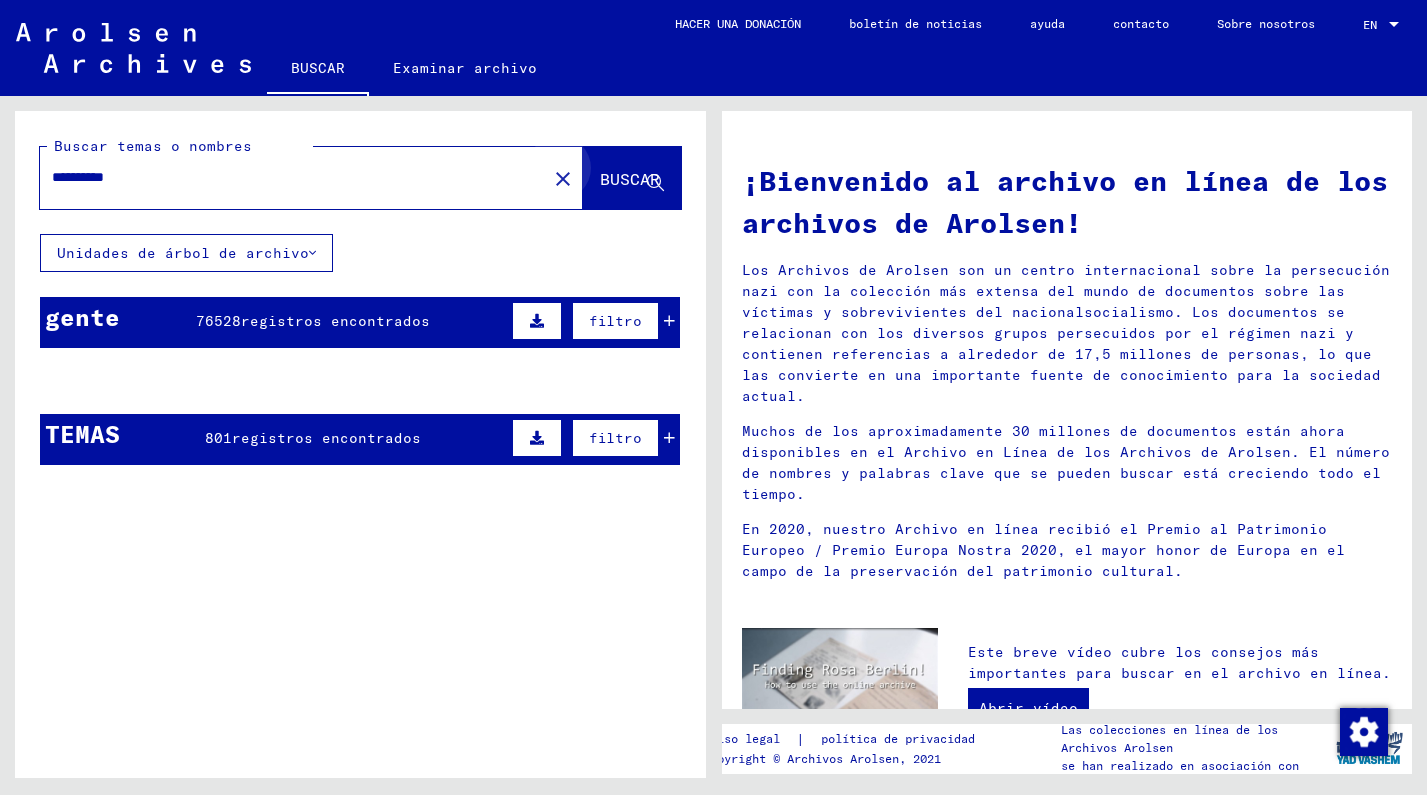 click on "BUSCAR" 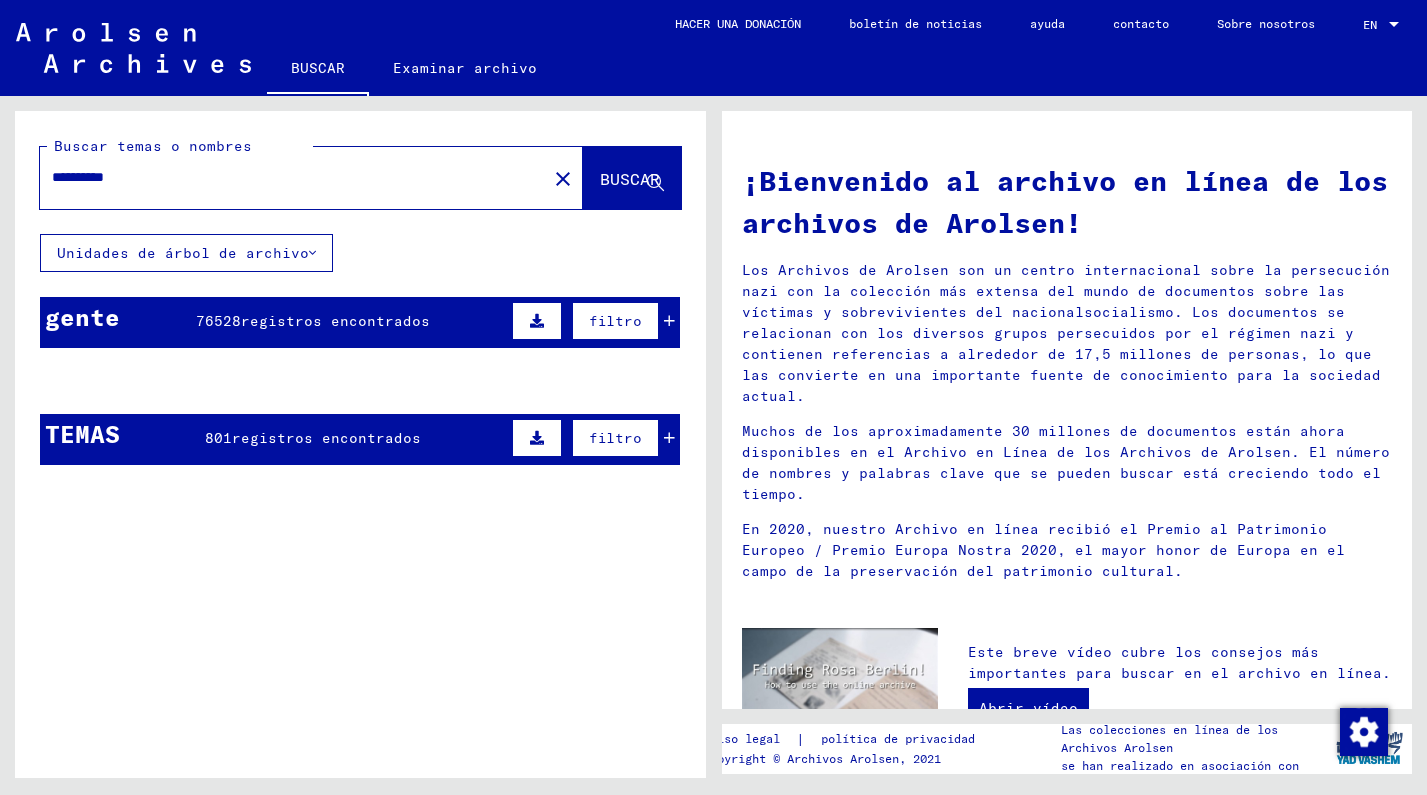 click on "*********" at bounding box center [287, 177] 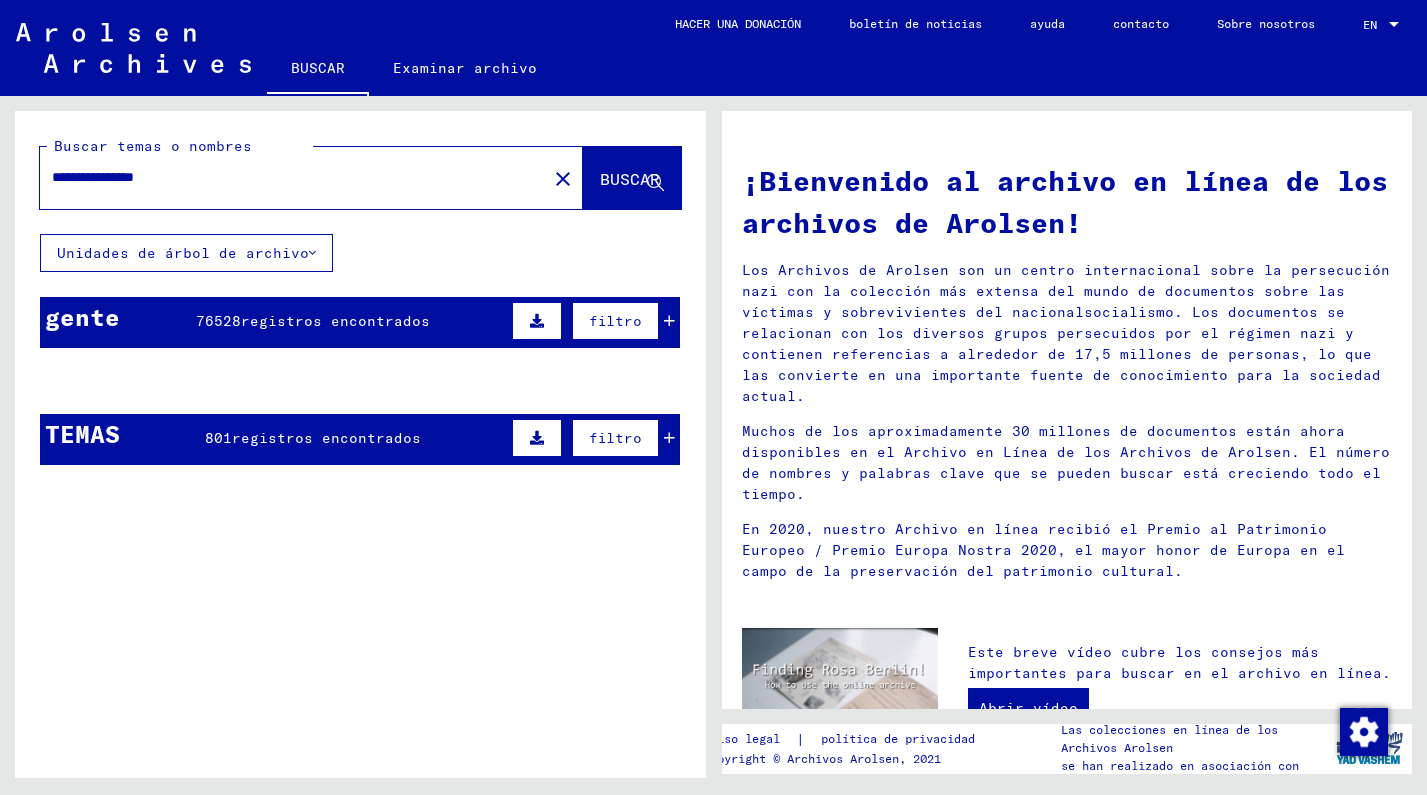 type on "**********" 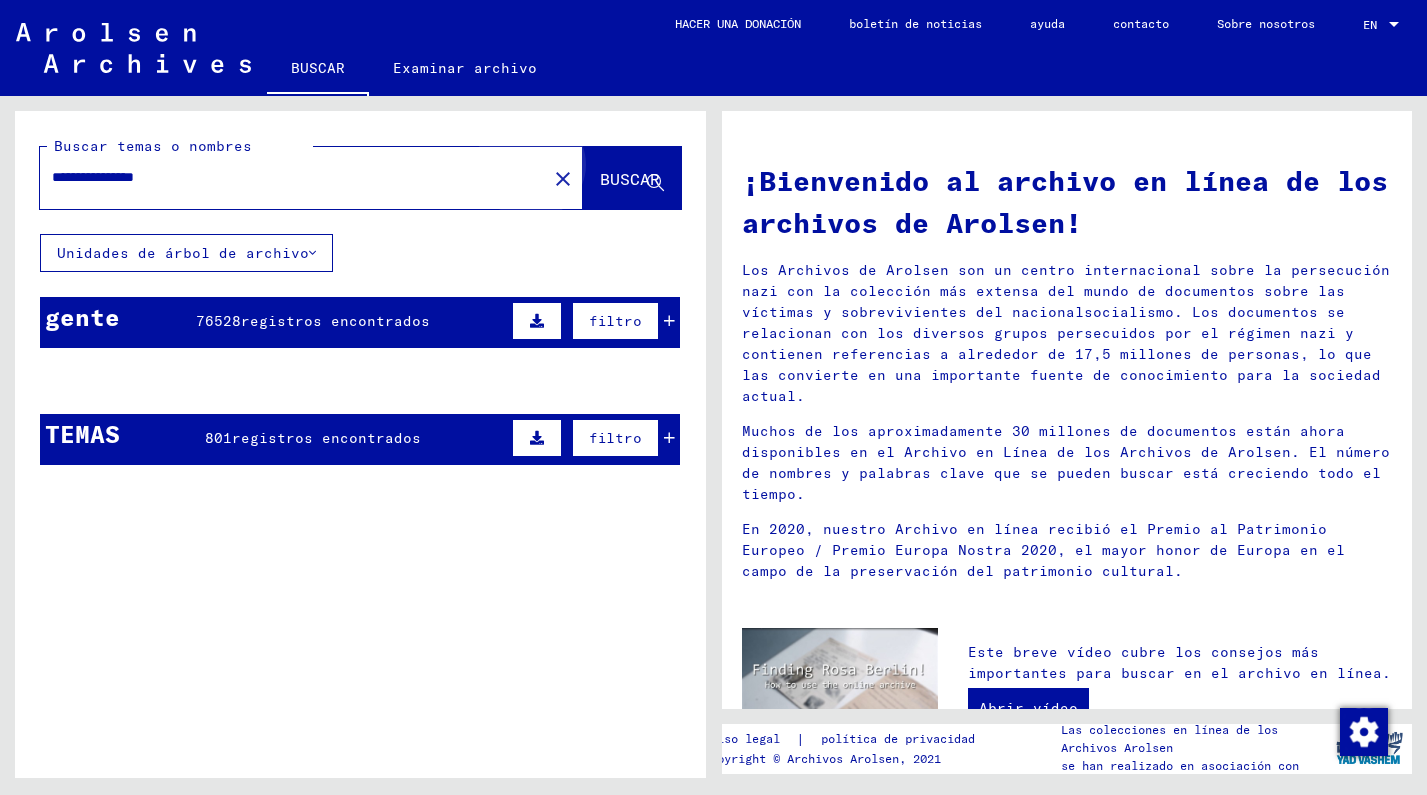 click on "BUSCAR" 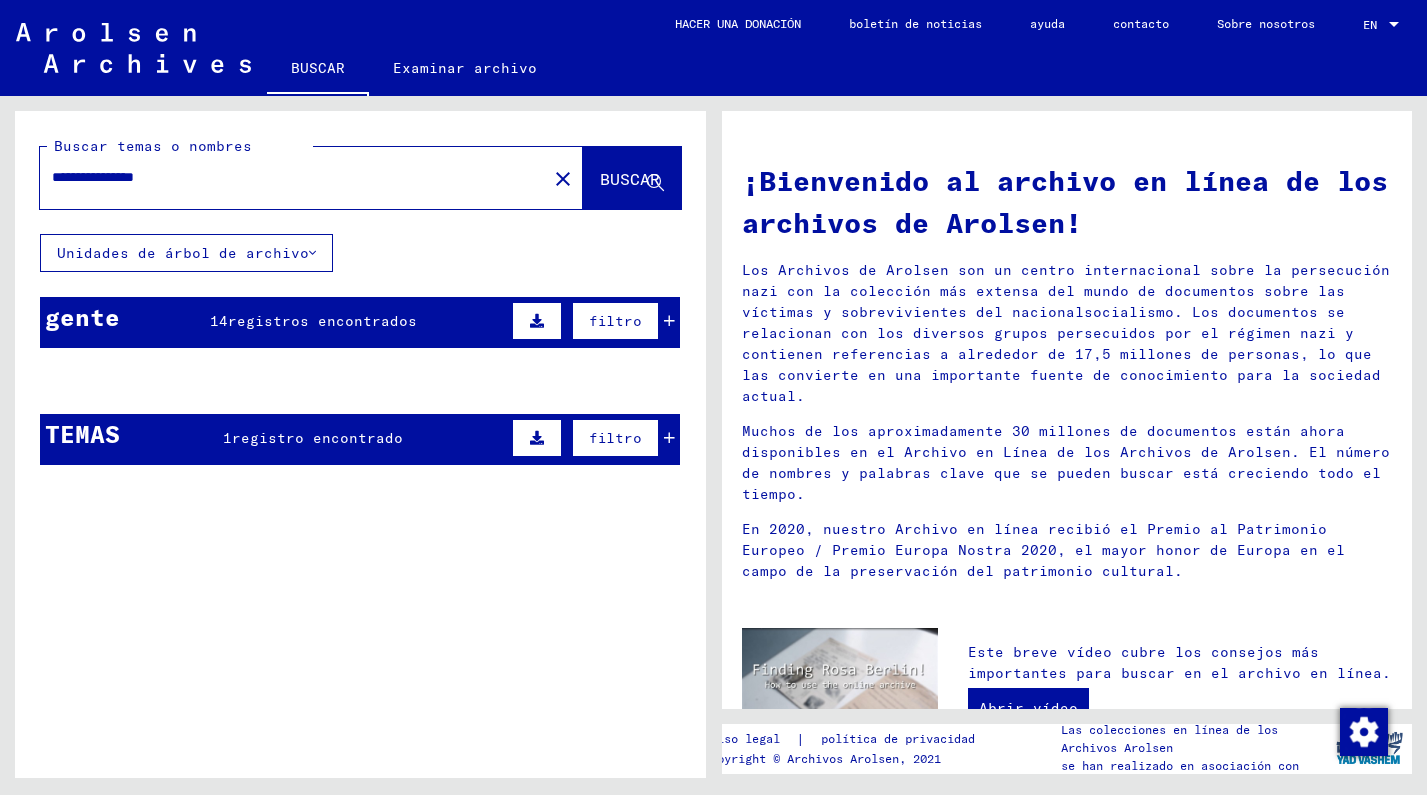 click on "registros encontrados" at bounding box center (322, 321) 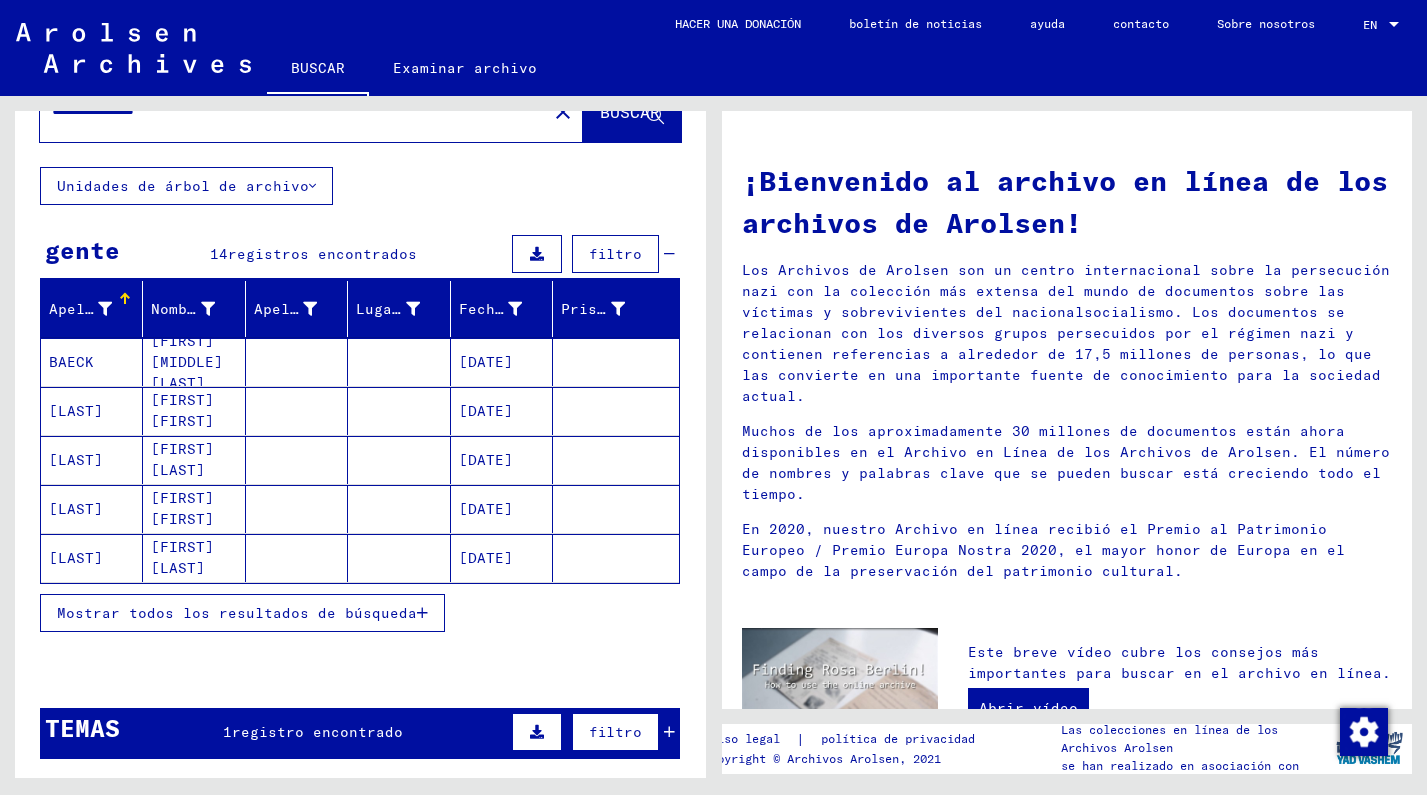 scroll, scrollTop: 71, scrollLeft: 0, axis: vertical 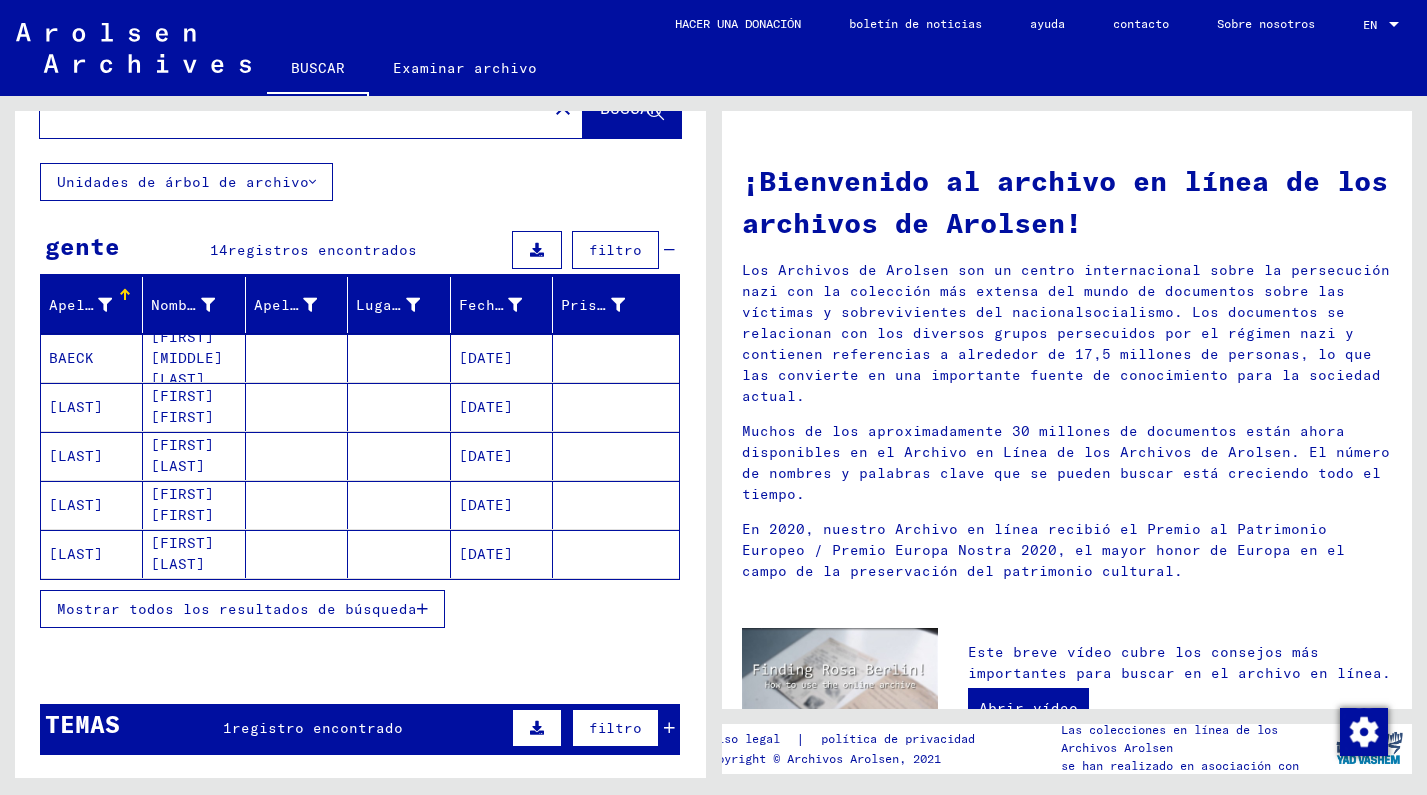 click on "Mostrar todos los resultados de búsqueda" at bounding box center (237, 609) 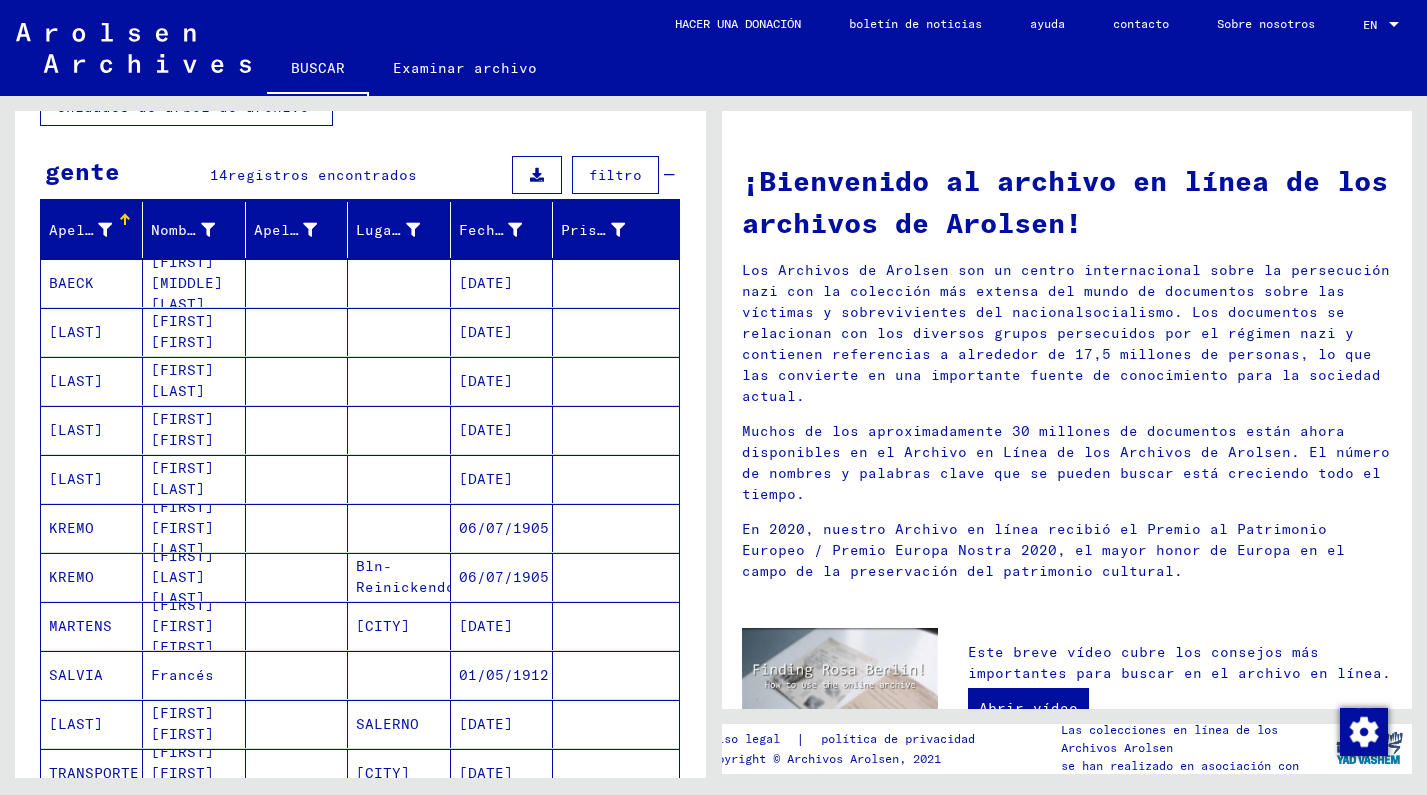 scroll, scrollTop: 270, scrollLeft: 0, axis: vertical 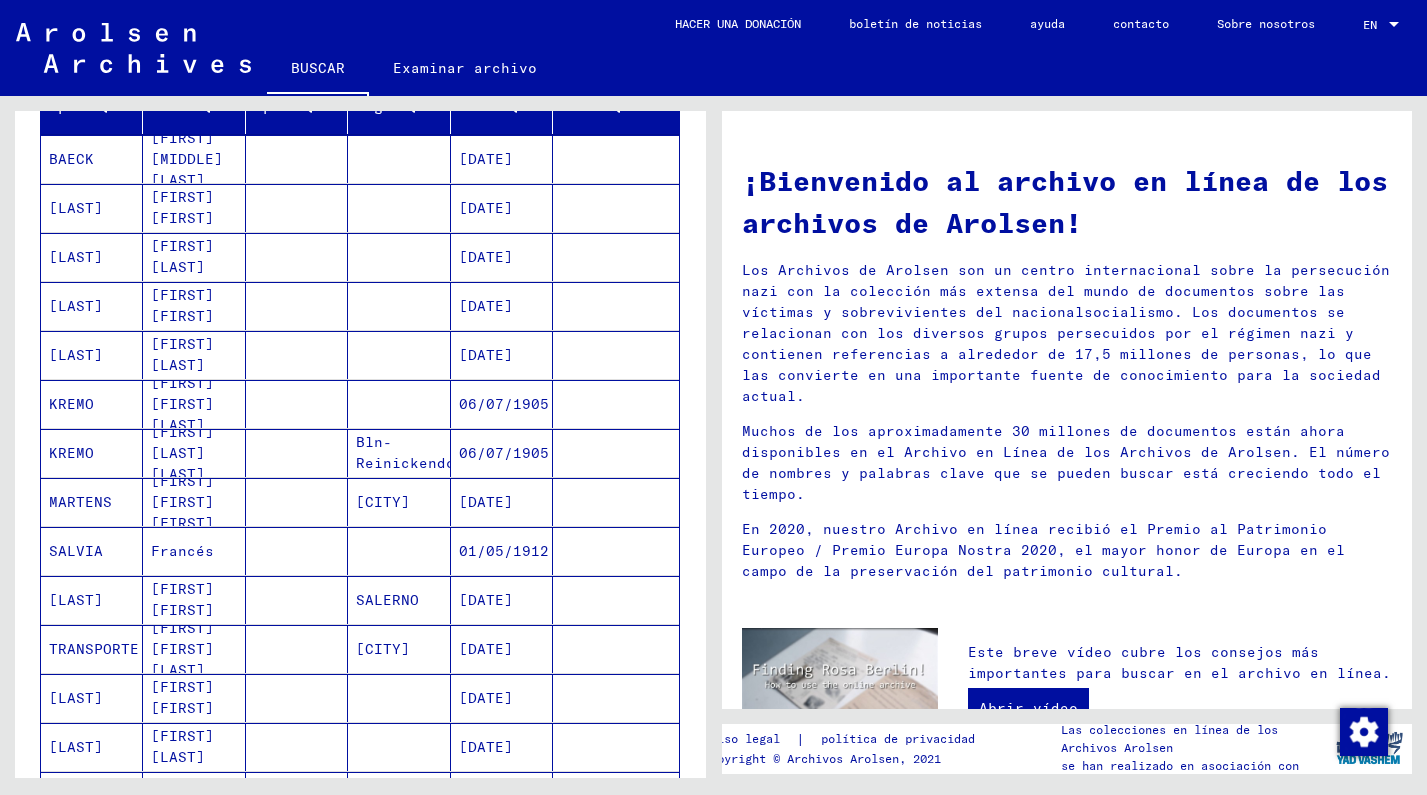 click on "Francés" at bounding box center (194, 600) 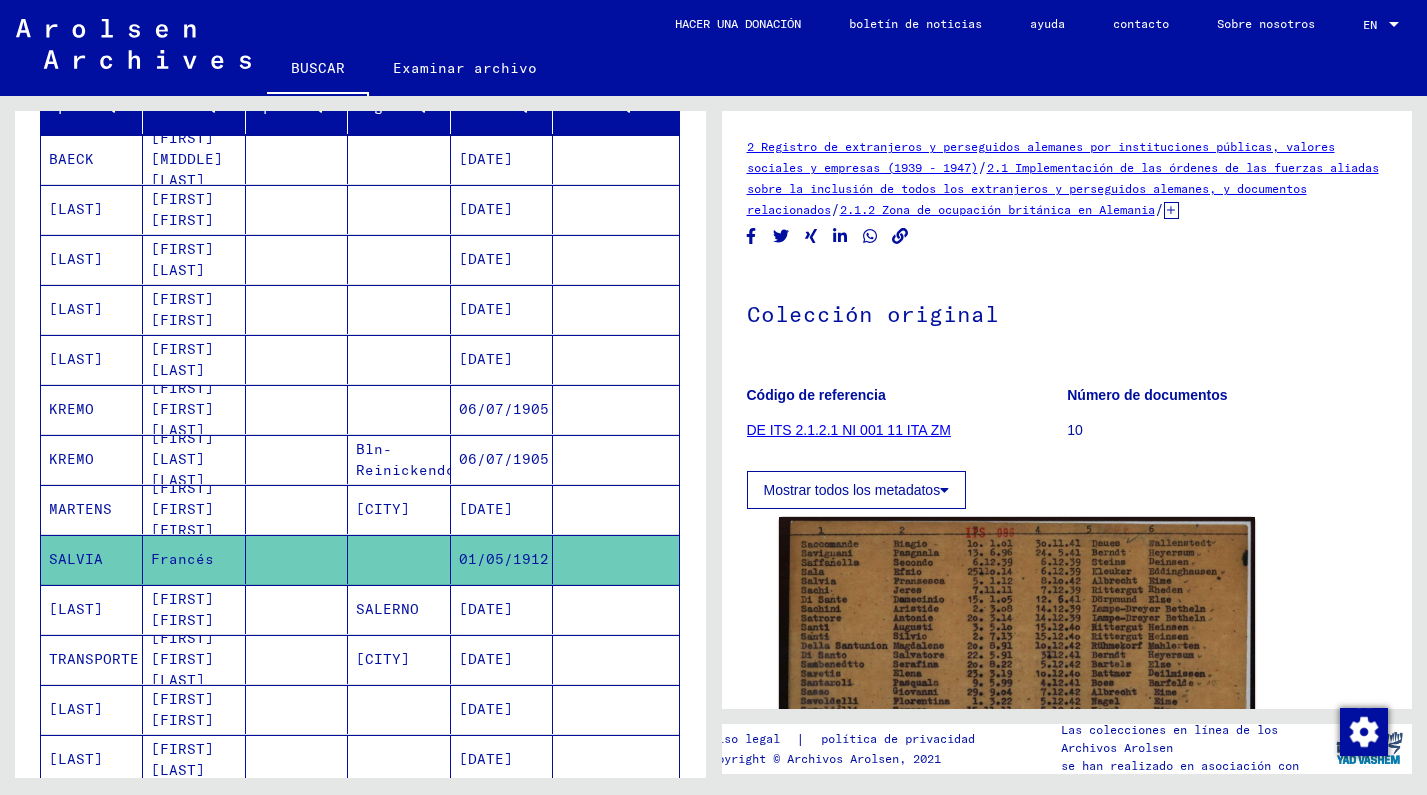 scroll, scrollTop: 0, scrollLeft: 0, axis: both 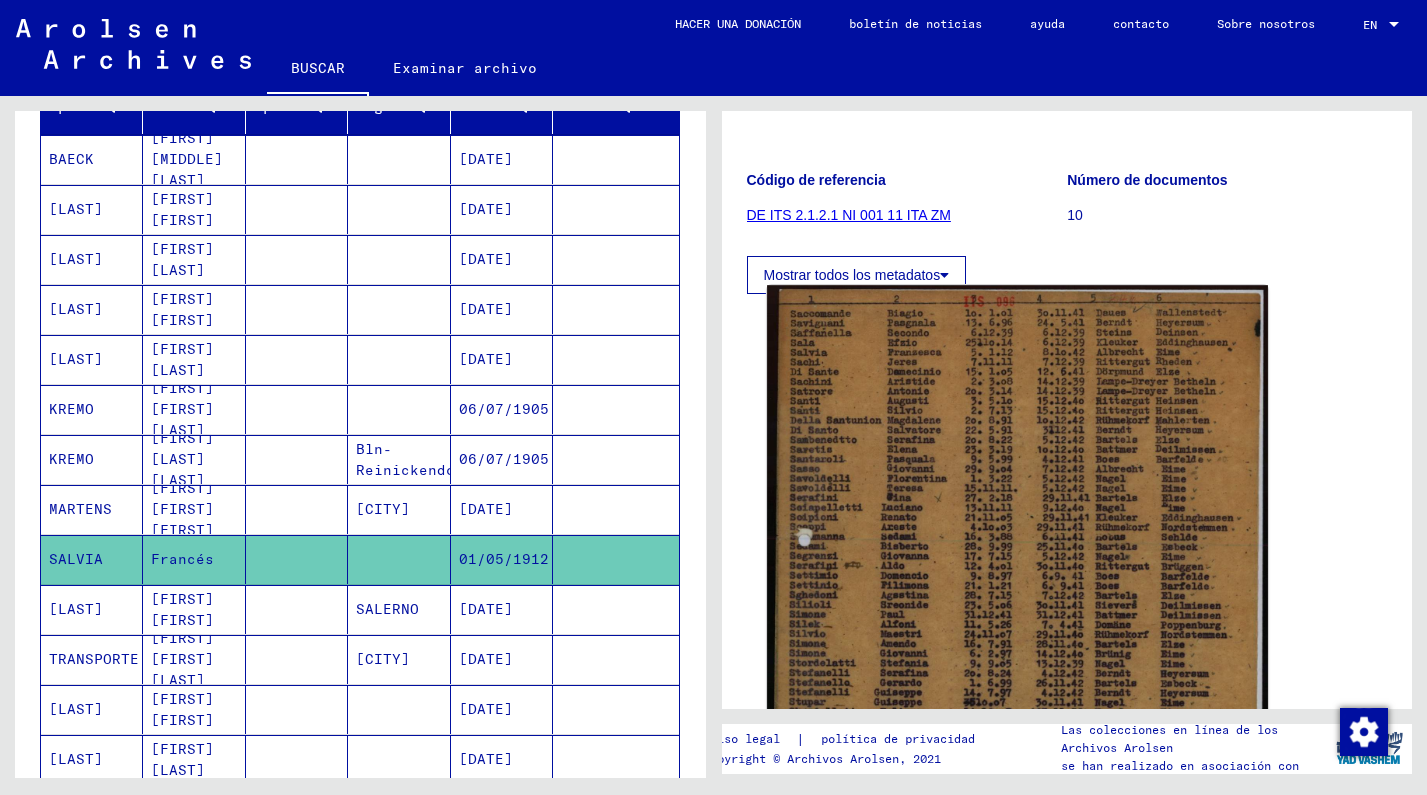 click 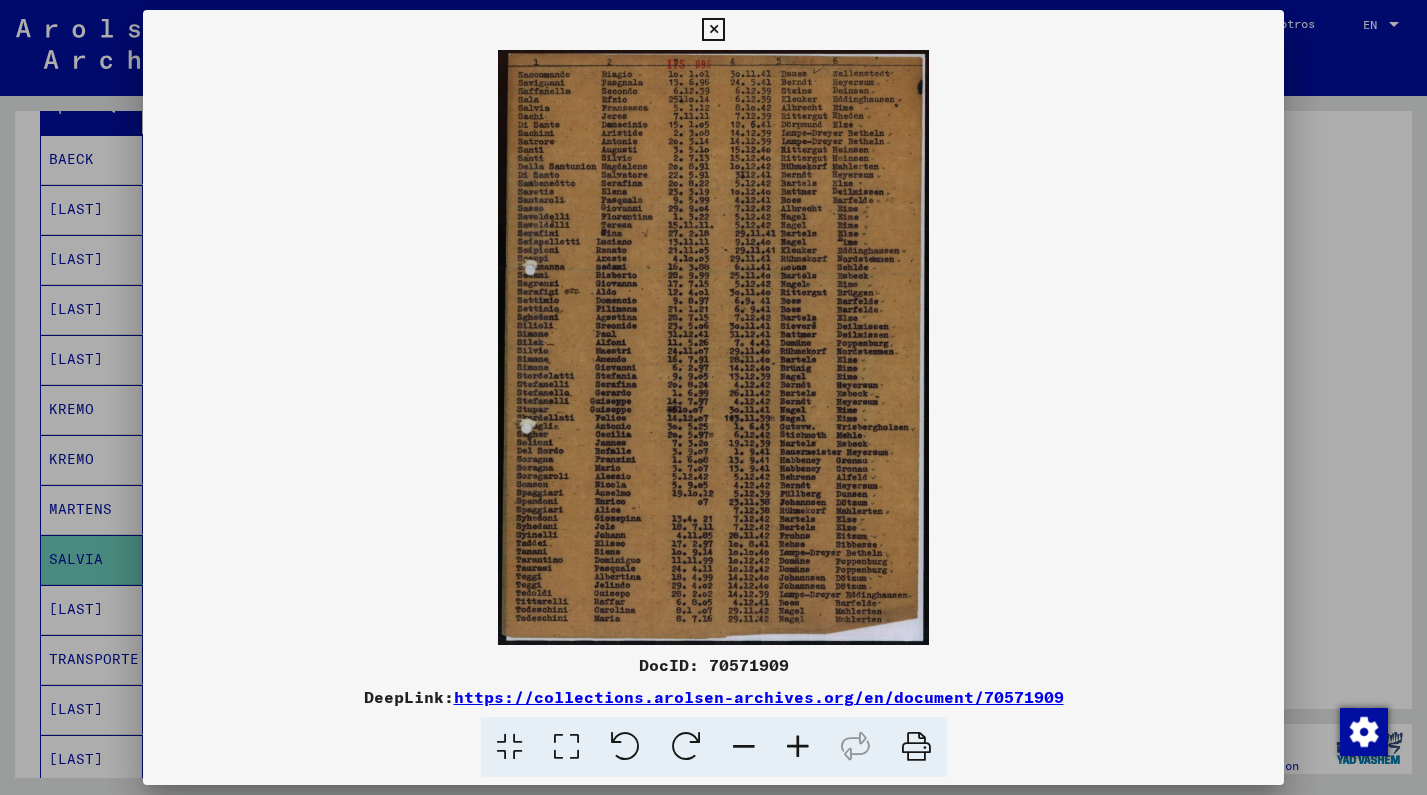 click at bounding box center [714, 347] 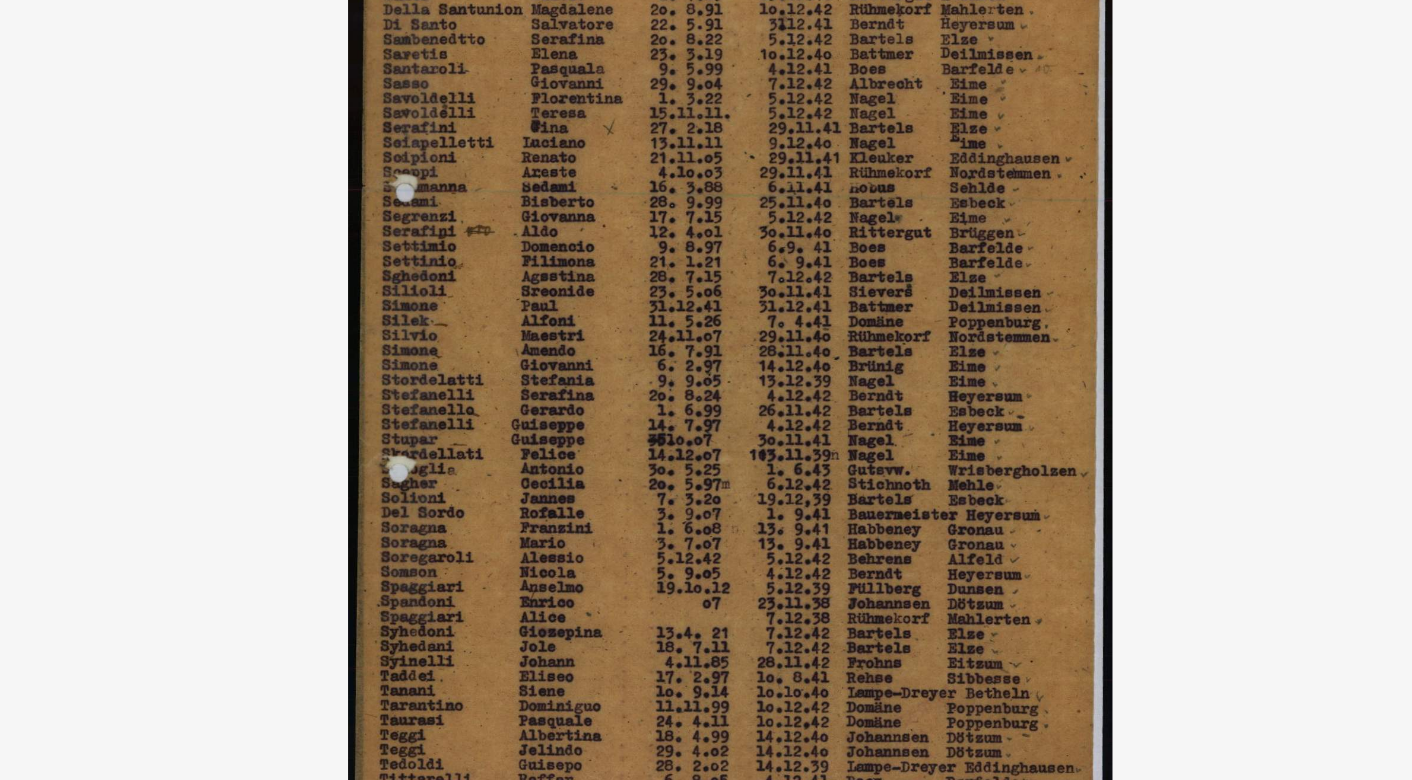 drag, startPoint x: 303, startPoint y: 179, endPoint x: 327, endPoint y: 207, distance: 36.878178 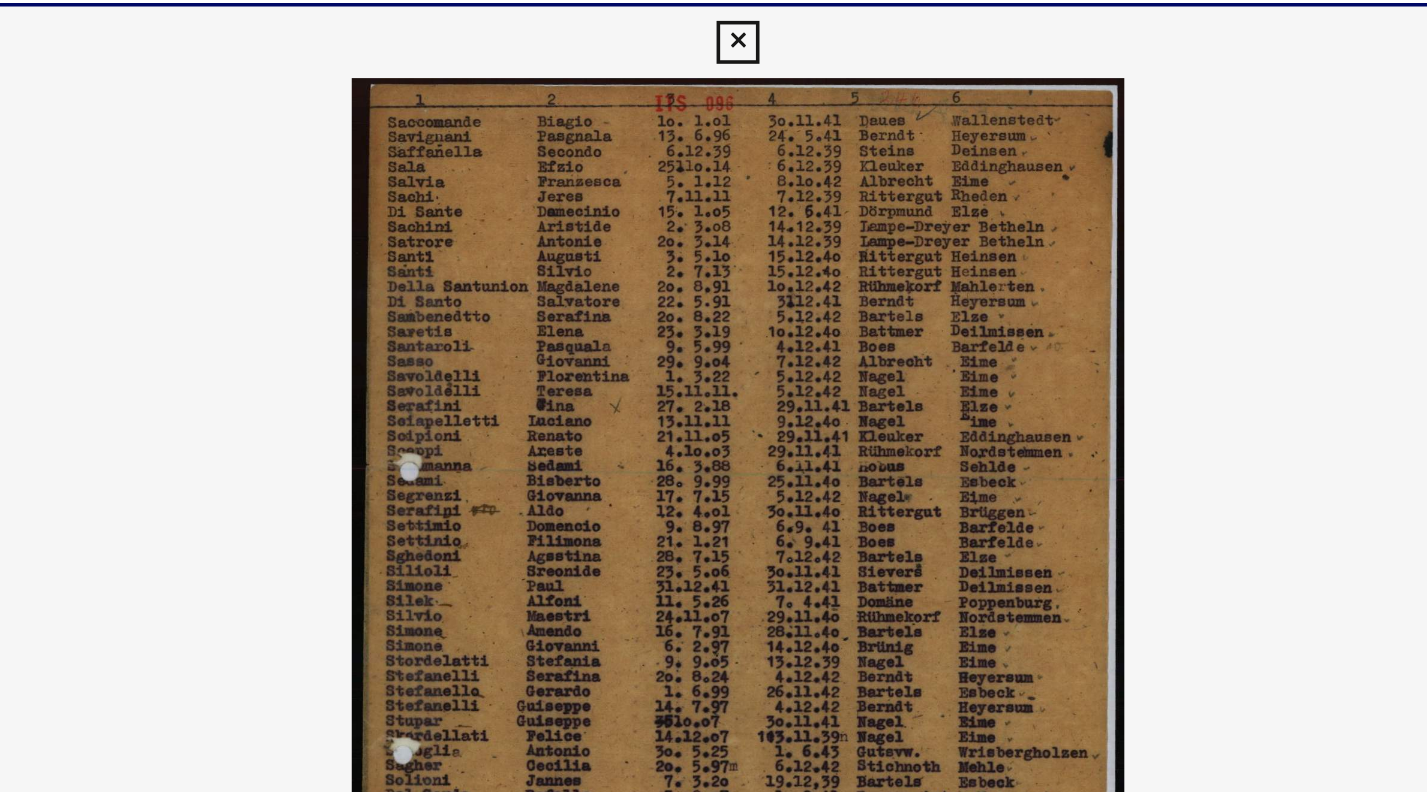 scroll, scrollTop: 0, scrollLeft: 0, axis: both 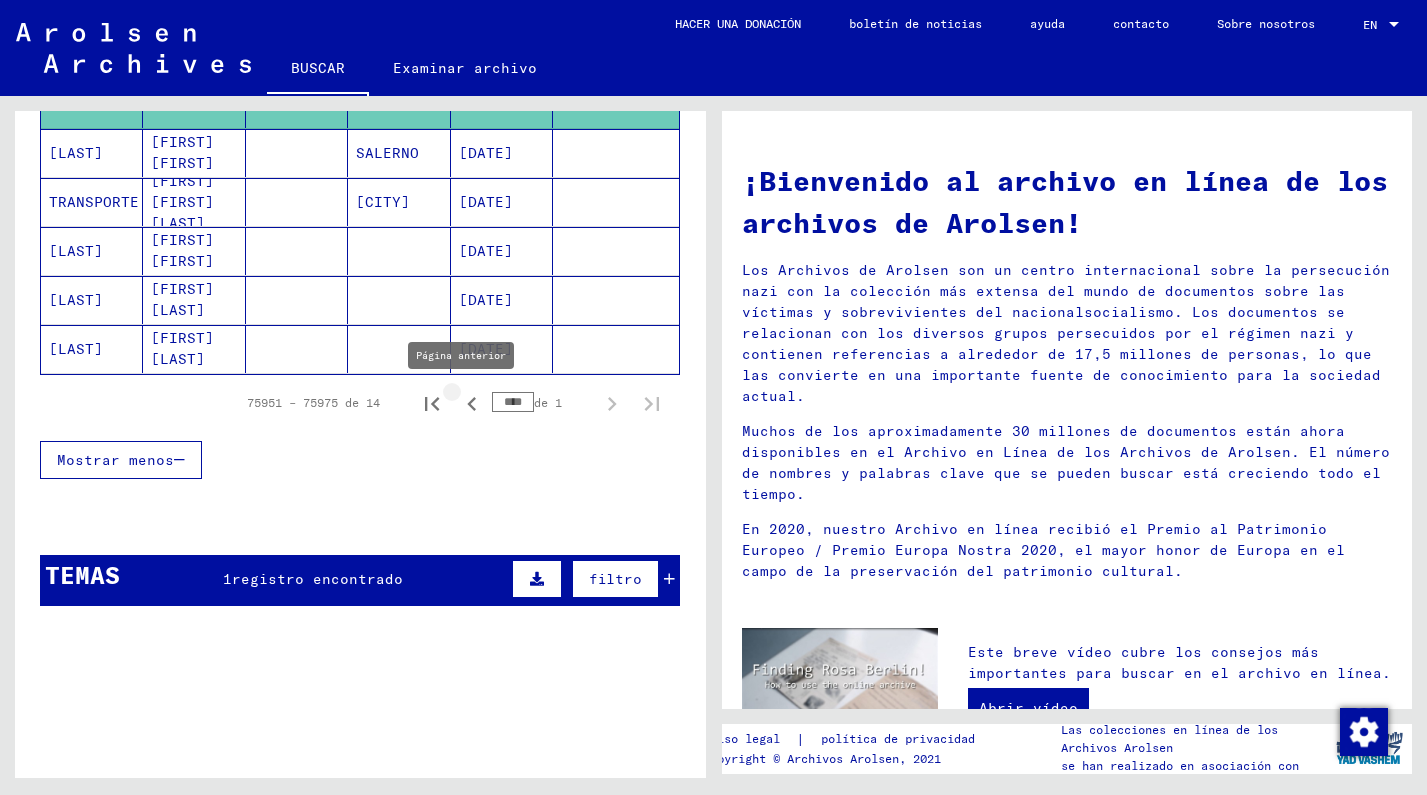 click 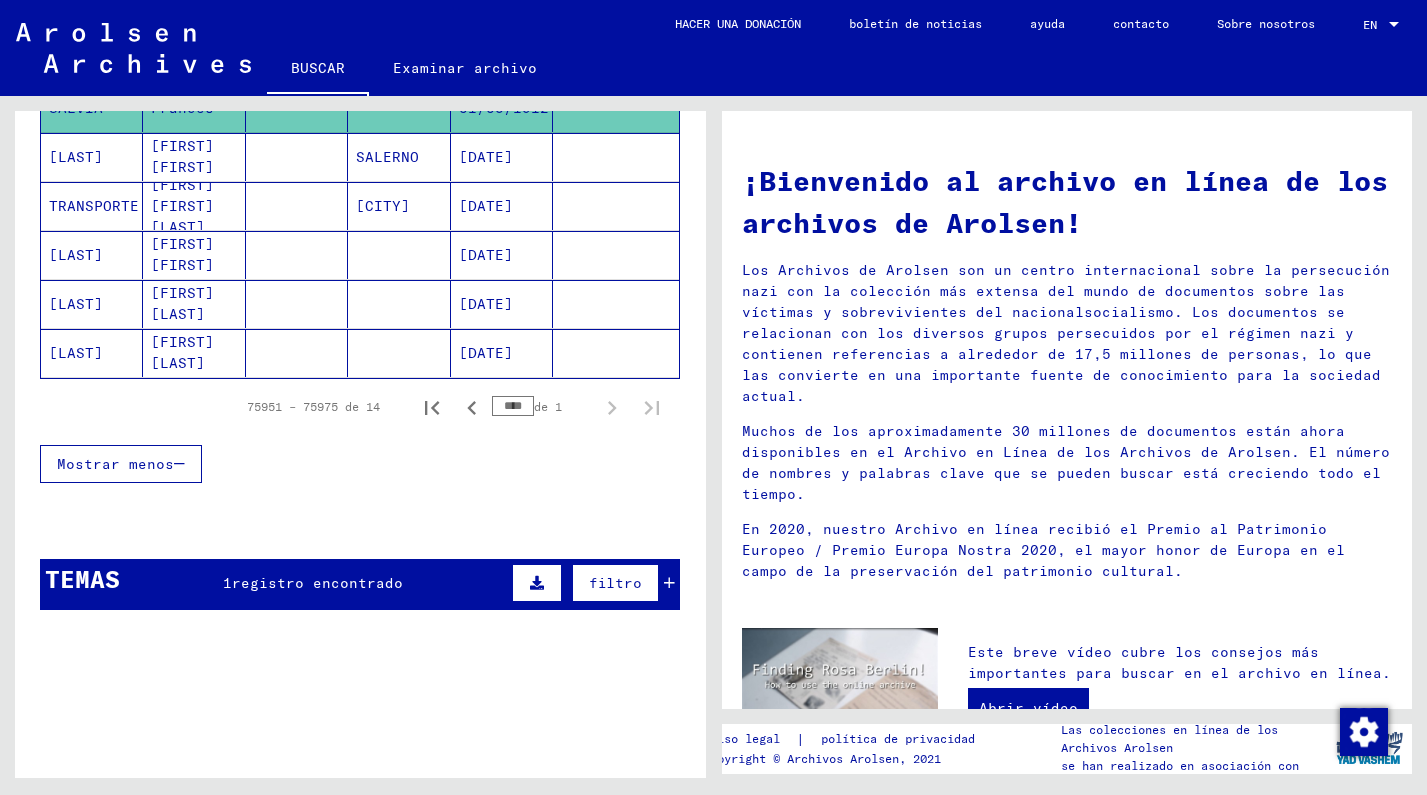 scroll, scrollTop: 0, scrollLeft: 0, axis: both 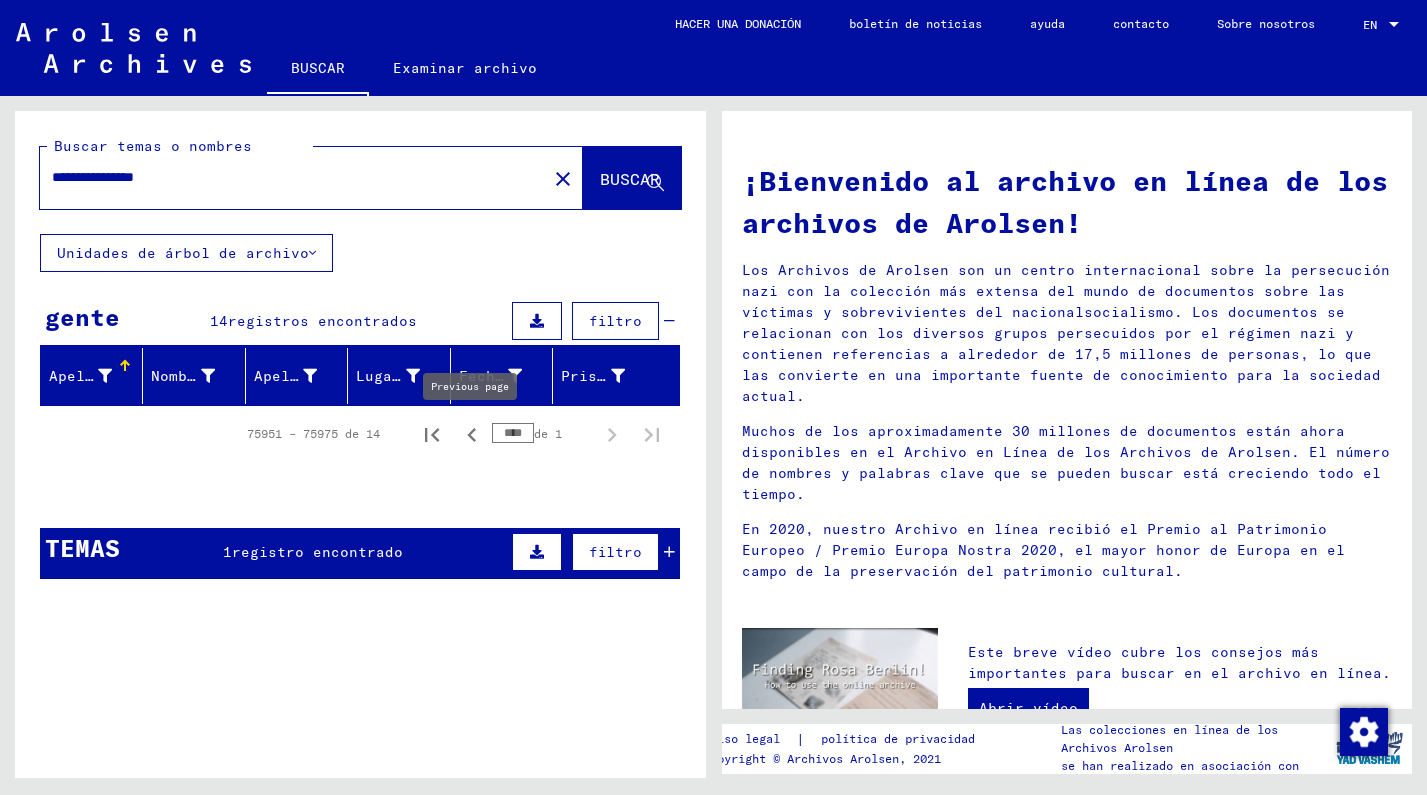 click 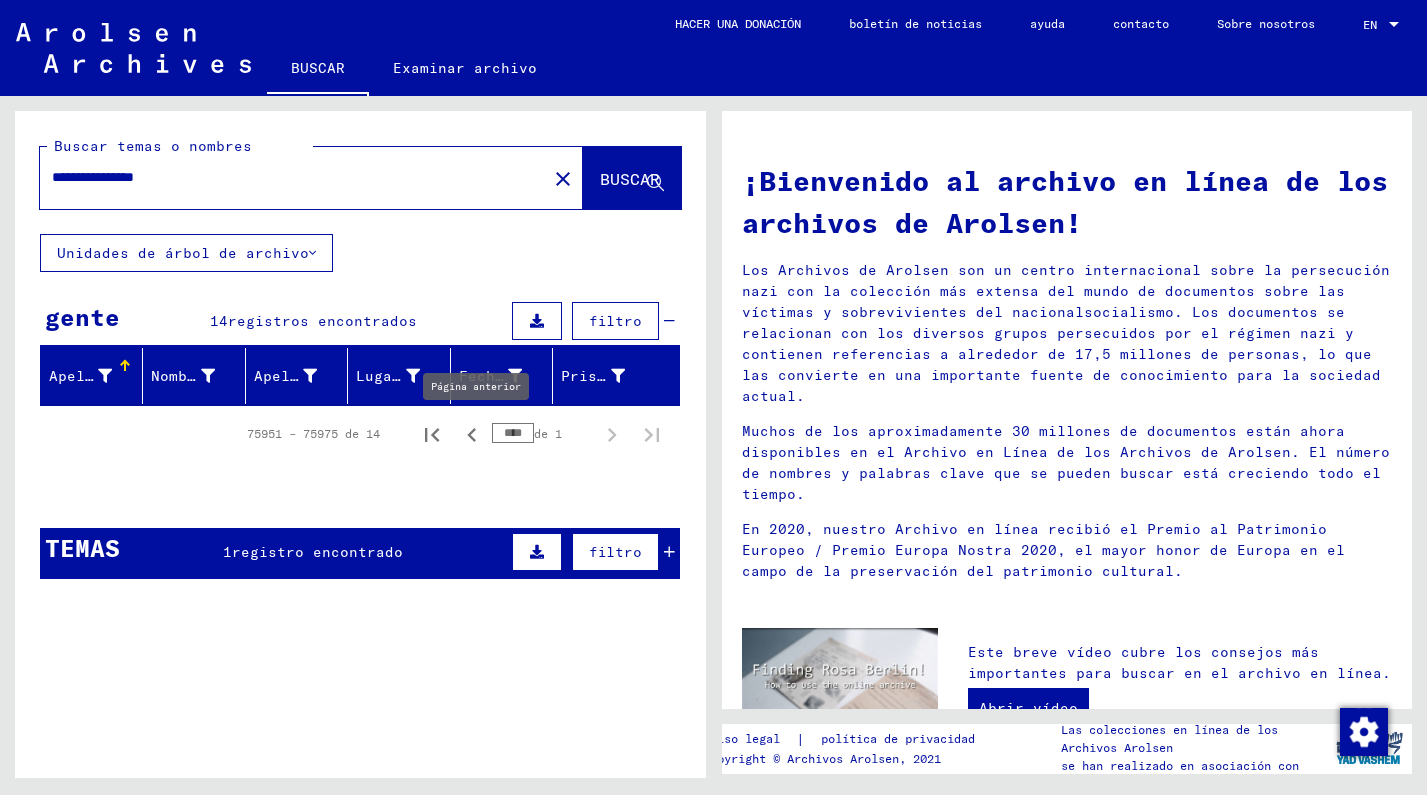 click 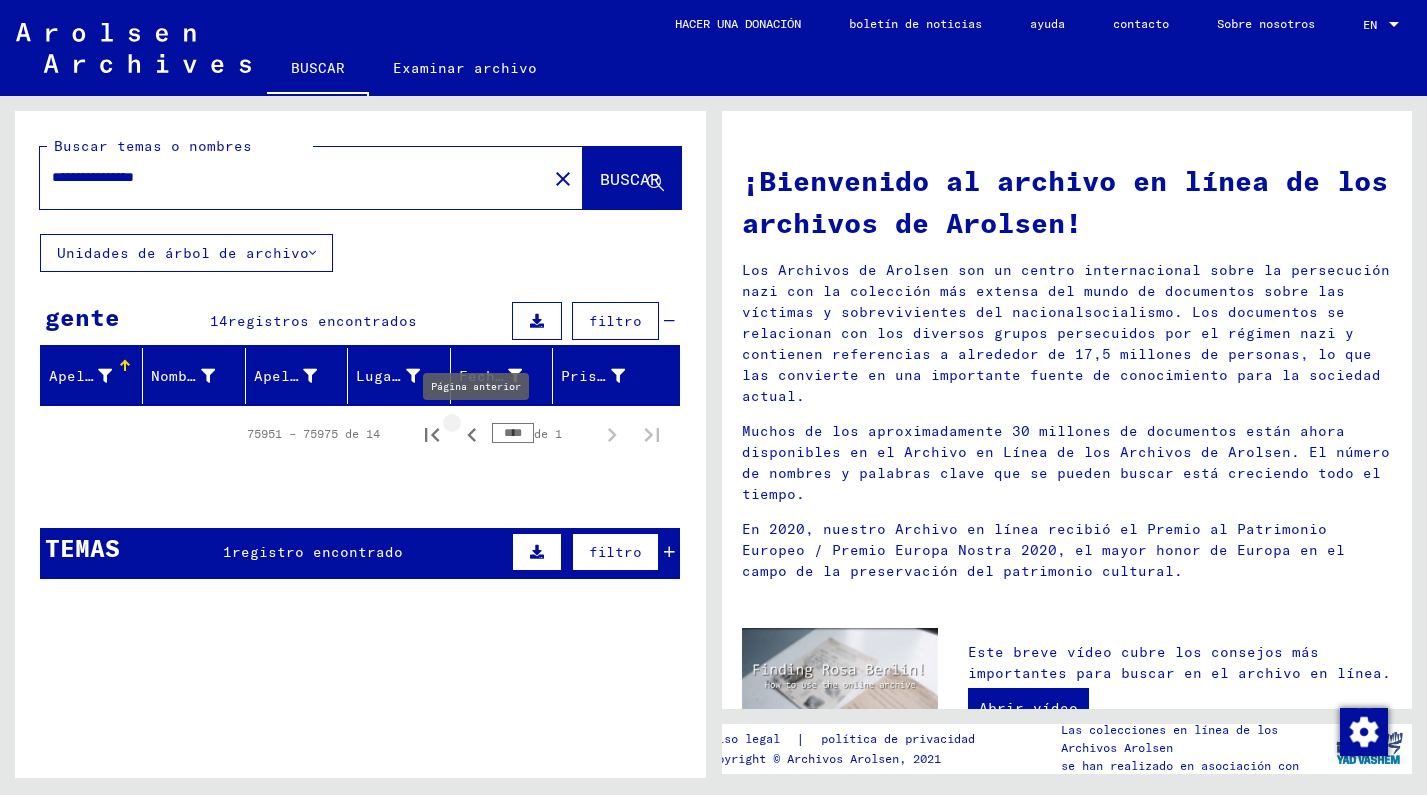 click 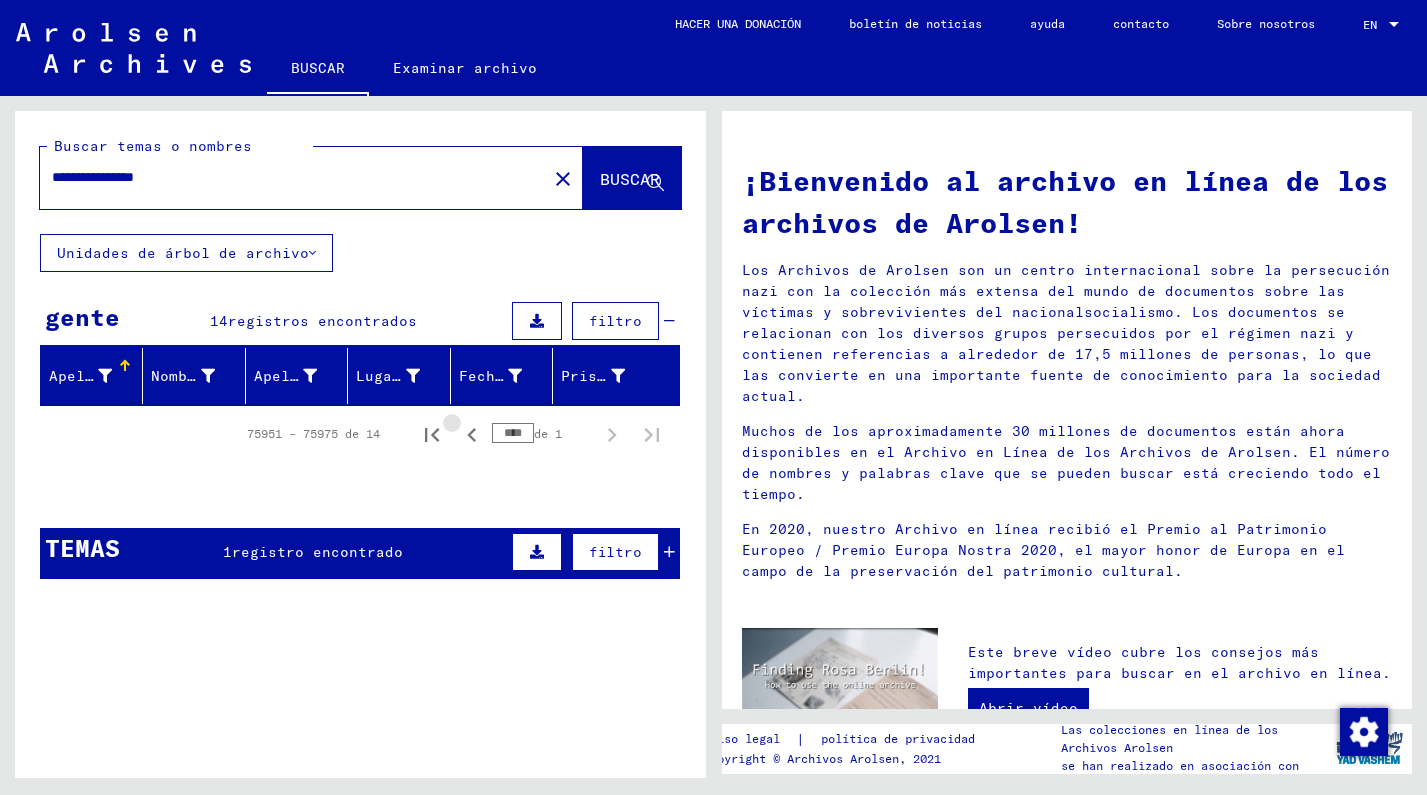 click 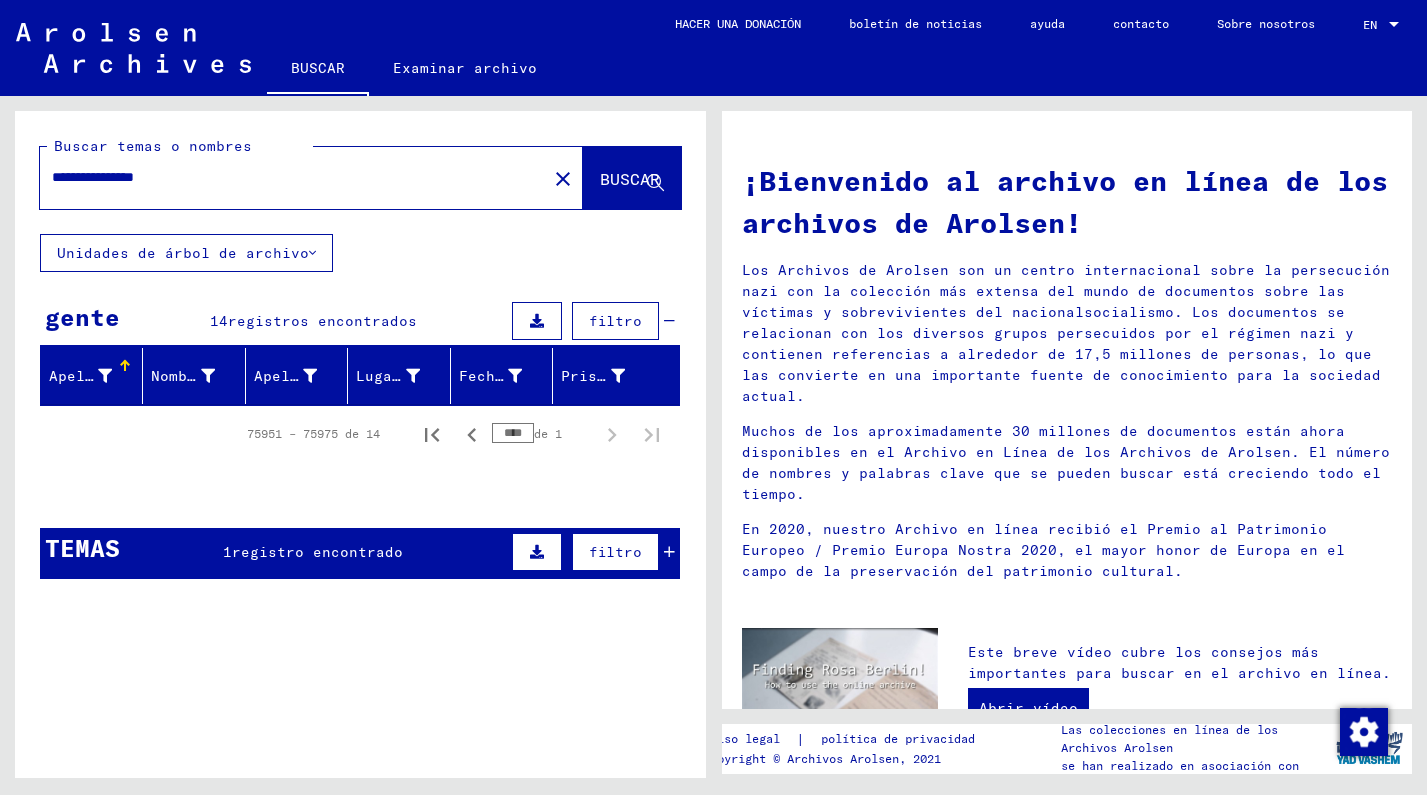 click on "registro encontrado" at bounding box center [317, 552] 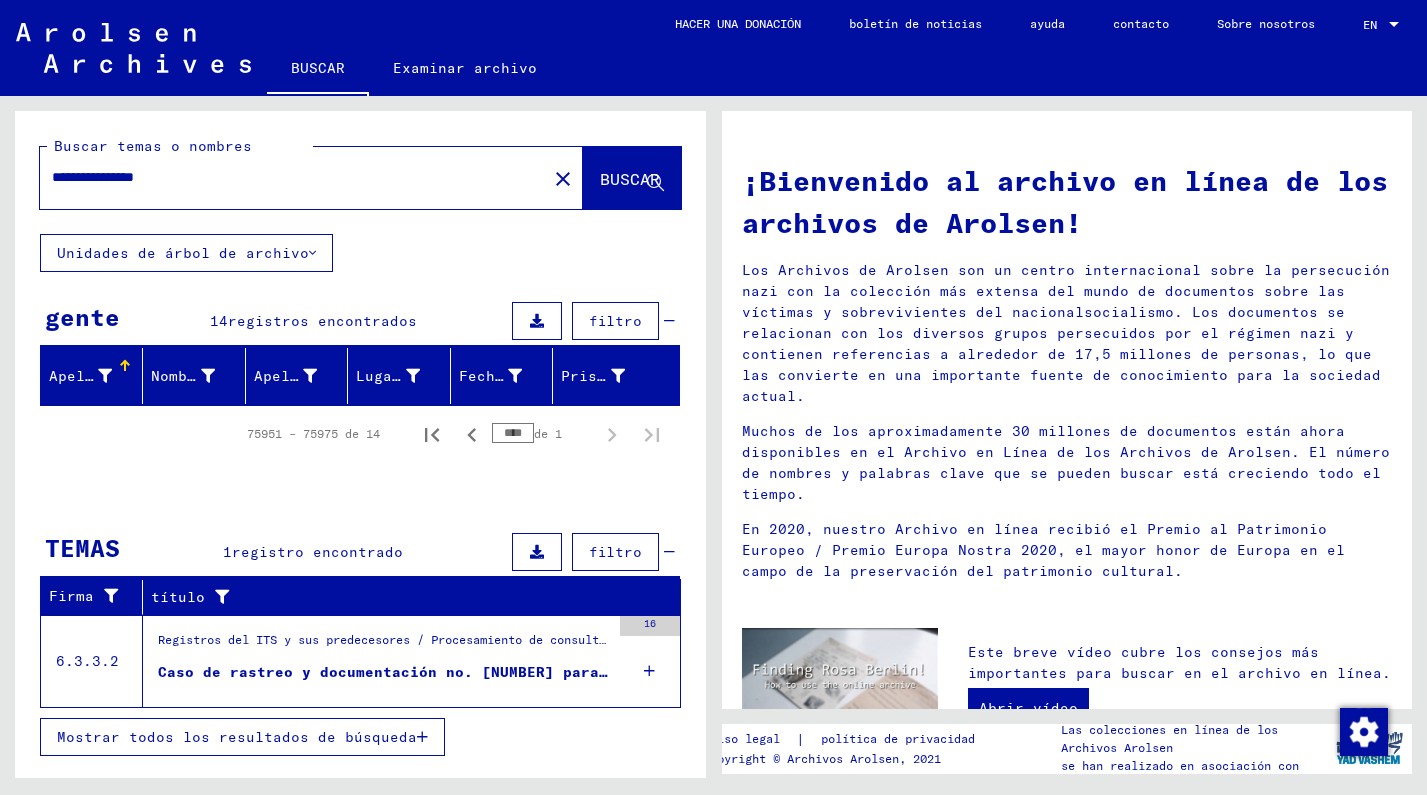 click on "Caso de rastreo y documentación no. [NUMBER] para [LAST], [FIRST] nacido el [DATE]" at bounding box center (384, 672) 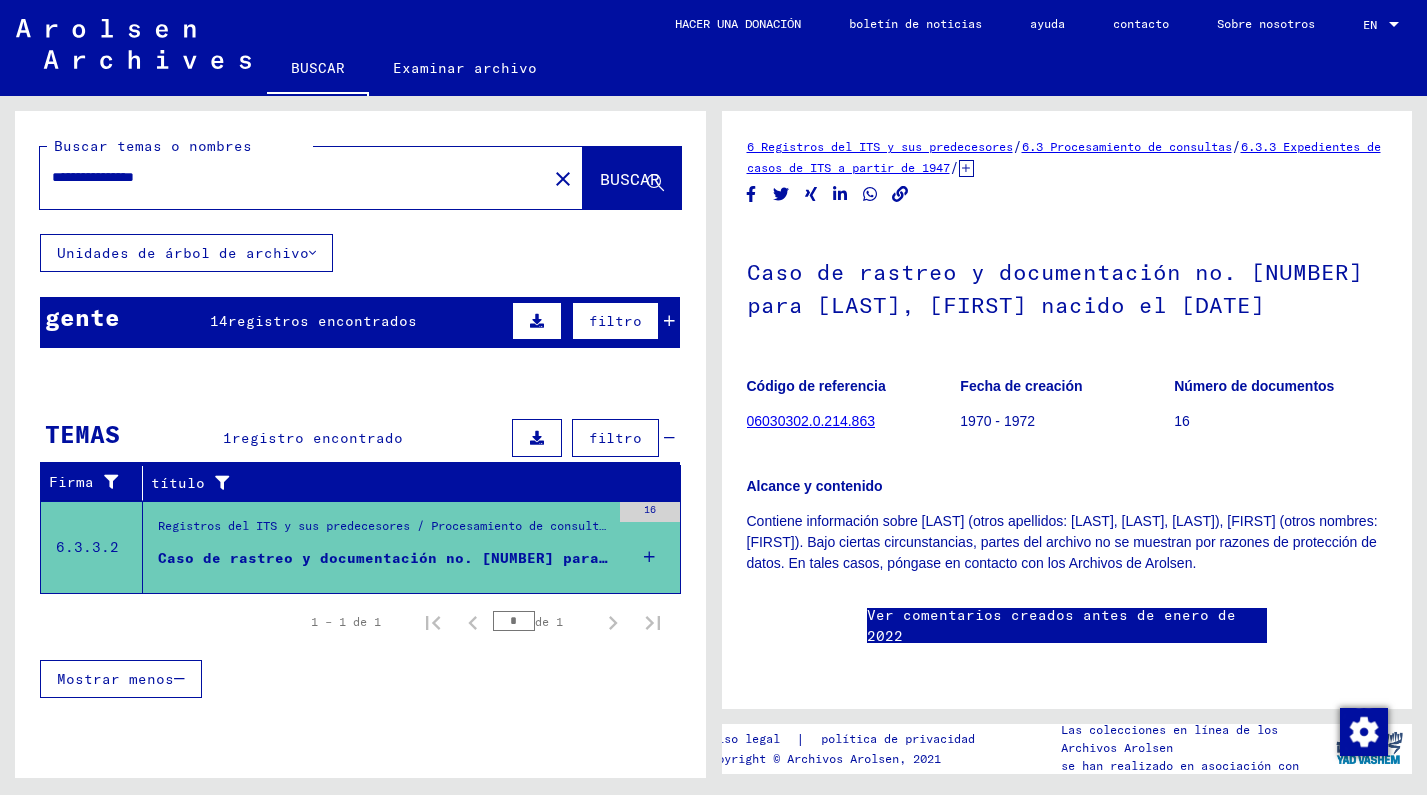 scroll, scrollTop: 0, scrollLeft: 0, axis: both 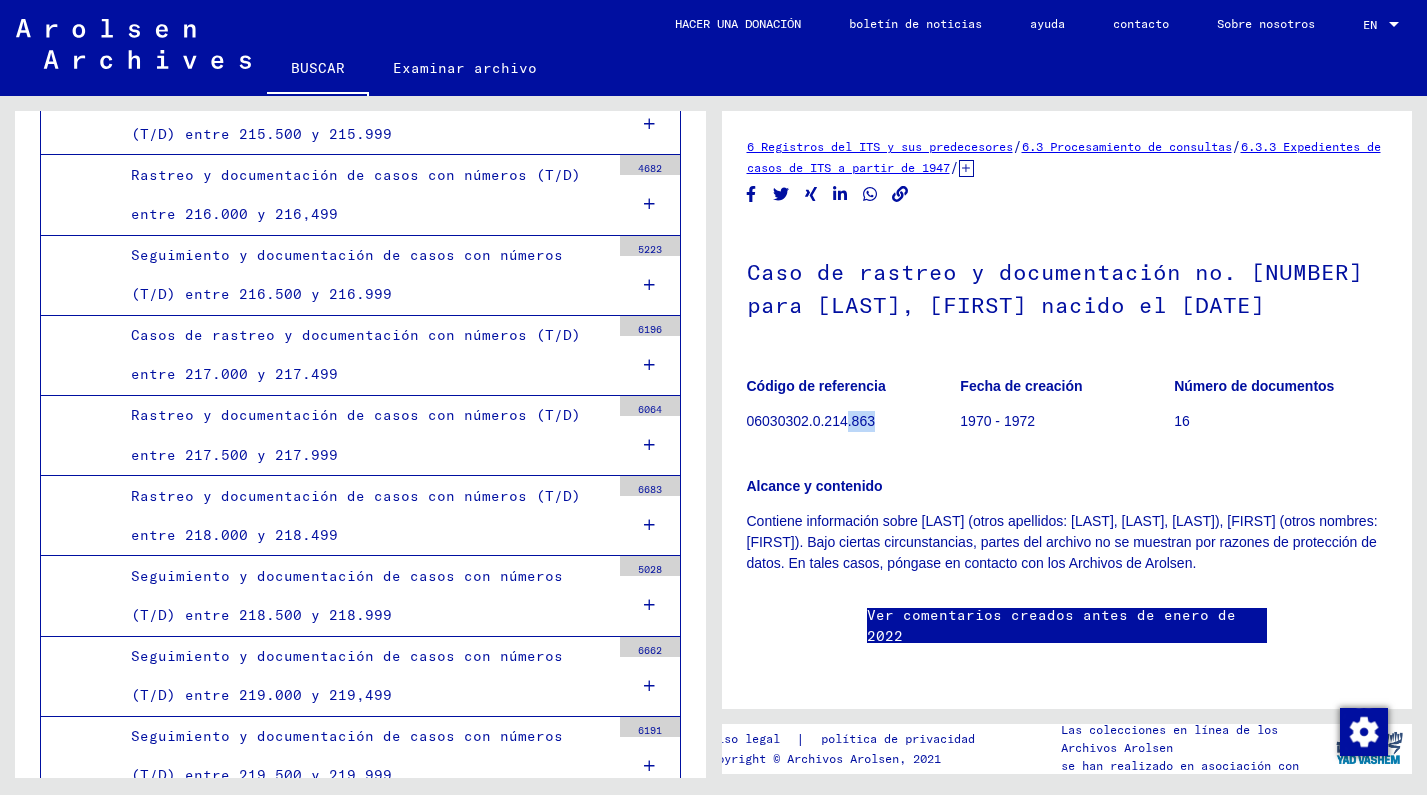 drag, startPoint x: 844, startPoint y: 422, endPoint x: 954, endPoint y: 425, distance: 110.0409 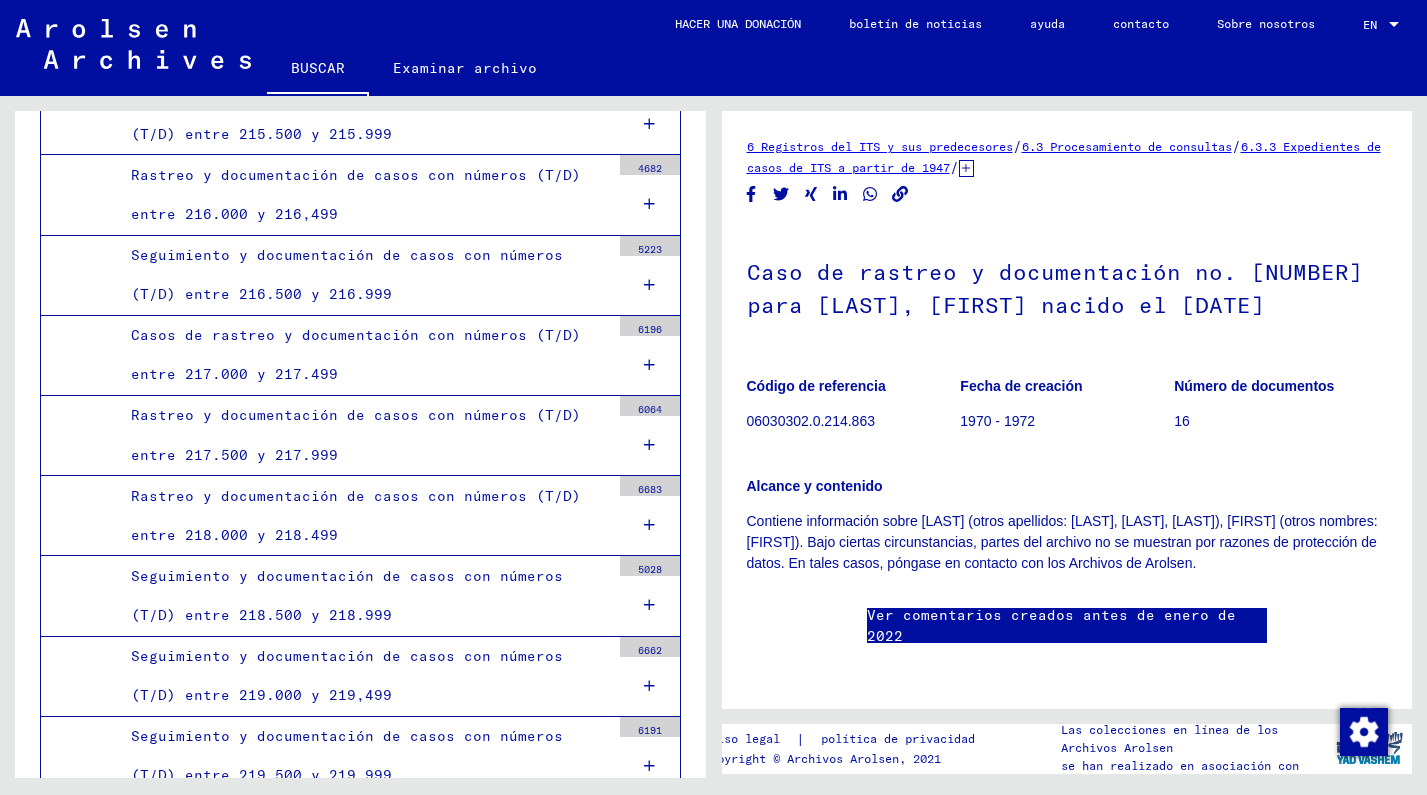click on "1970 - 1972" 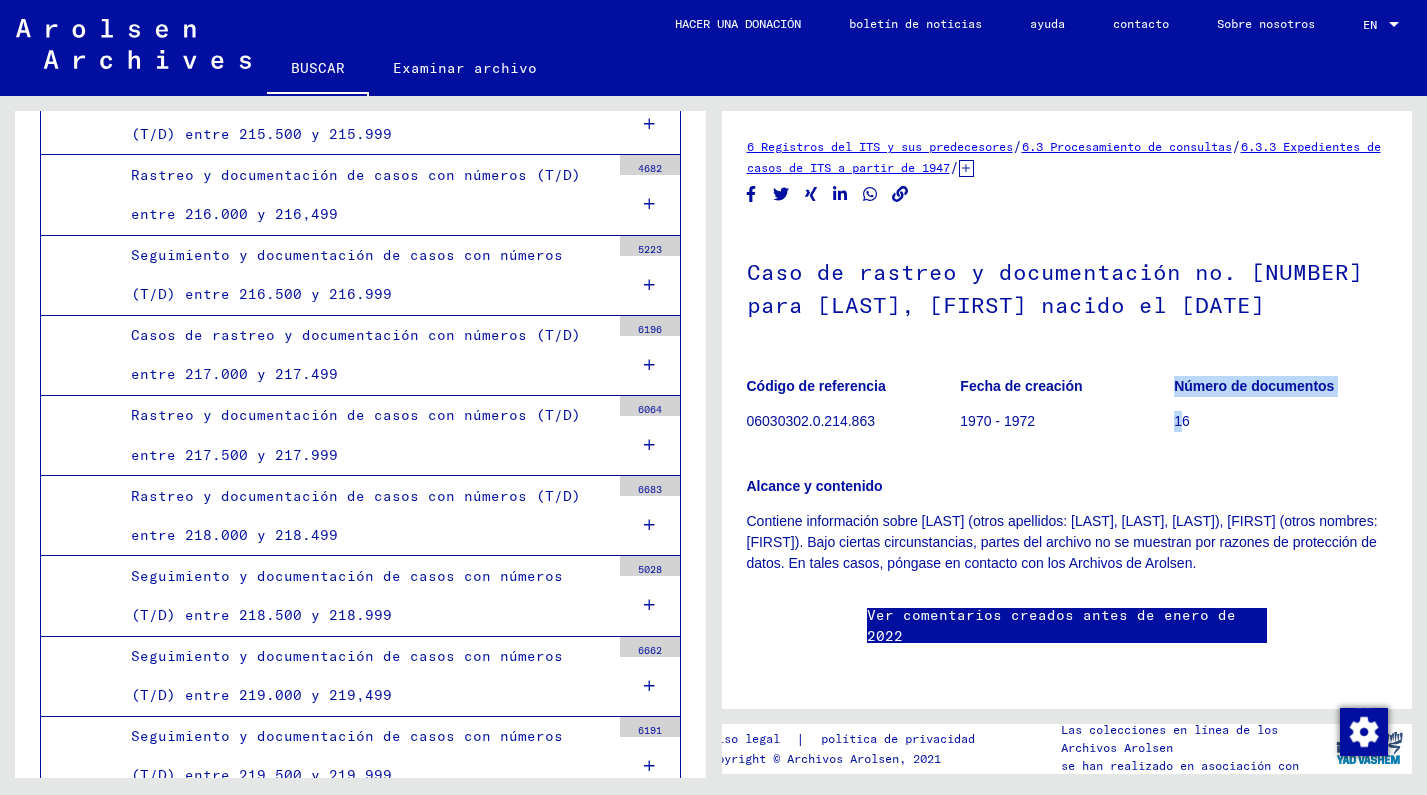 drag, startPoint x: 1175, startPoint y: 418, endPoint x: 1153, endPoint y: 411, distance: 23.086792 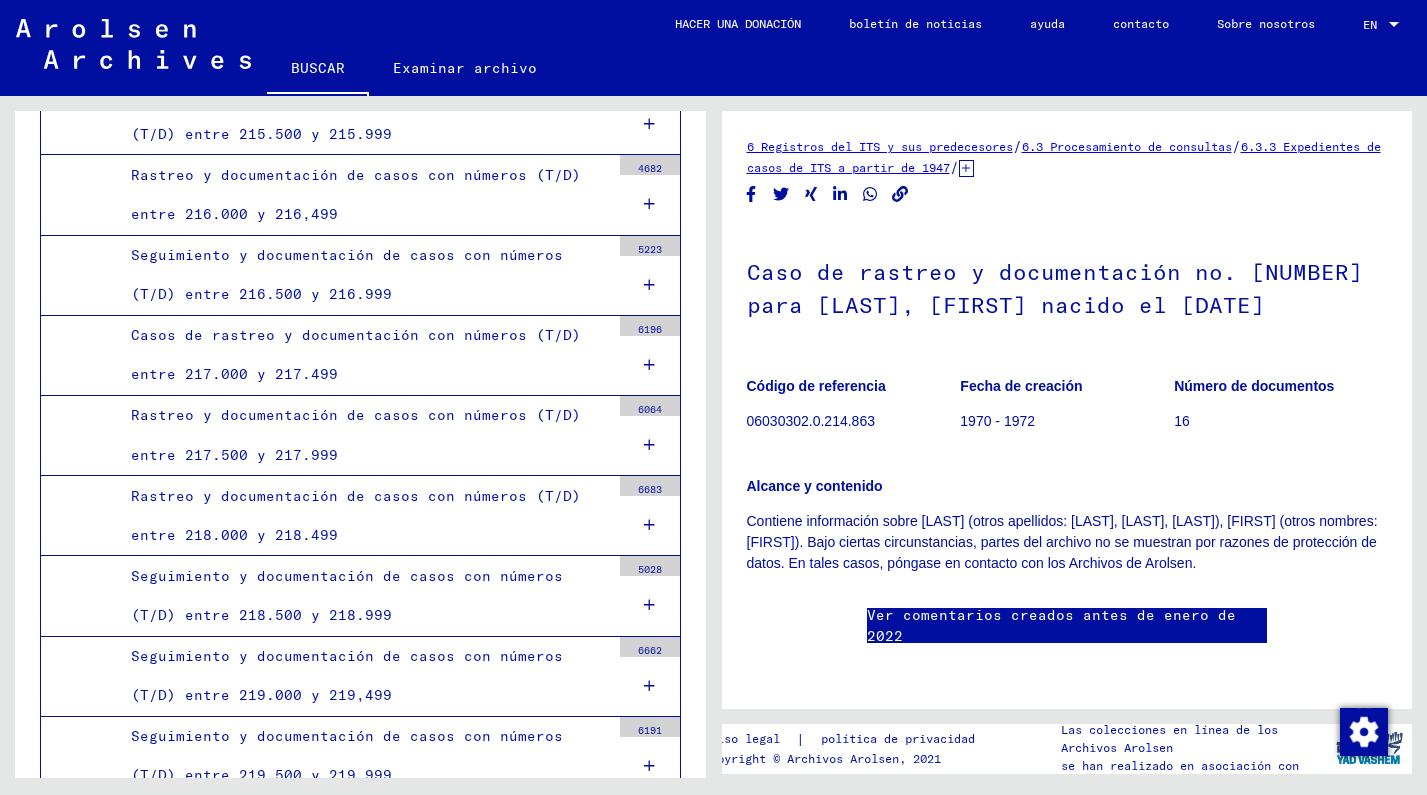 click on "Caso de rastreo y documentación no. [NUMBER] para [LAST], [FIRST] nacido el [DATE]" 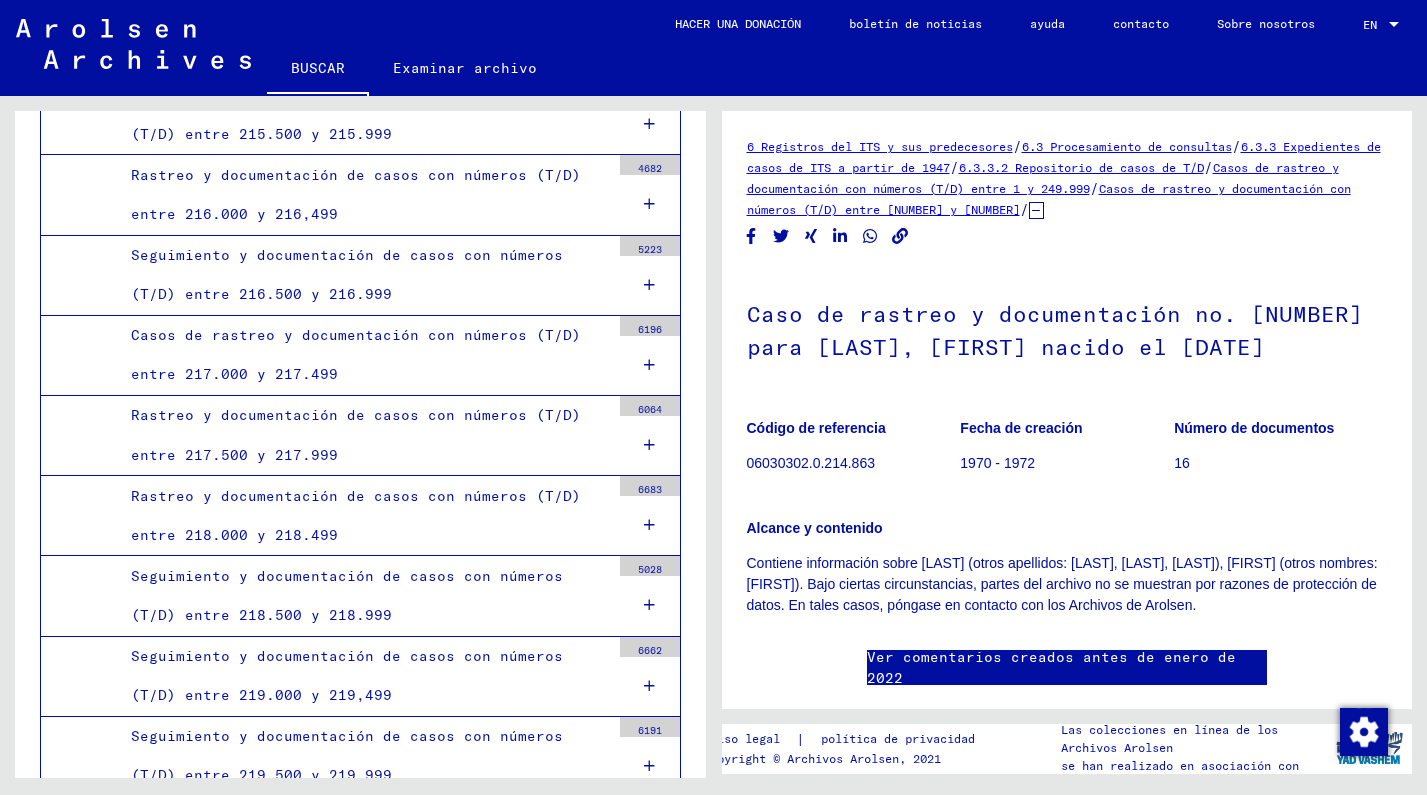 click on "6.3.3 Expedientes de casos de ITS a partir de 1947" 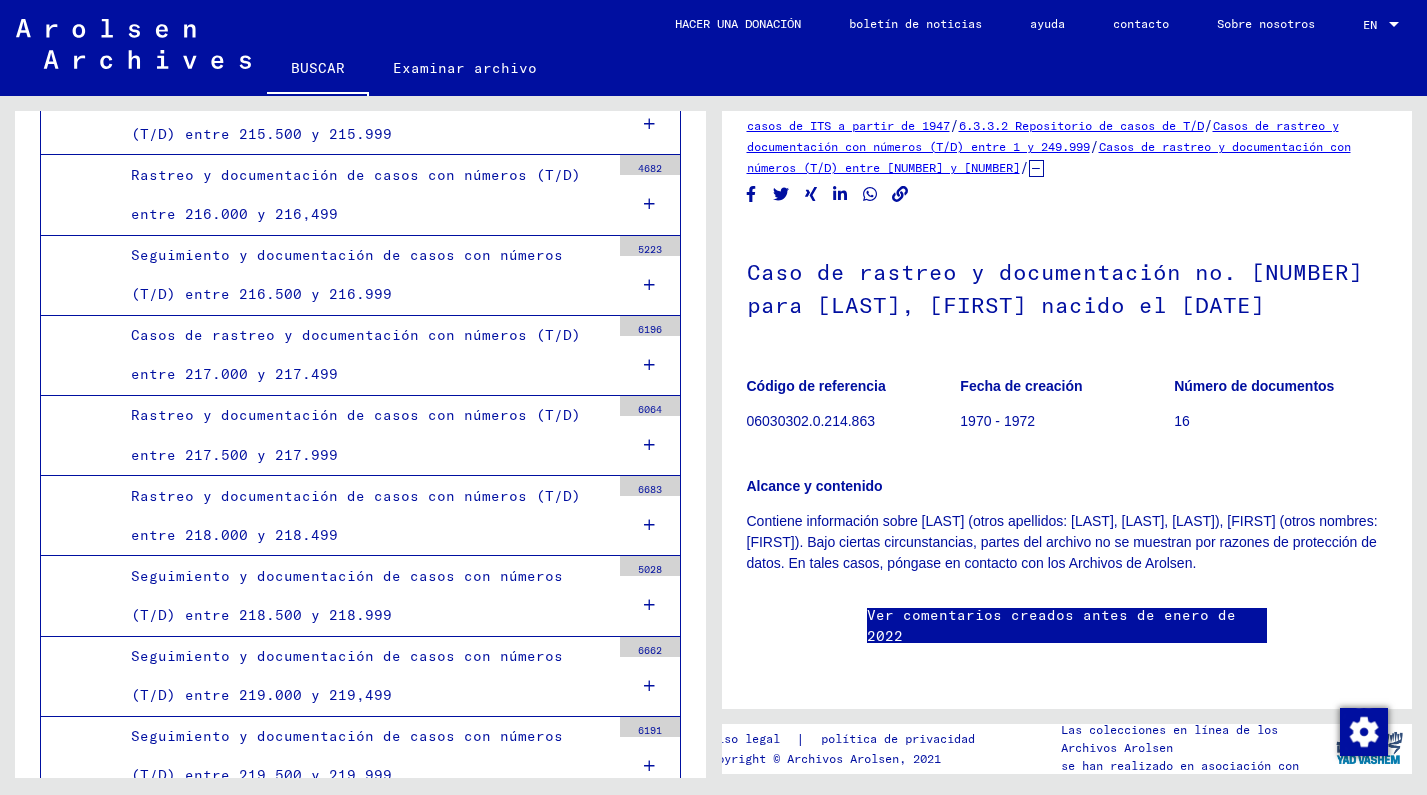 scroll, scrollTop: 1388, scrollLeft: 0, axis: vertical 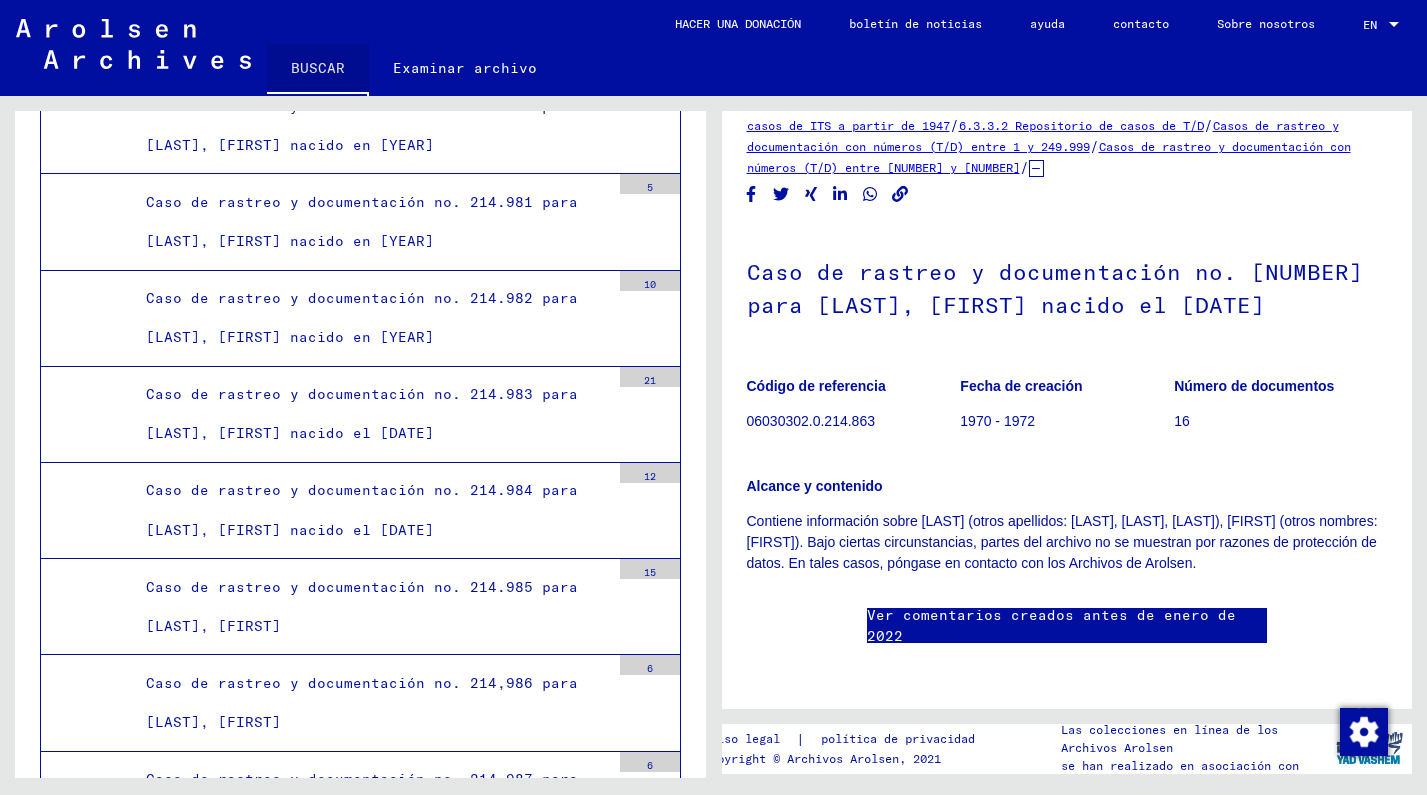 click on "BUSCAR" 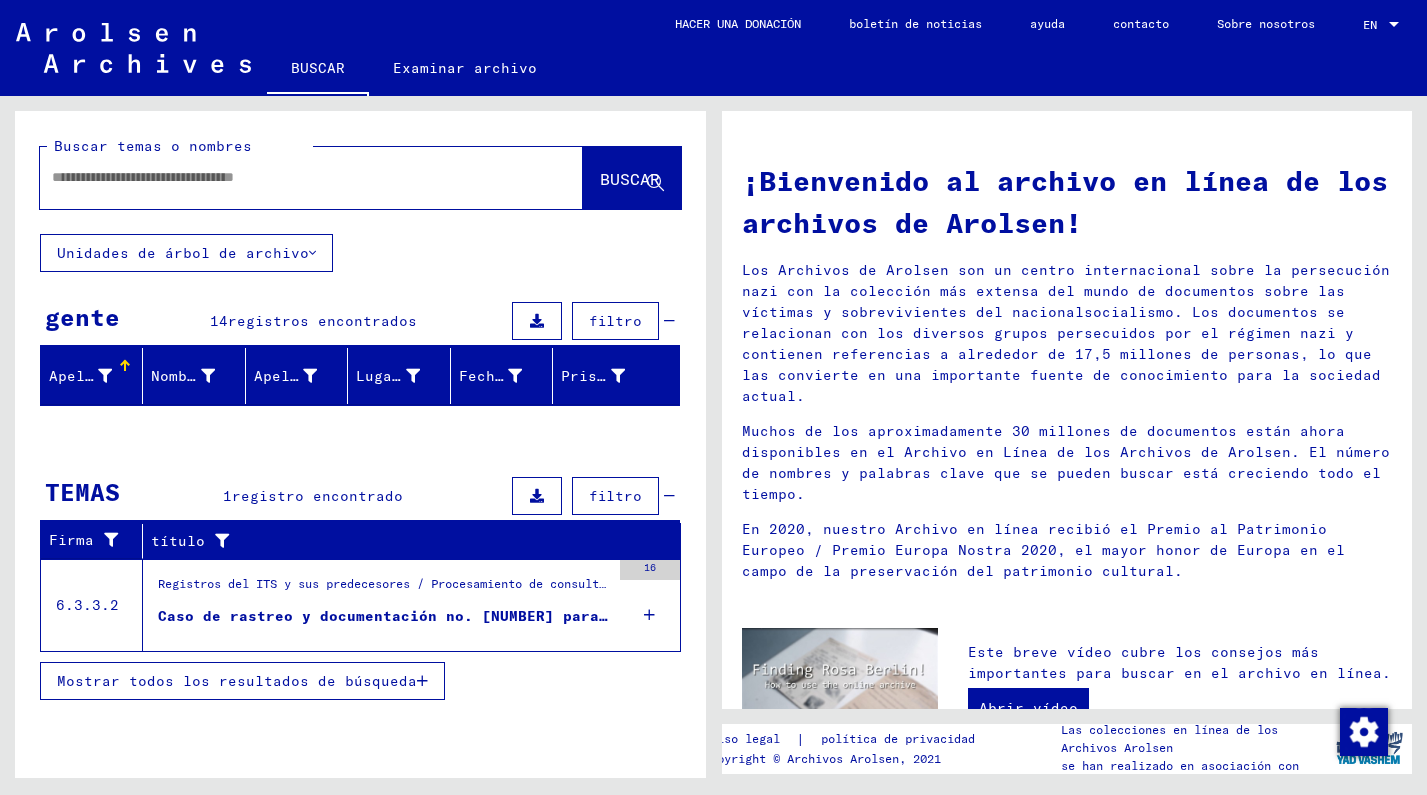 click at bounding box center [287, 177] 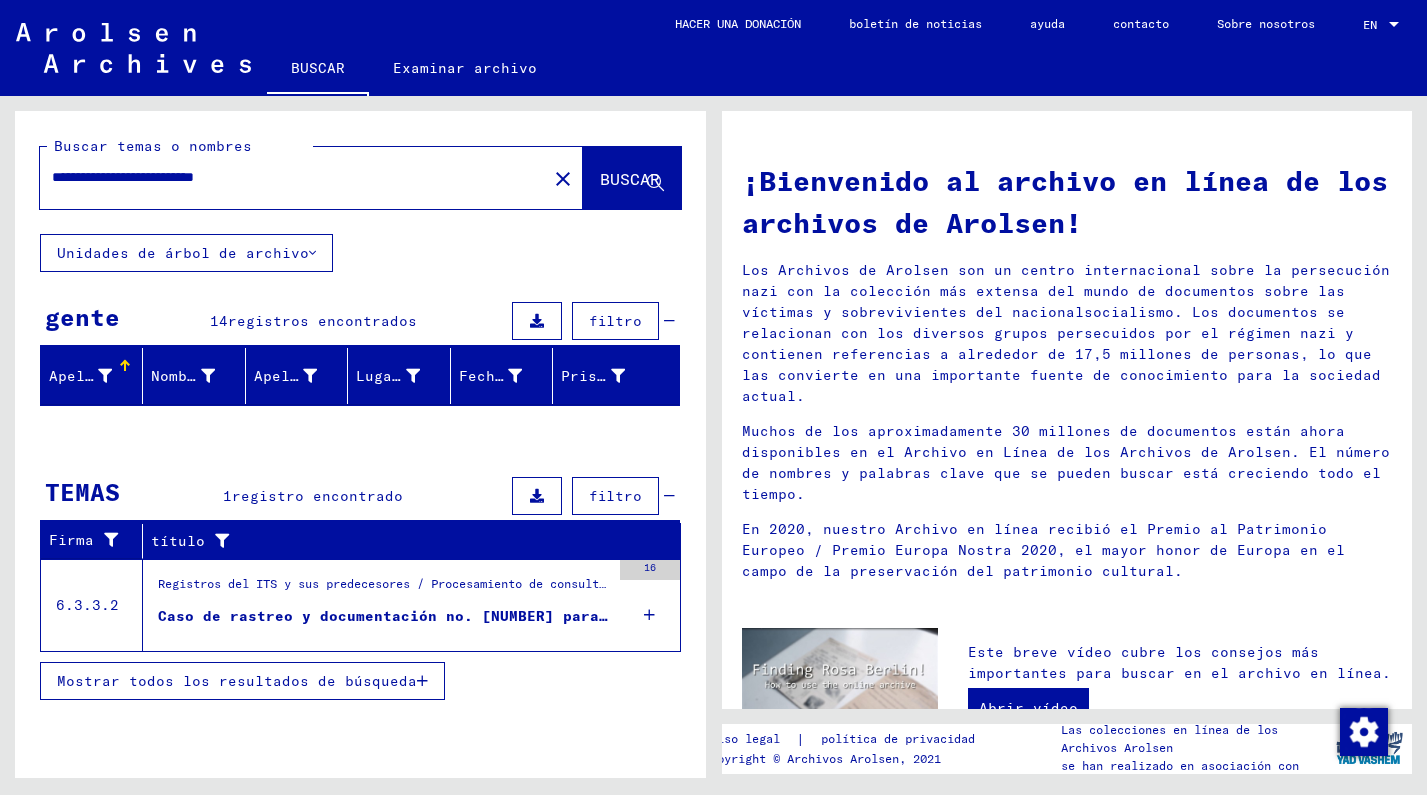 click on "BUSCAR" 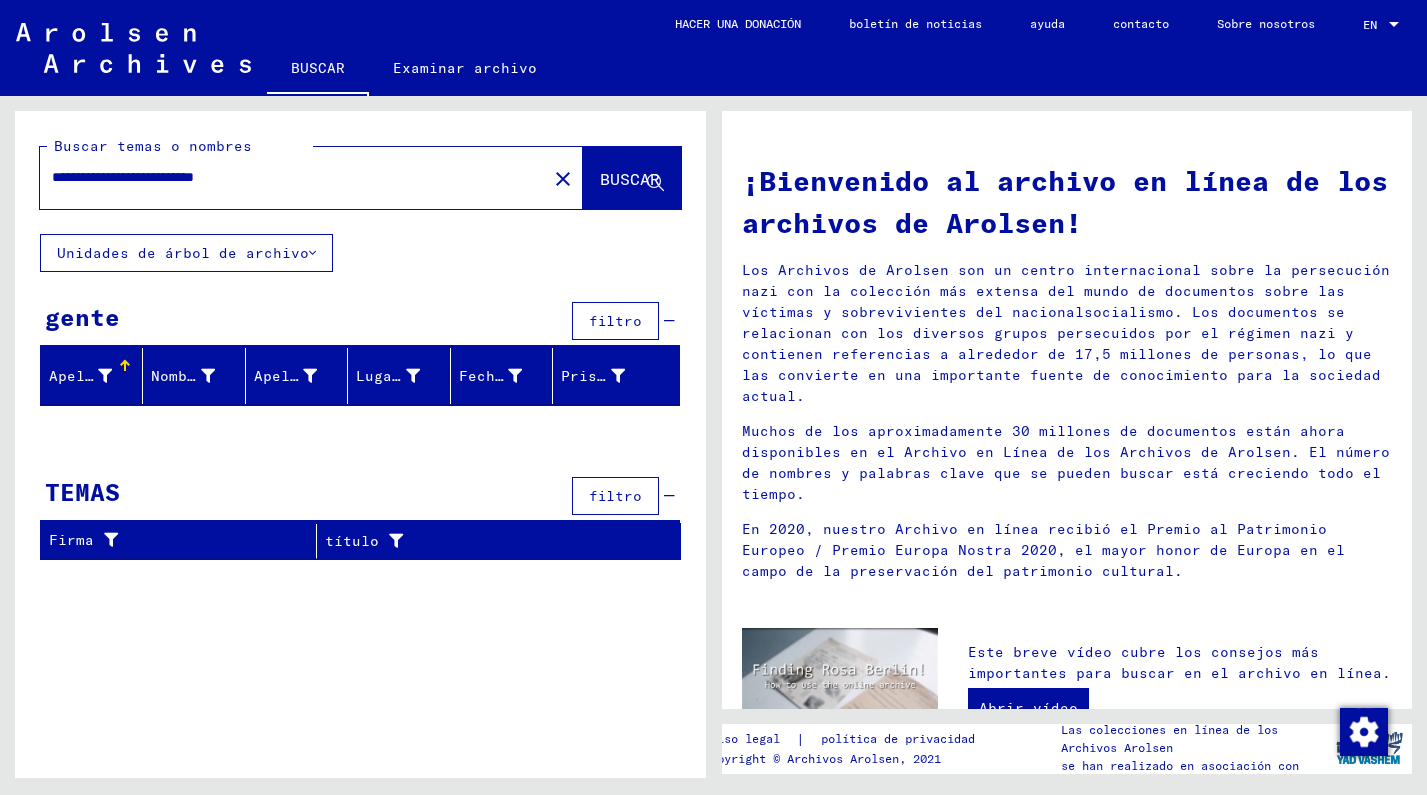 drag, startPoint x: 243, startPoint y: 177, endPoint x: 340, endPoint y: 173, distance: 97.082436 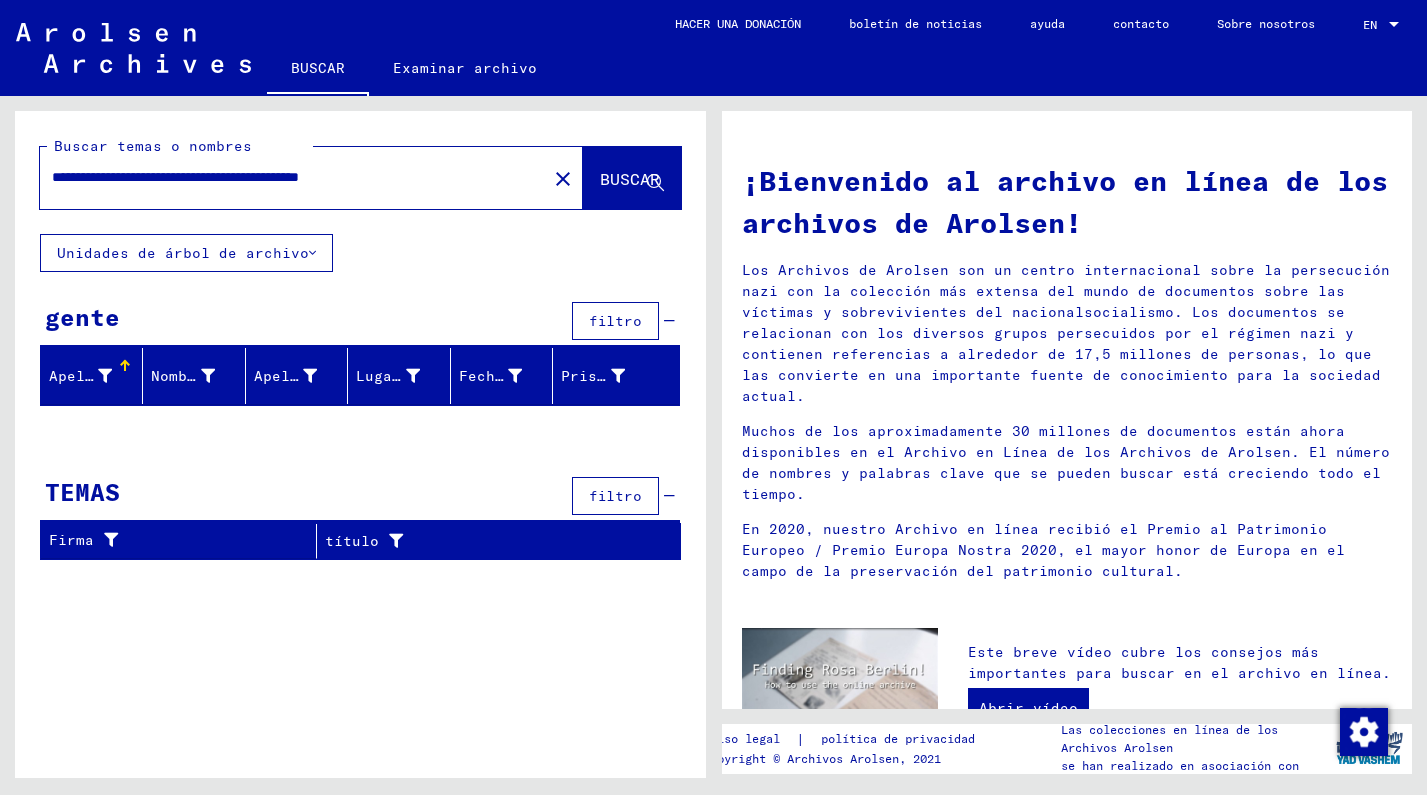 drag, startPoint x: 428, startPoint y: 173, endPoint x: 527, endPoint y: 187, distance: 99.985 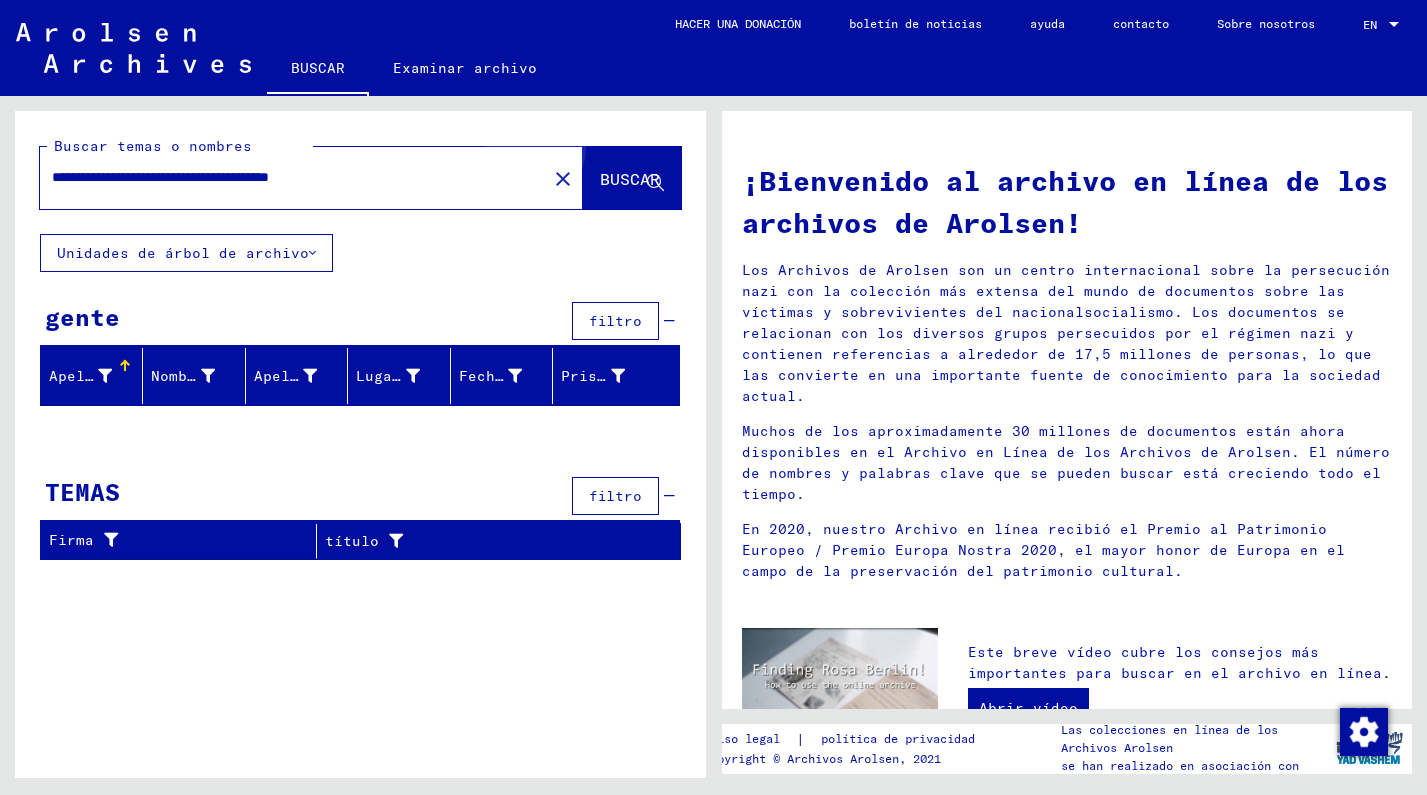 click on "BUSCAR" 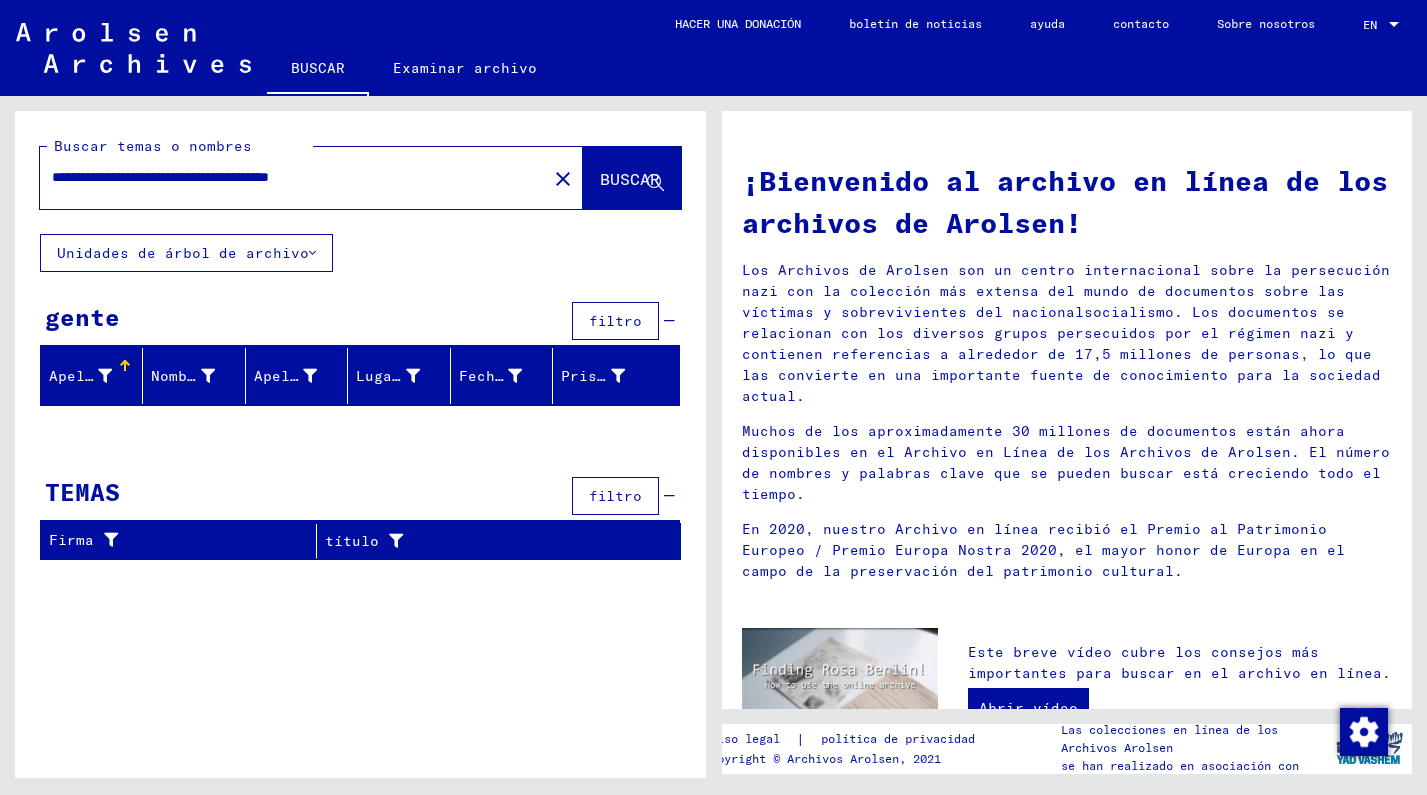 drag, startPoint x: 433, startPoint y: 172, endPoint x: 249, endPoint y: 160, distance: 184.39088 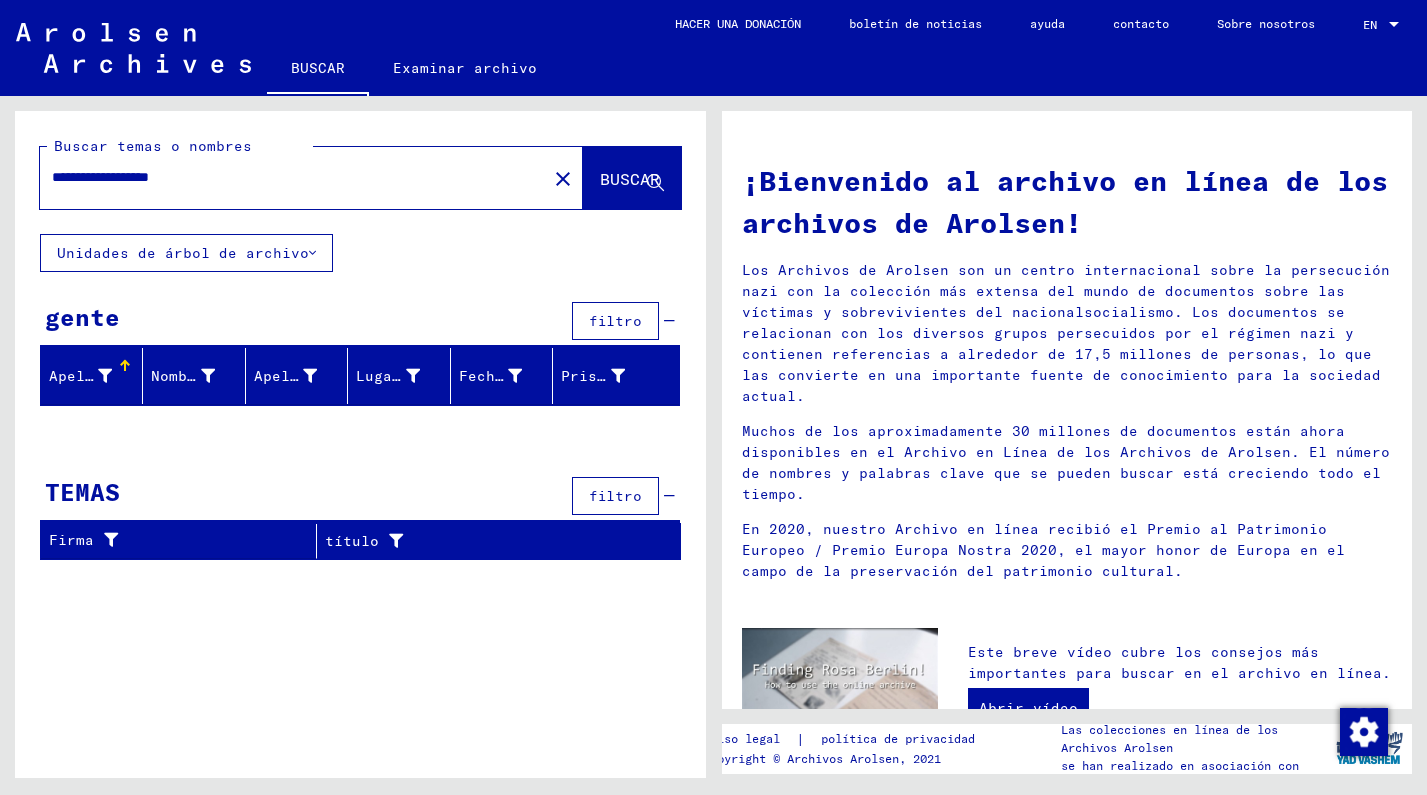 click on "BUSCAR" 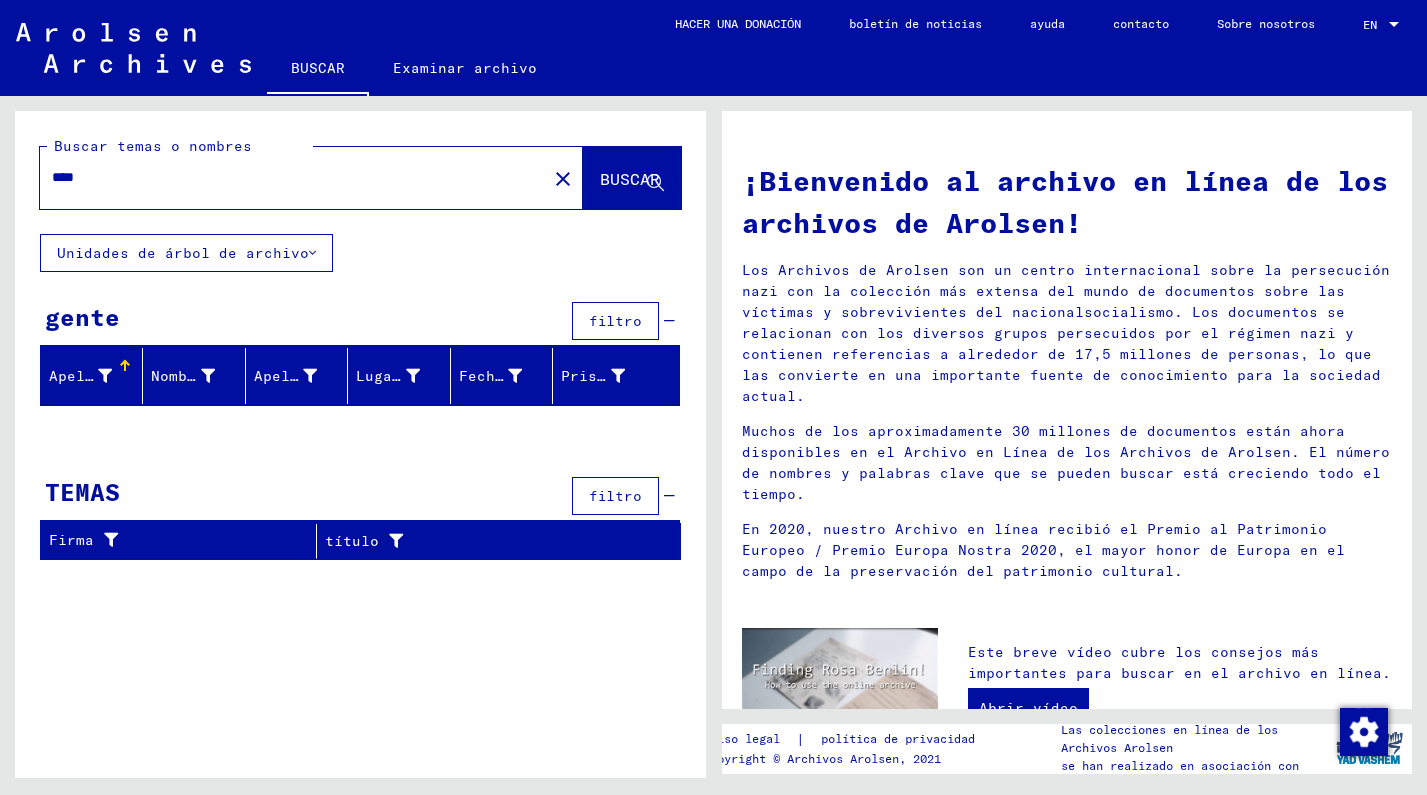 drag, startPoint x: 103, startPoint y: 187, endPoint x: -6, endPoint y: 179, distance: 109.29318 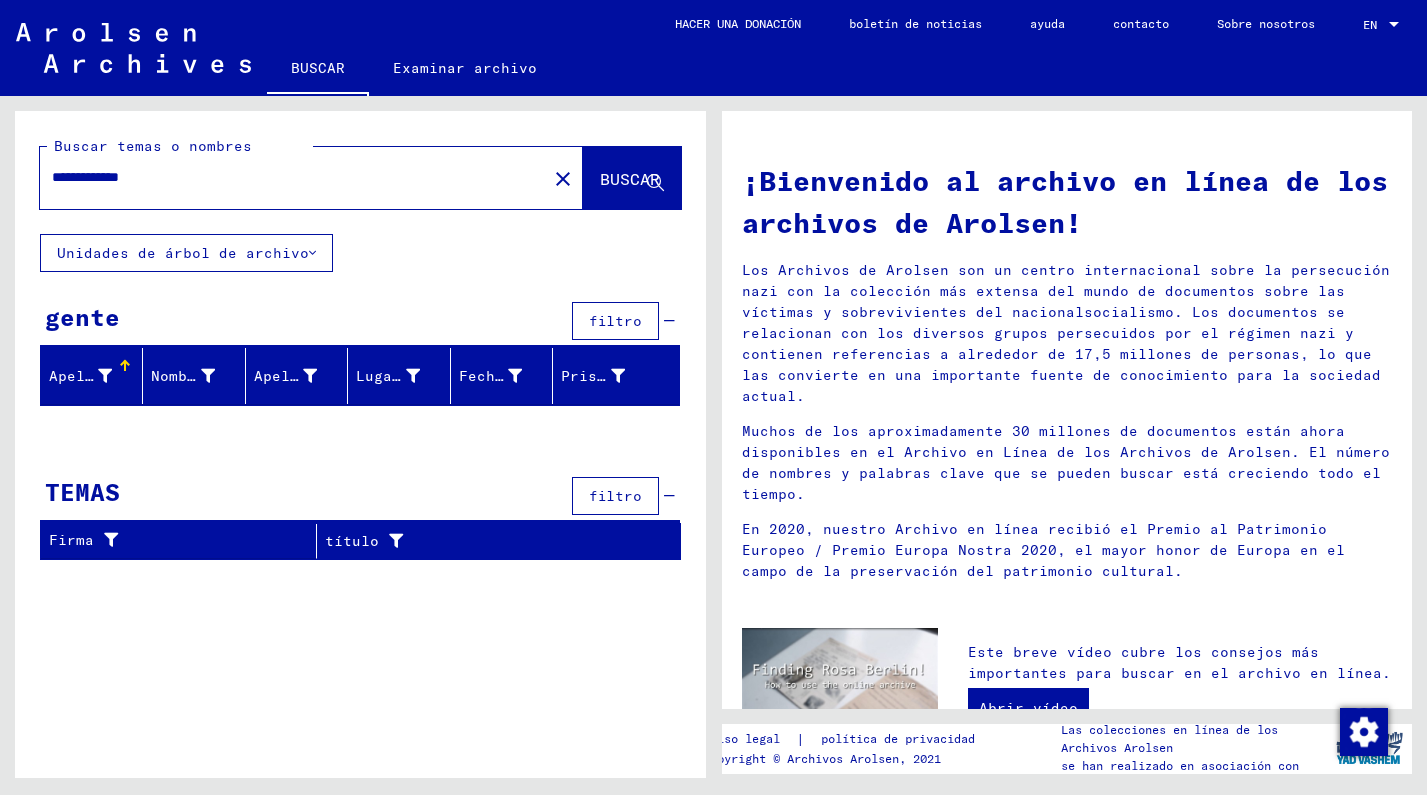 type on "**********" 